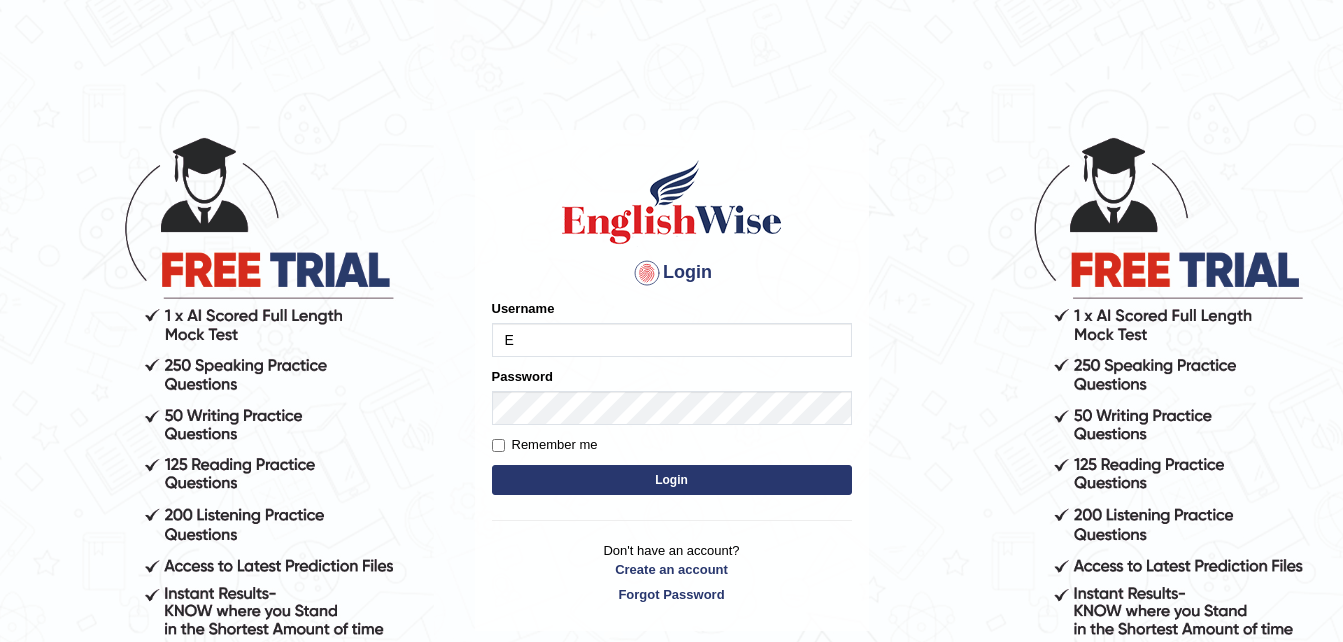 scroll, scrollTop: 0, scrollLeft: 0, axis: both 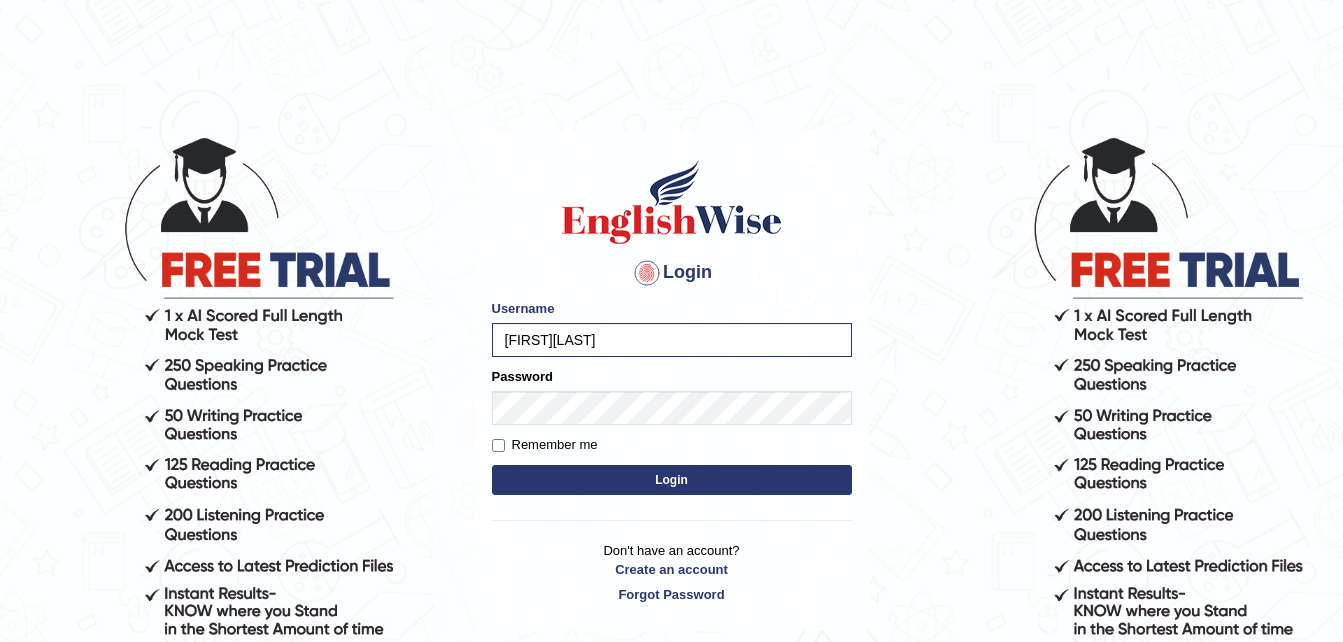 click on "Login" at bounding box center [672, 480] 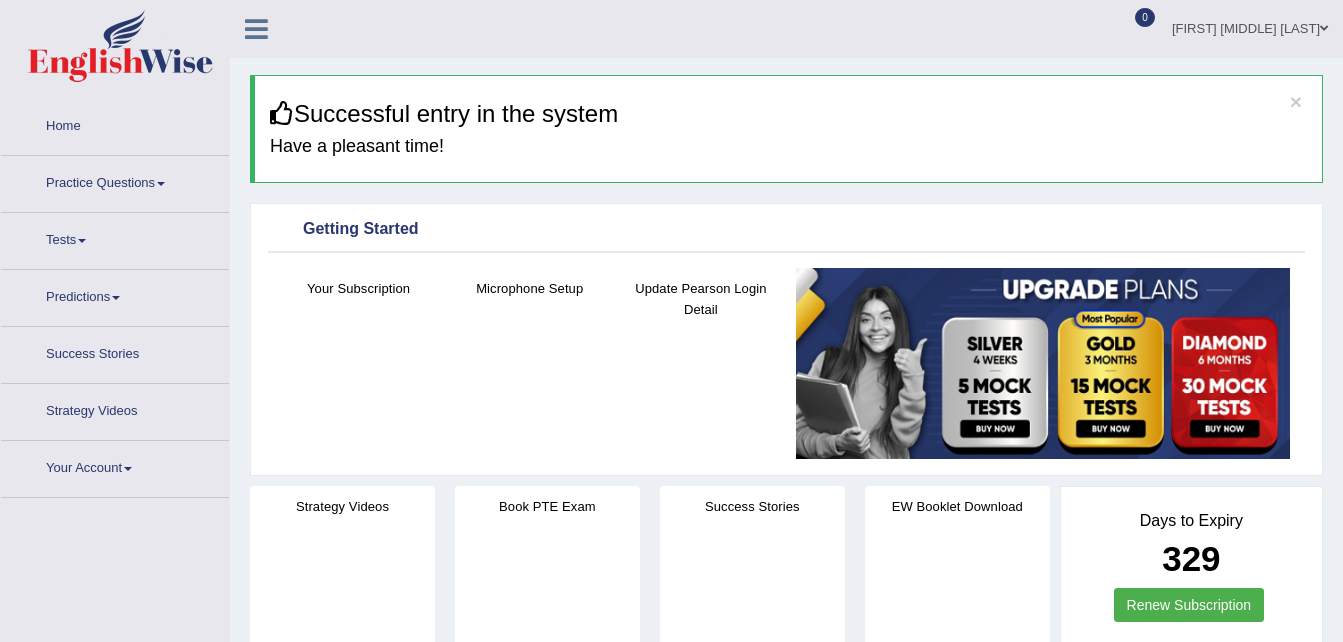 scroll, scrollTop: 0, scrollLeft: 0, axis: both 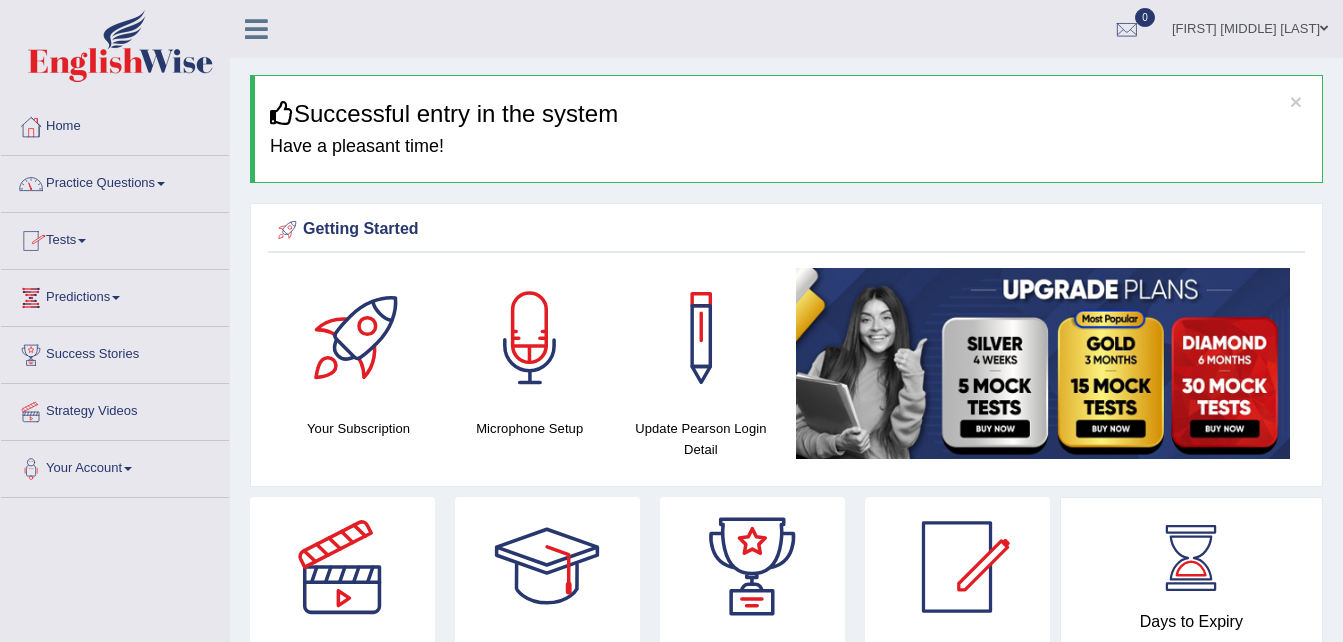 click on "Practice Questions" at bounding box center (115, 181) 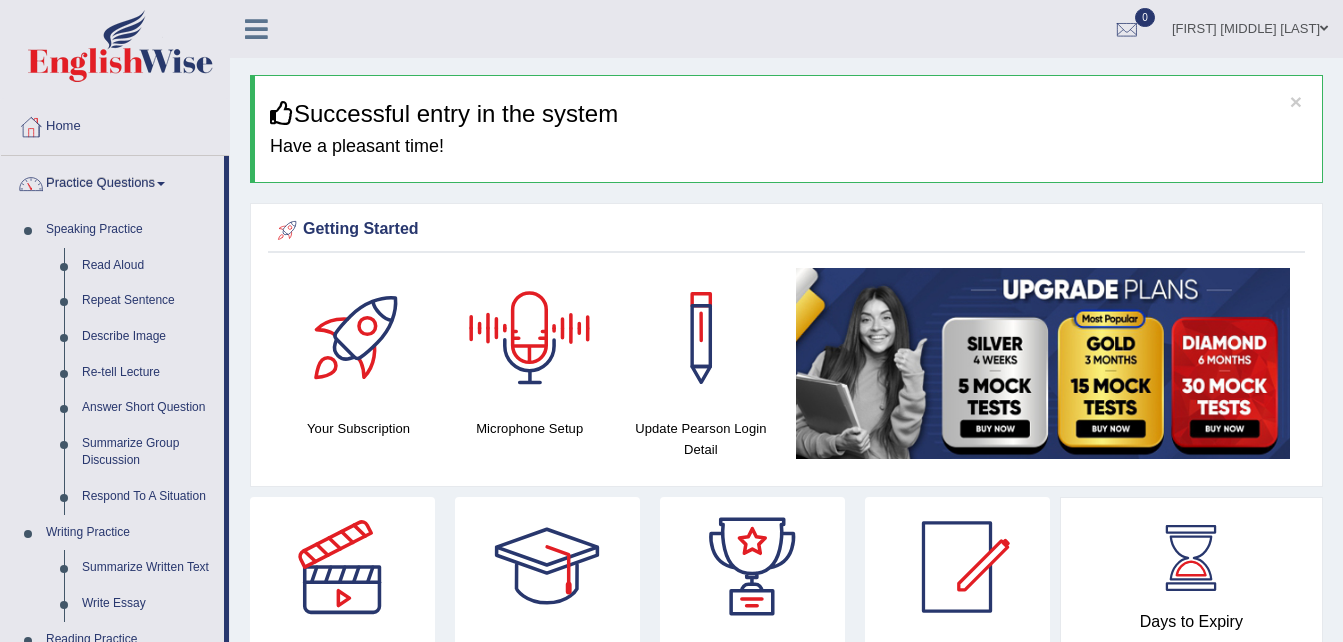 scroll, scrollTop: 561, scrollLeft: 0, axis: vertical 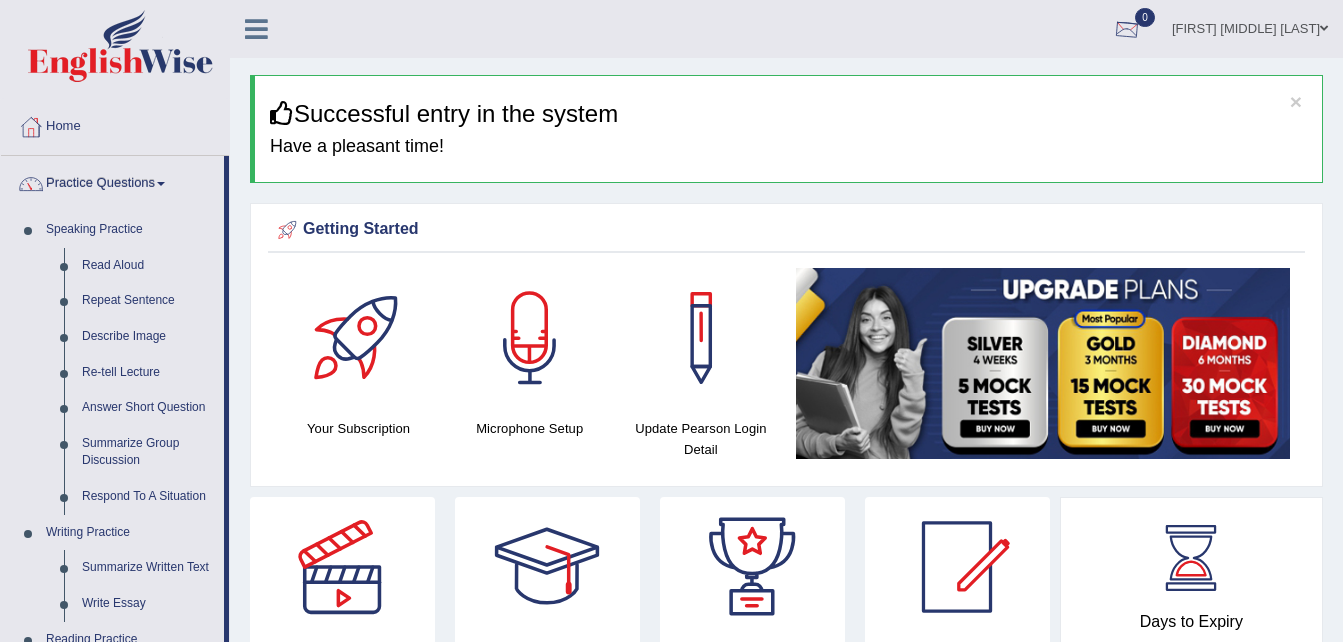 click at bounding box center (1127, 30) 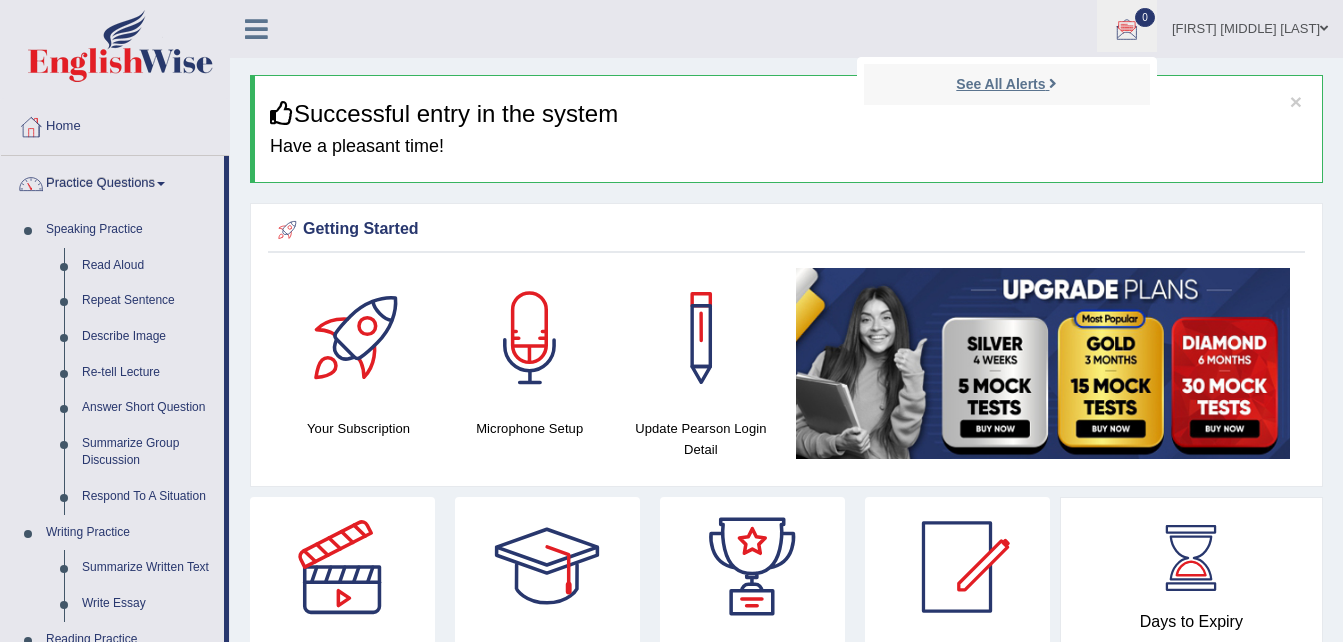 click on "See All Alerts" at bounding box center (1000, 84) 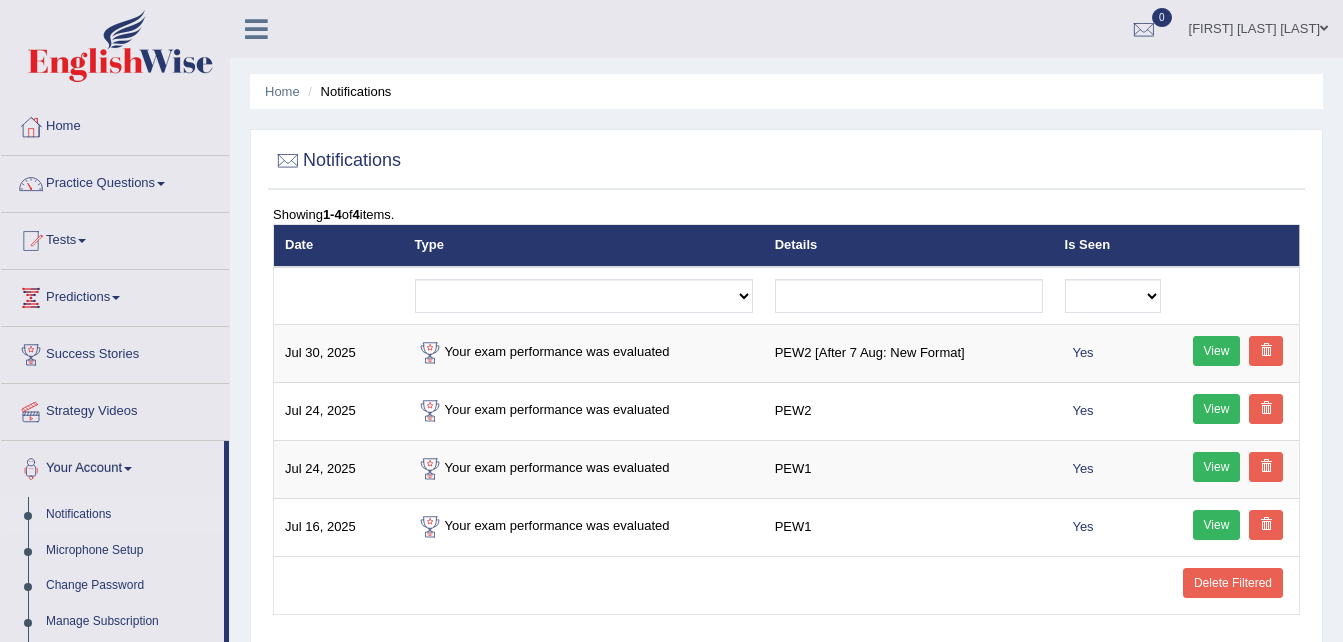 scroll, scrollTop: 0, scrollLeft: 0, axis: both 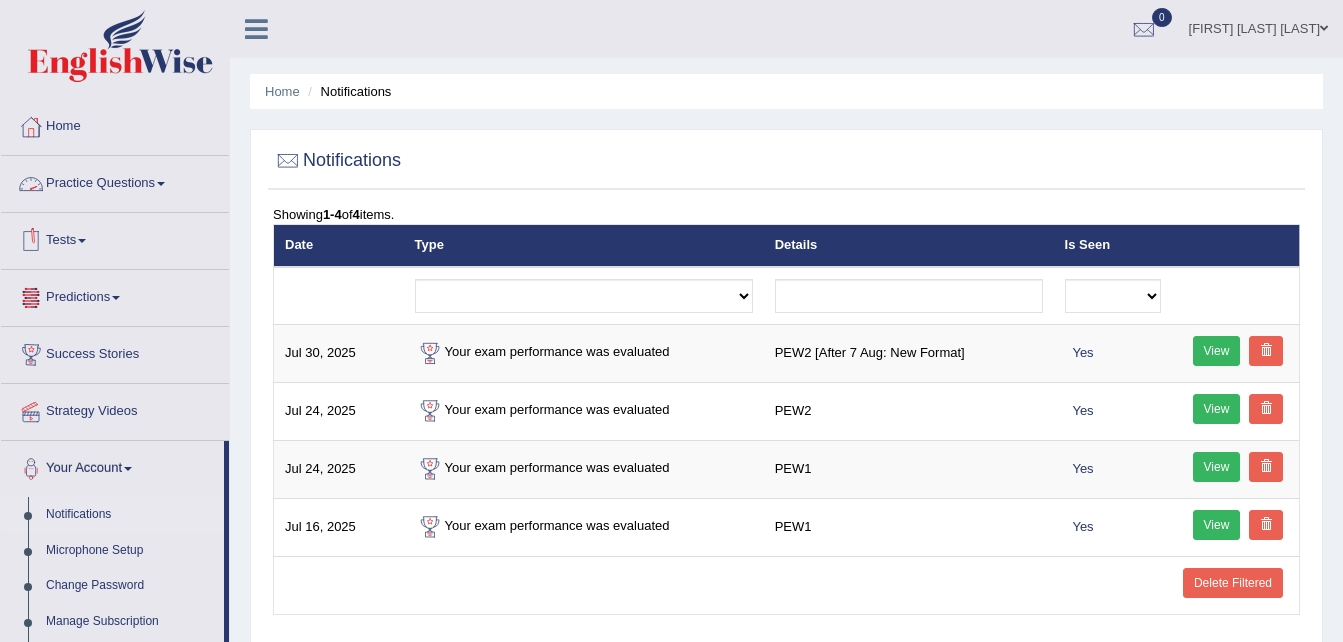 click on "Practice Questions" at bounding box center (115, 181) 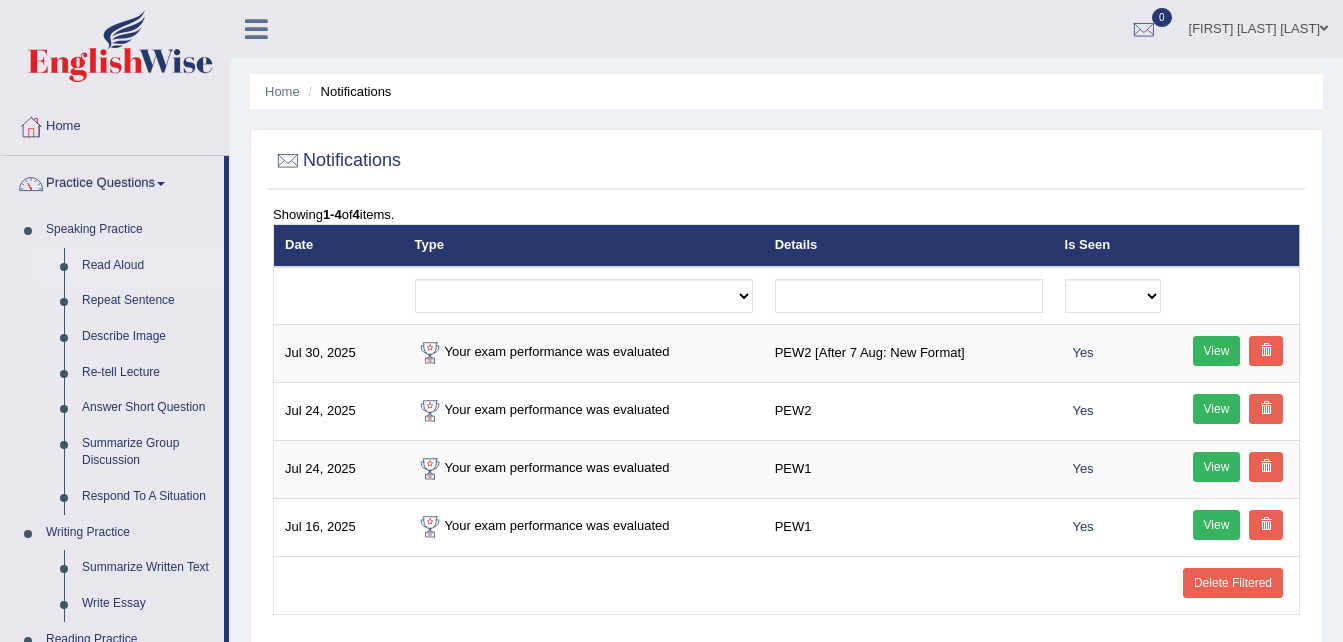 click on "Read Aloud" at bounding box center (148, 266) 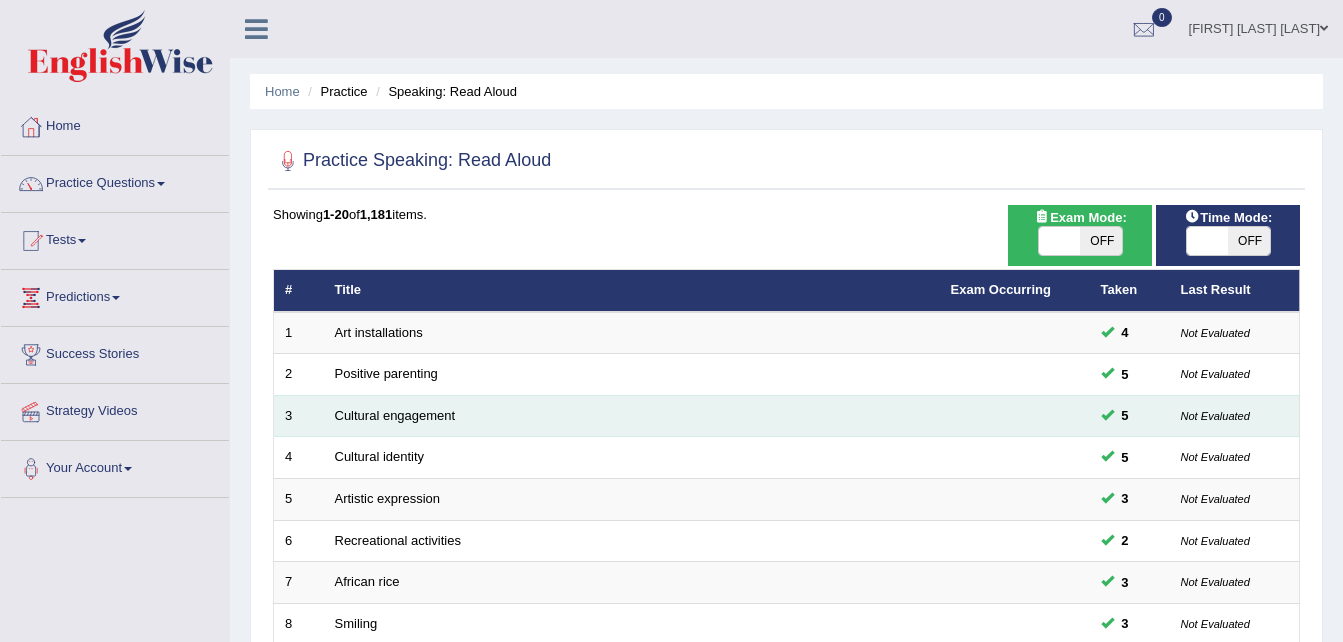 scroll, scrollTop: 0, scrollLeft: 0, axis: both 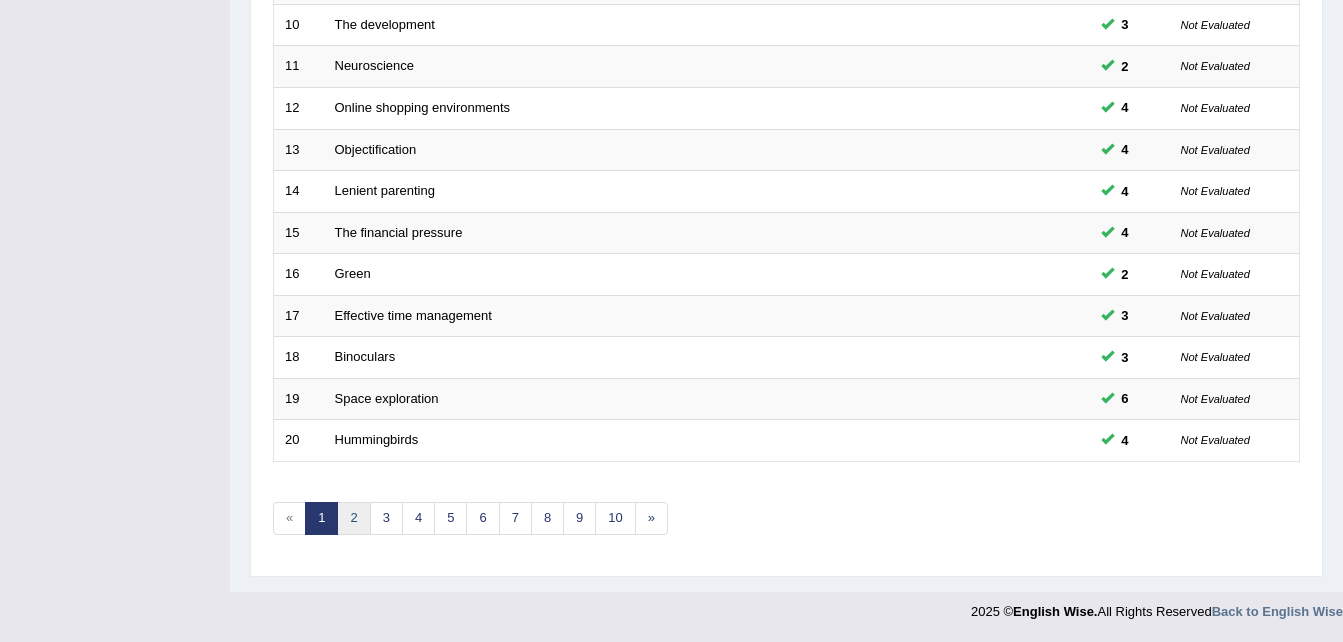 click on "2" at bounding box center (353, 518) 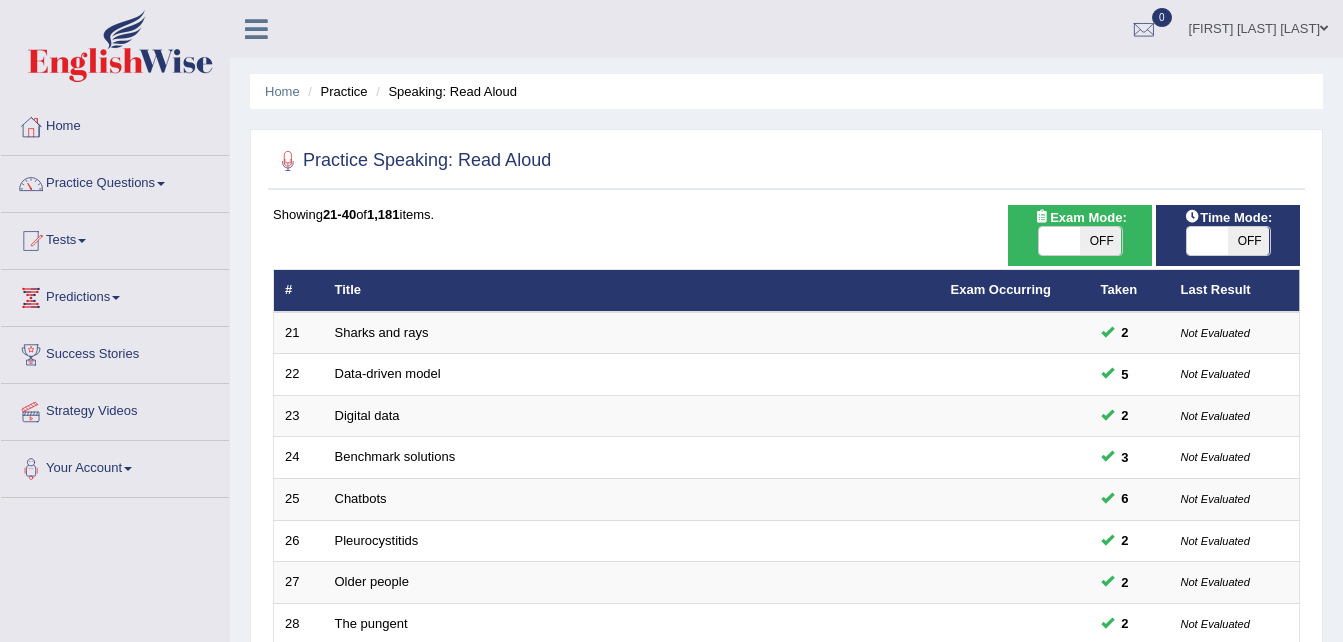 scroll, scrollTop: 0, scrollLeft: 0, axis: both 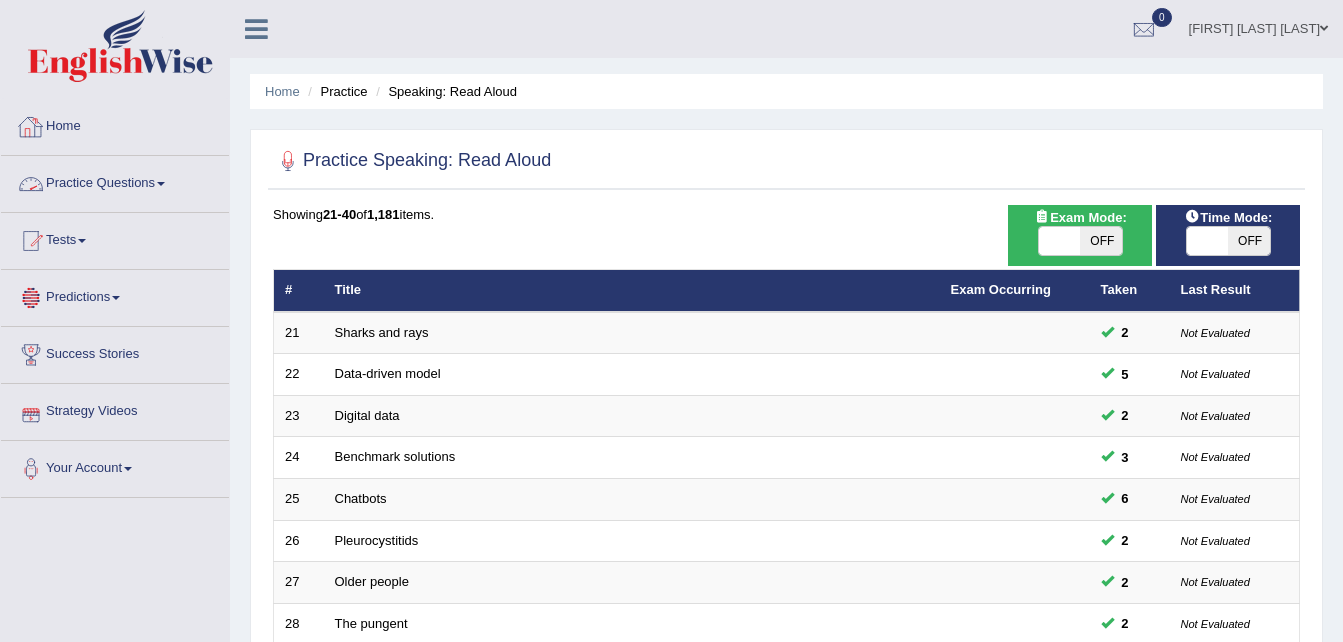 click on "Home" at bounding box center [115, 124] 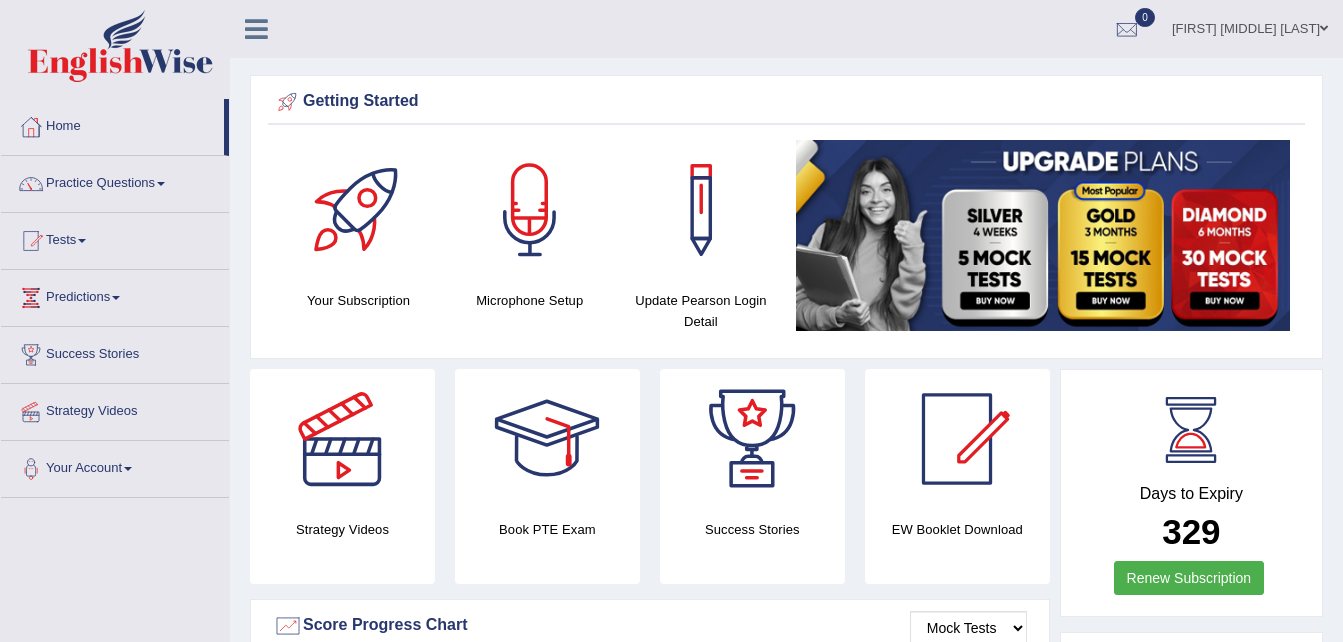 scroll, scrollTop: 0, scrollLeft: 0, axis: both 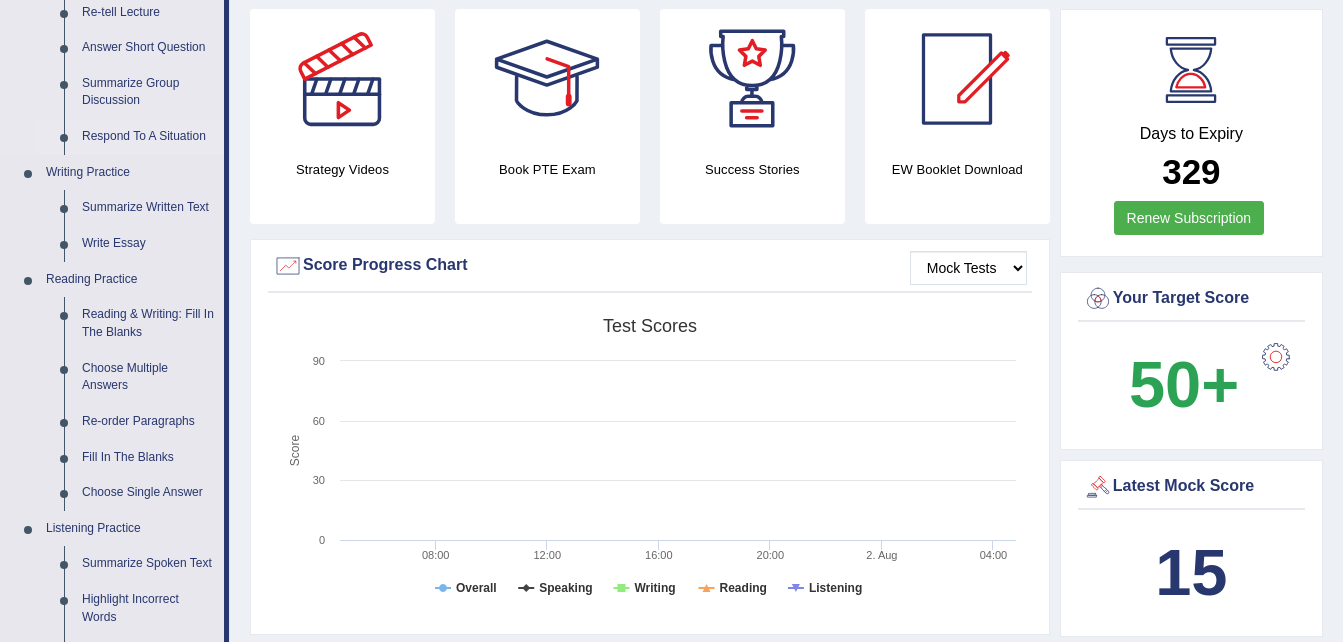 click on "Respond To A Situation" at bounding box center (148, 137) 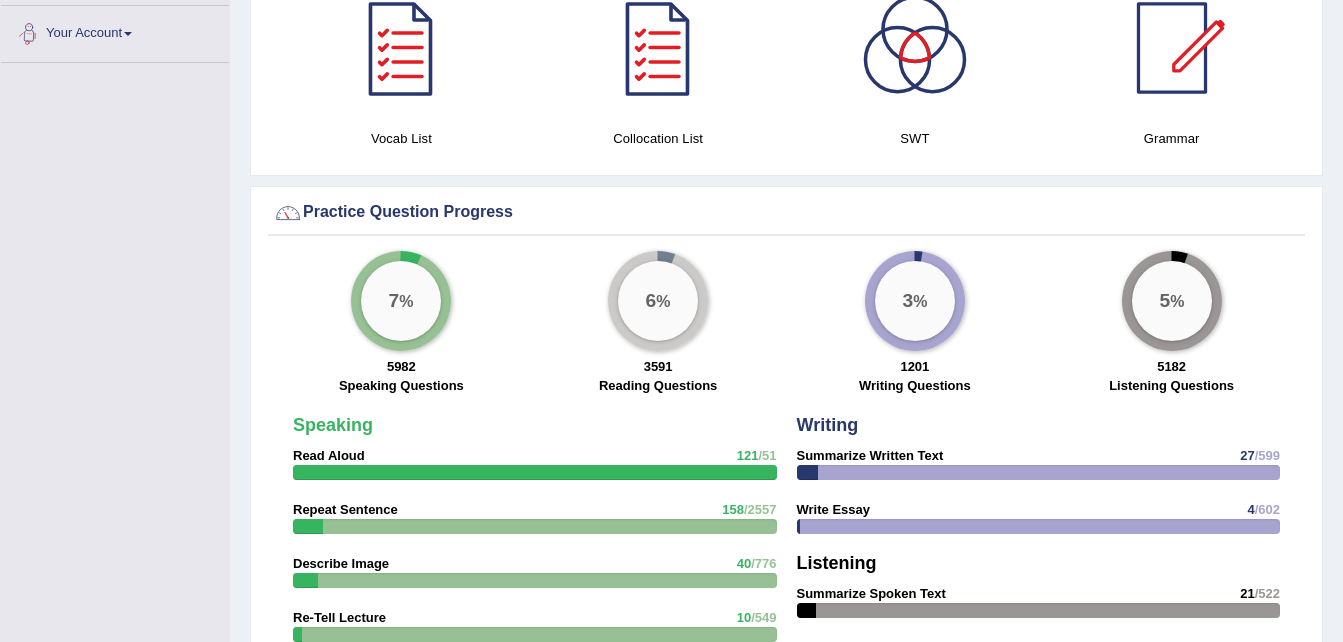 scroll, scrollTop: 1171, scrollLeft: 0, axis: vertical 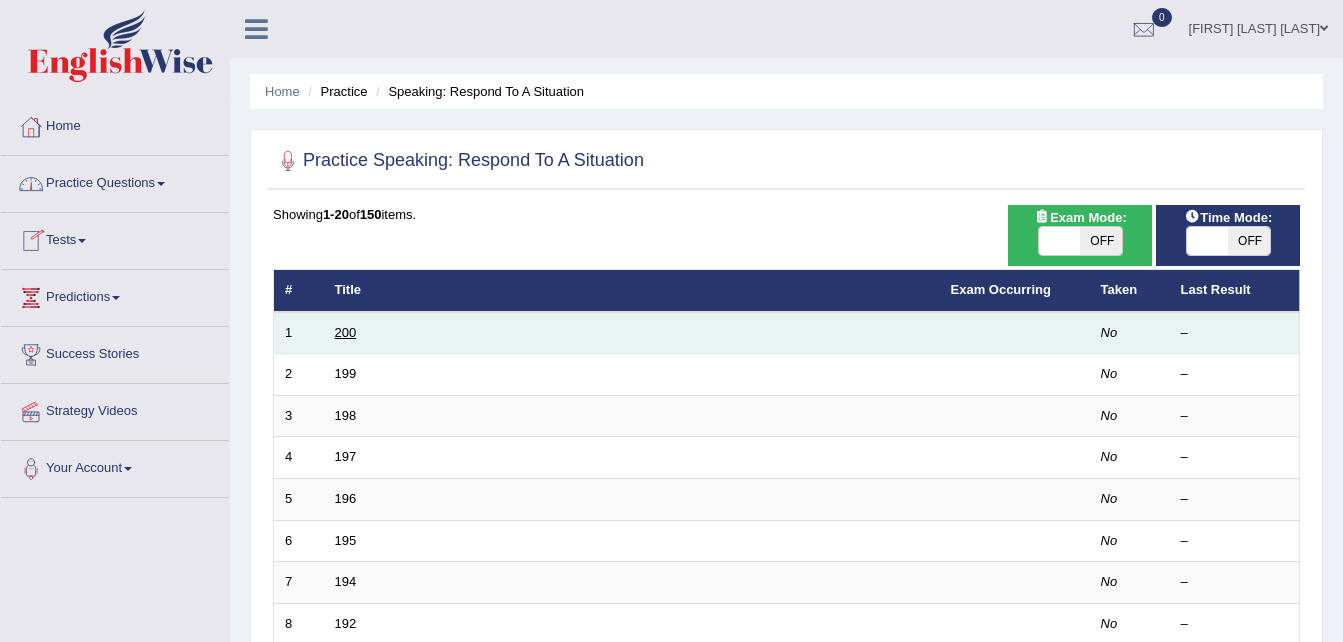 click on "200" at bounding box center [346, 332] 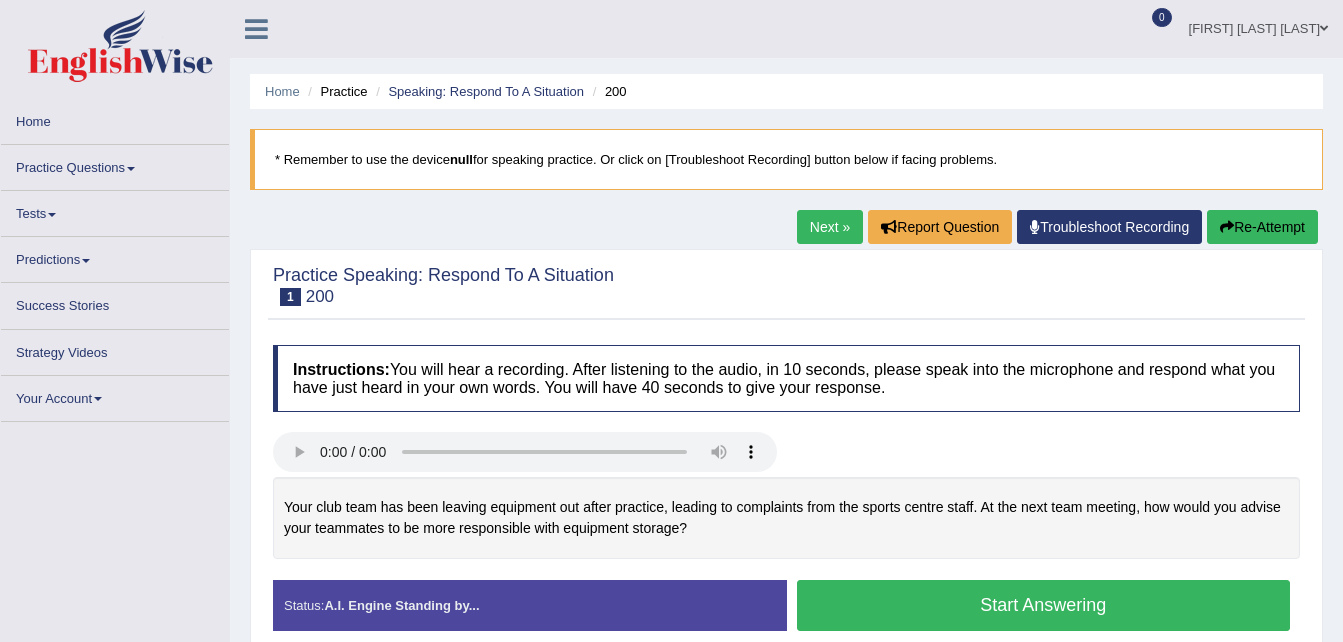scroll, scrollTop: 0, scrollLeft: 0, axis: both 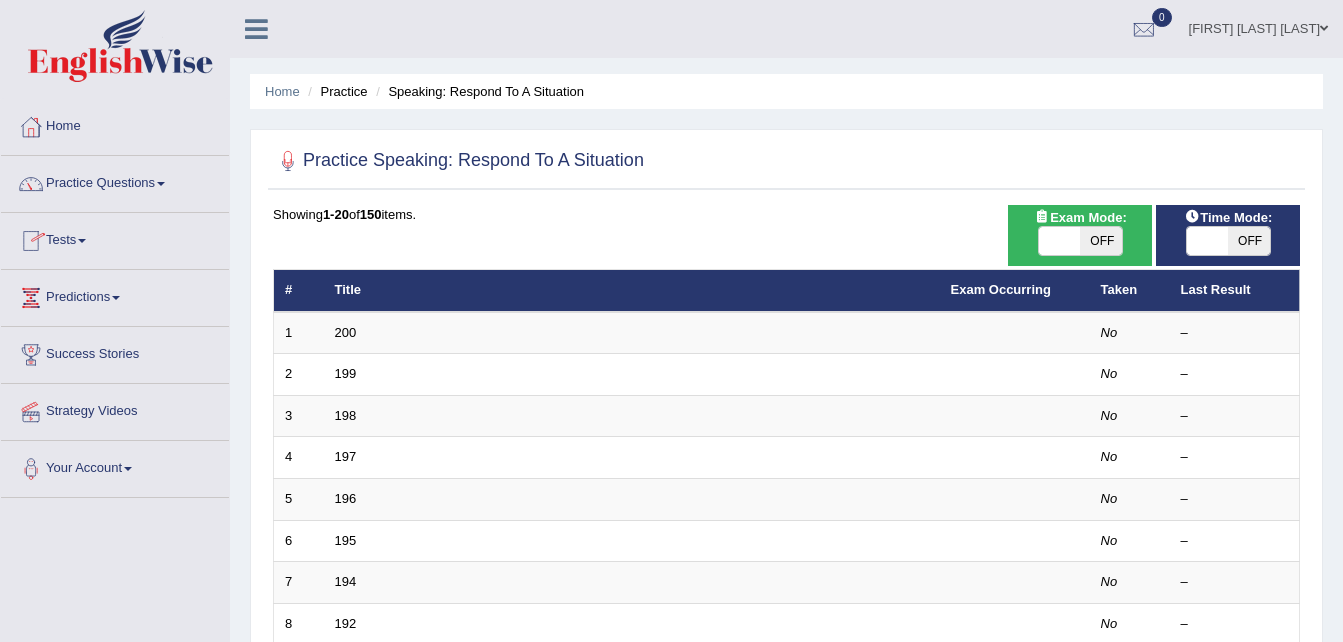 click on "Practice Questions" at bounding box center (115, 181) 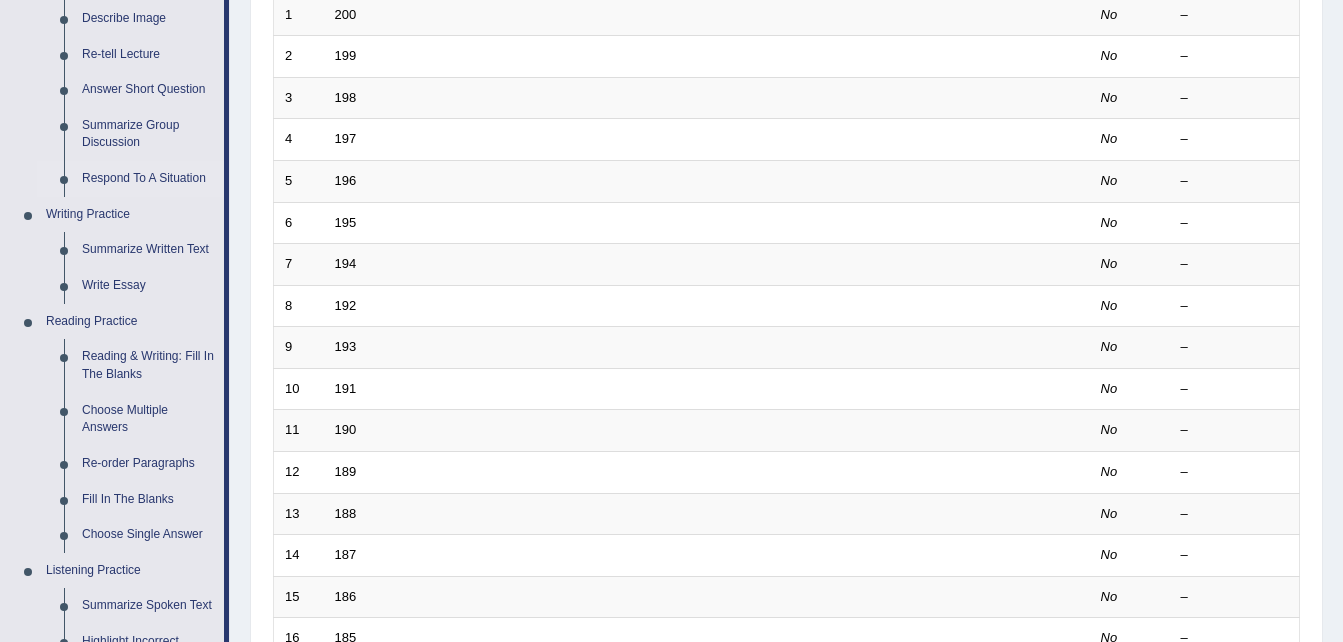 scroll, scrollTop: 320, scrollLeft: 0, axis: vertical 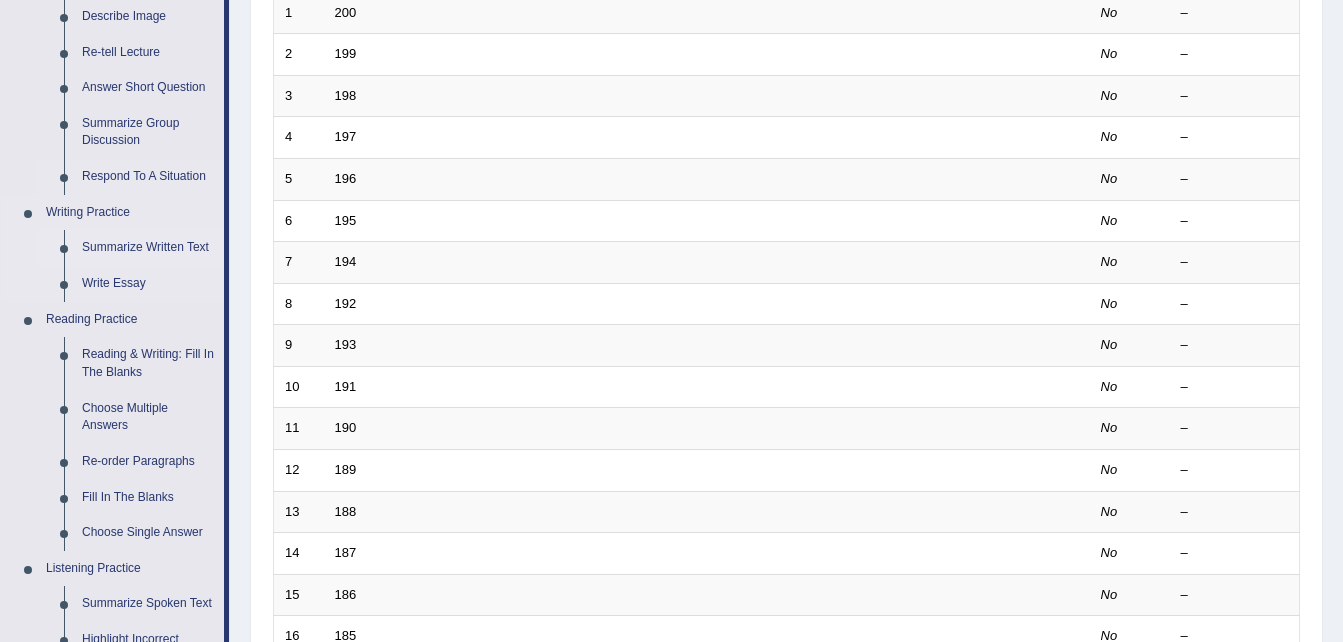 click on "Summarize Written Text" at bounding box center (148, 248) 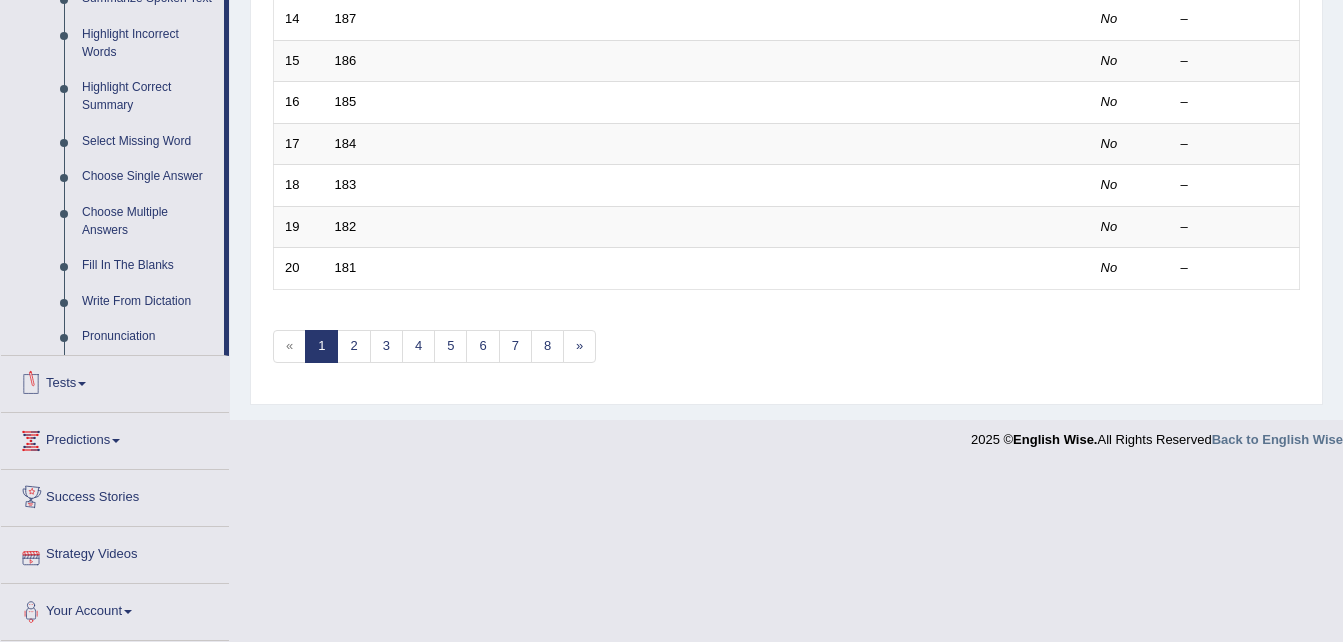 scroll, scrollTop: 876, scrollLeft: 0, axis: vertical 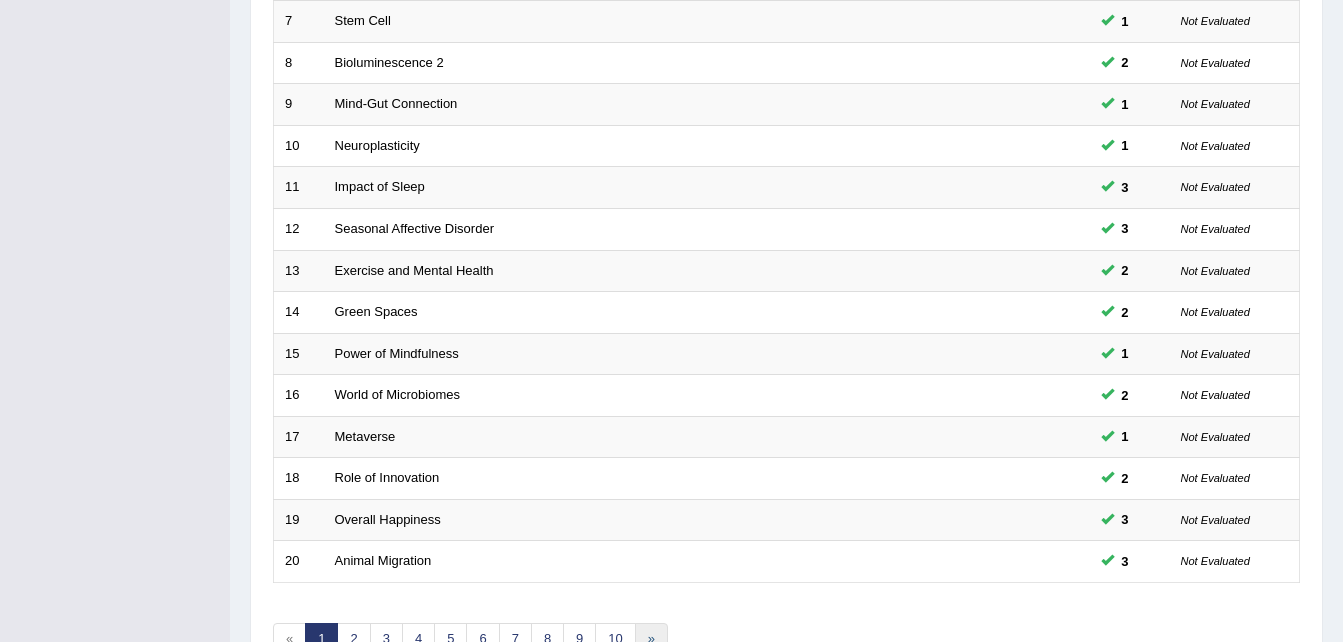 click on "»" at bounding box center [651, 639] 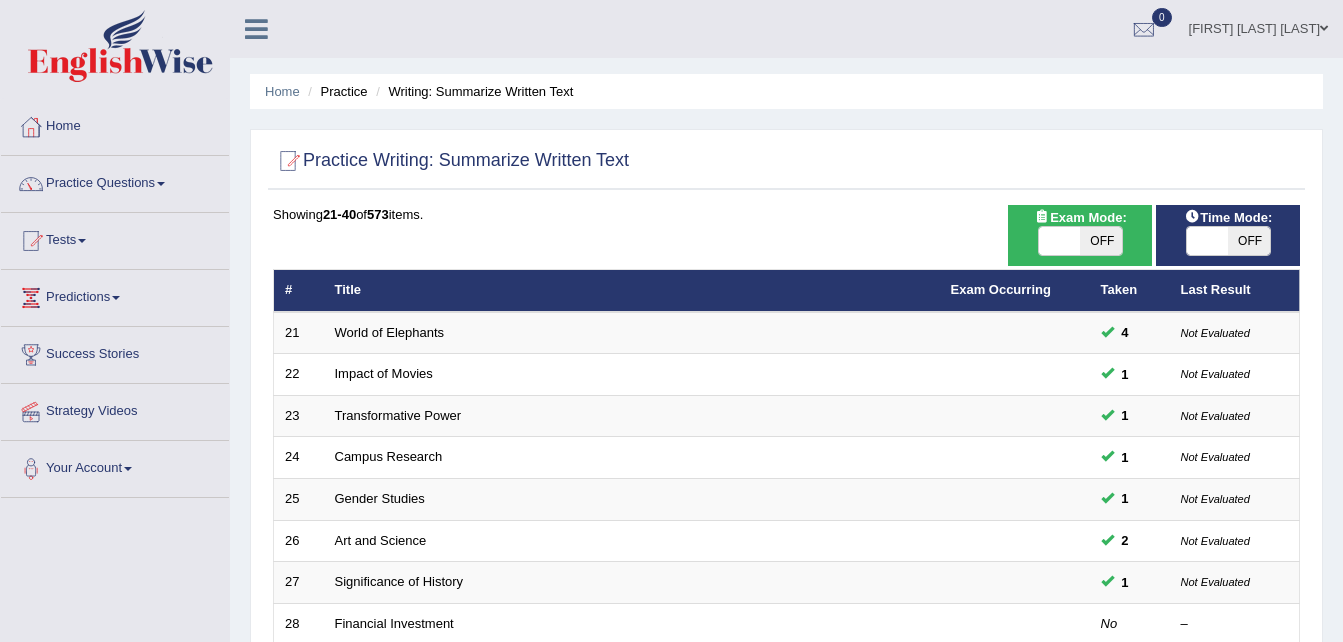 scroll, scrollTop: 0, scrollLeft: 0, axis: both 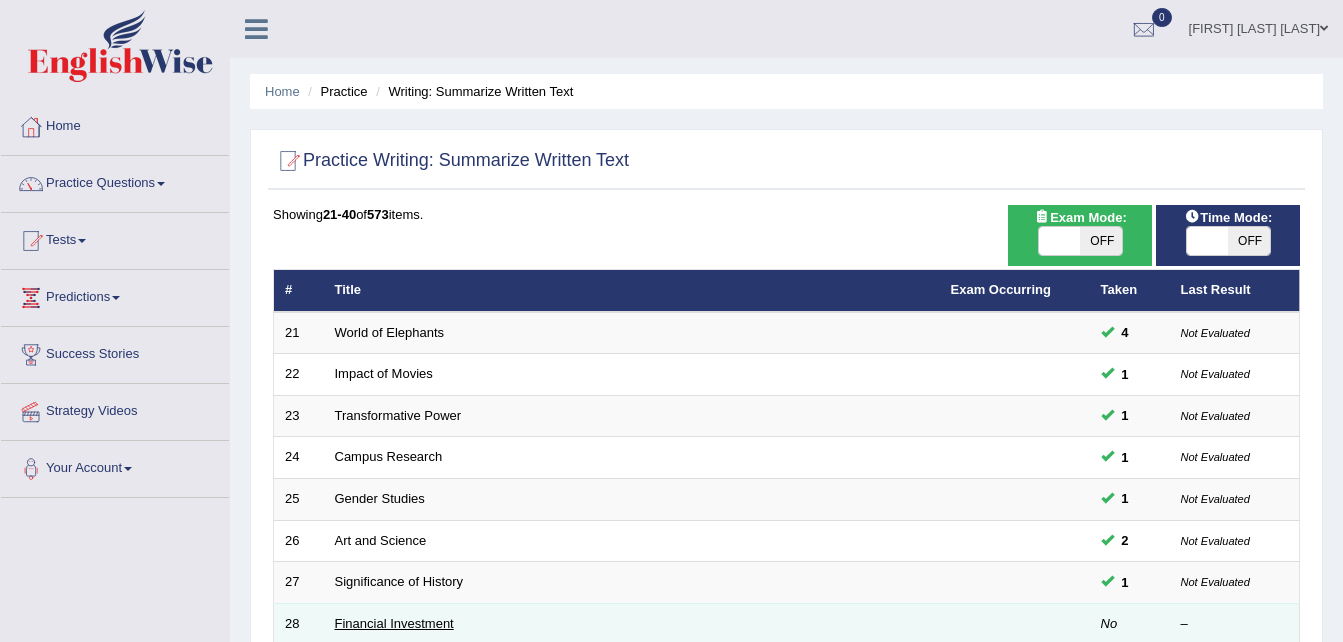 click on "Financial Investment" at bounding box center [394, 623] 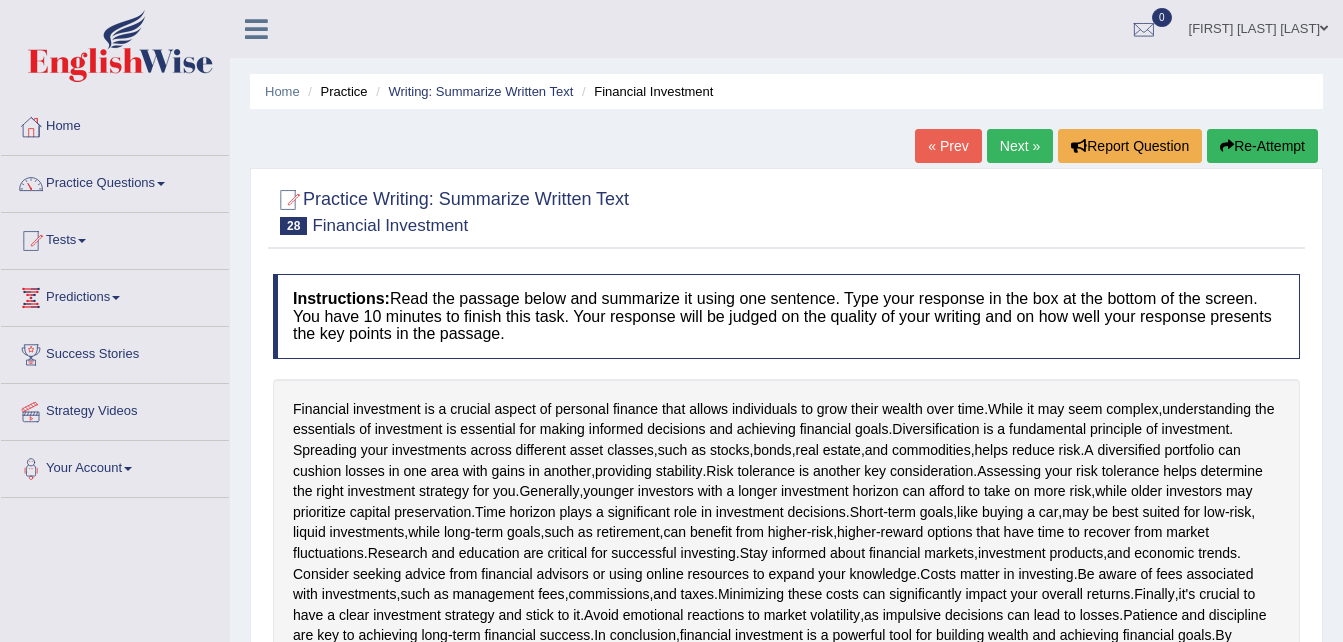 scroll, scrollTop: 0, scrollLeft: 0, axis: both 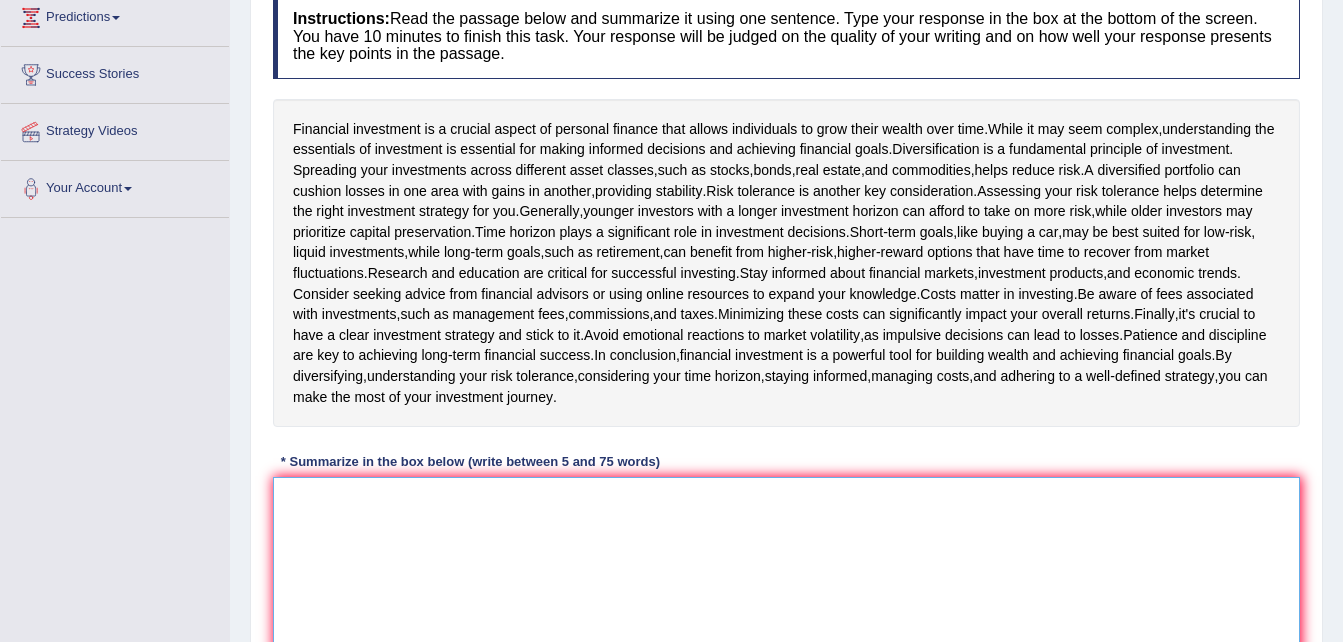 click at bounding box center (786, 574) 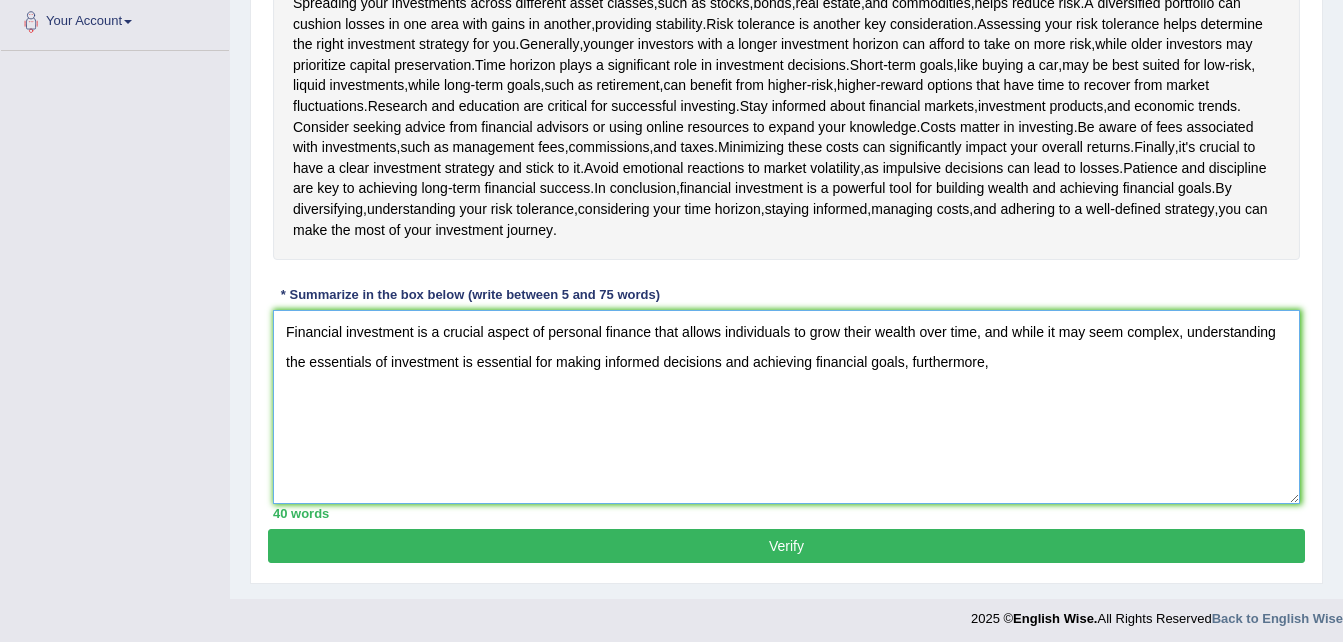scroll, scrollTop: 454, scrollLeft: 0, axis: vertical 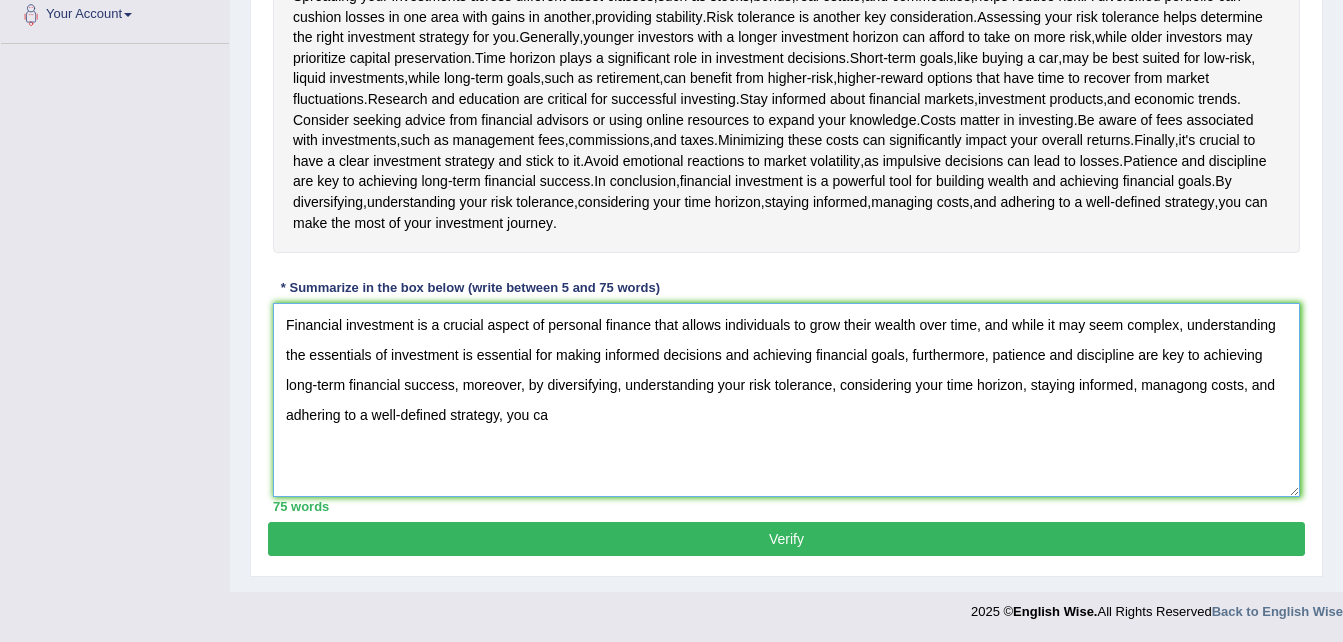 click on "Financial investment is a crucial aspect of personal finance that allows individuals to grow their wealth over time, and while it may seem complex, understanding the essentials of investment is essential for making informed decisions and achieving financial goals, furthermore, patience and discipline are key to achieving long-term financial success, moreover, by diversifying, understanding your risk tolerance, considering your time horizon, staying informed, managong costs, and adhering to a well-defined strategy, you ca" at bounding box center (786, 400) 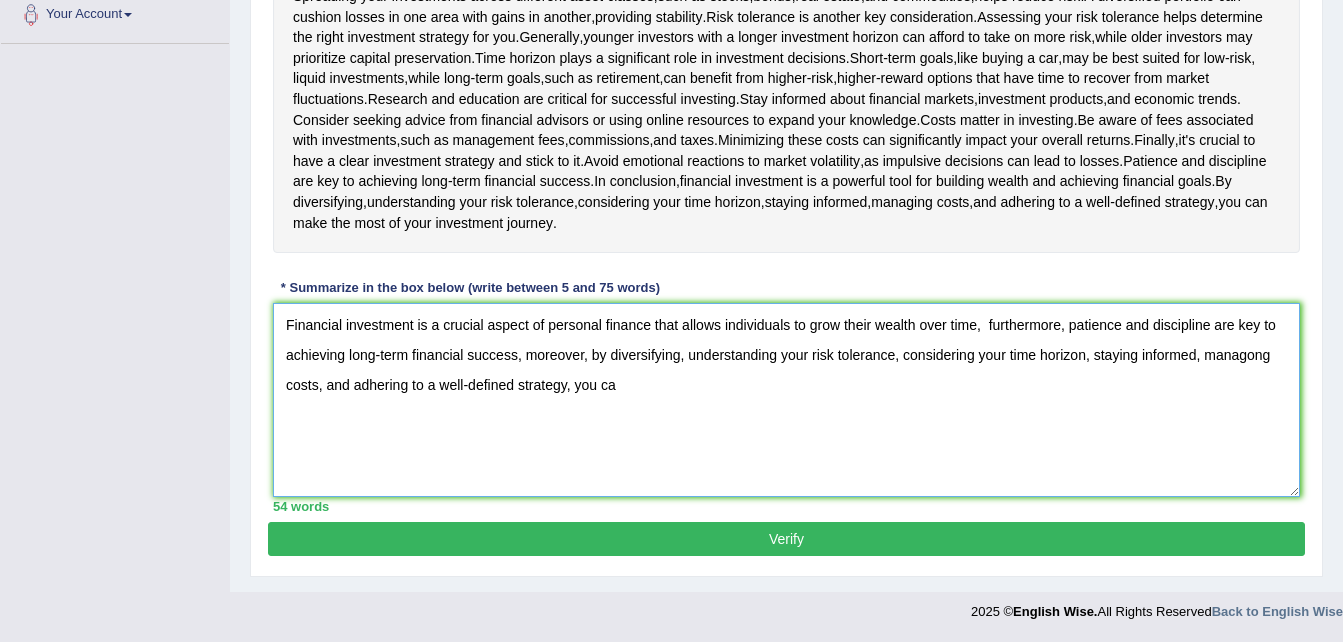click on "Financial investment is a crucial aspect of personal finance that allows individuals to grow their wealth over time,  furthermore, patience and discipline are key to achieving long-term financial success, moreover, by diversifying, understanding your risk tolerance, considering your time horizon, staying informed, managong costs, and adhering to a well-defined strategy, you ca" at bounding box center (786, 400) 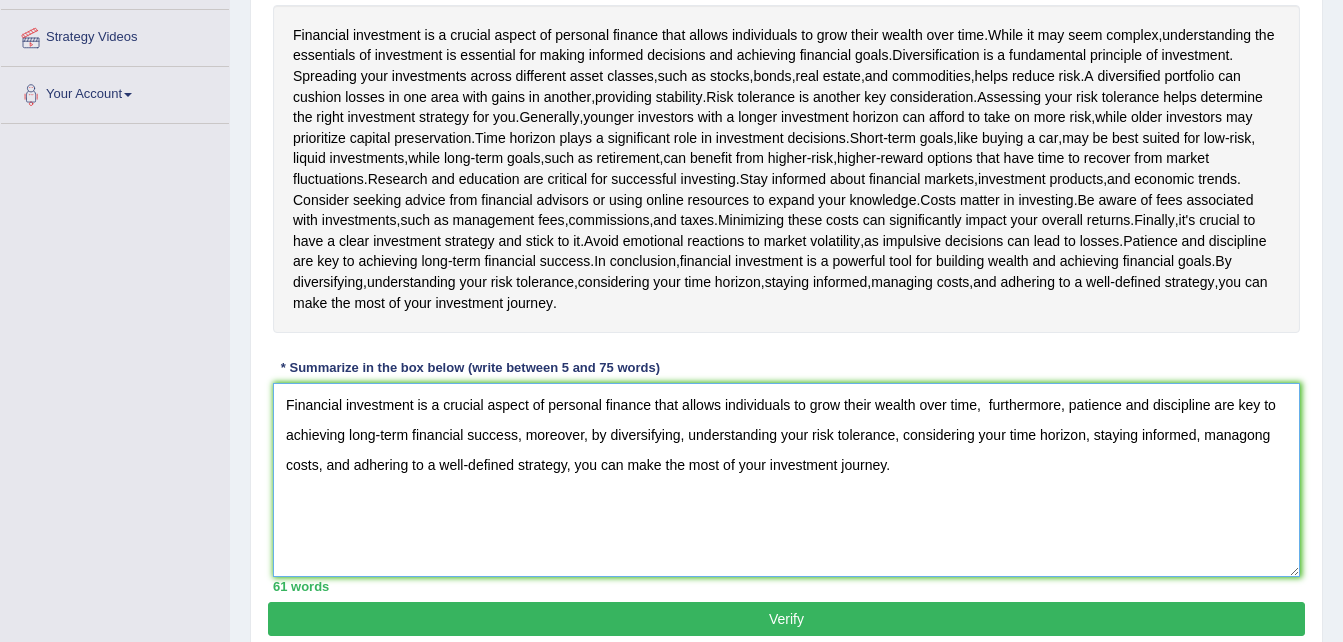 scroll, scrollTop: 334, scrollLeft: 0, axis: vertical 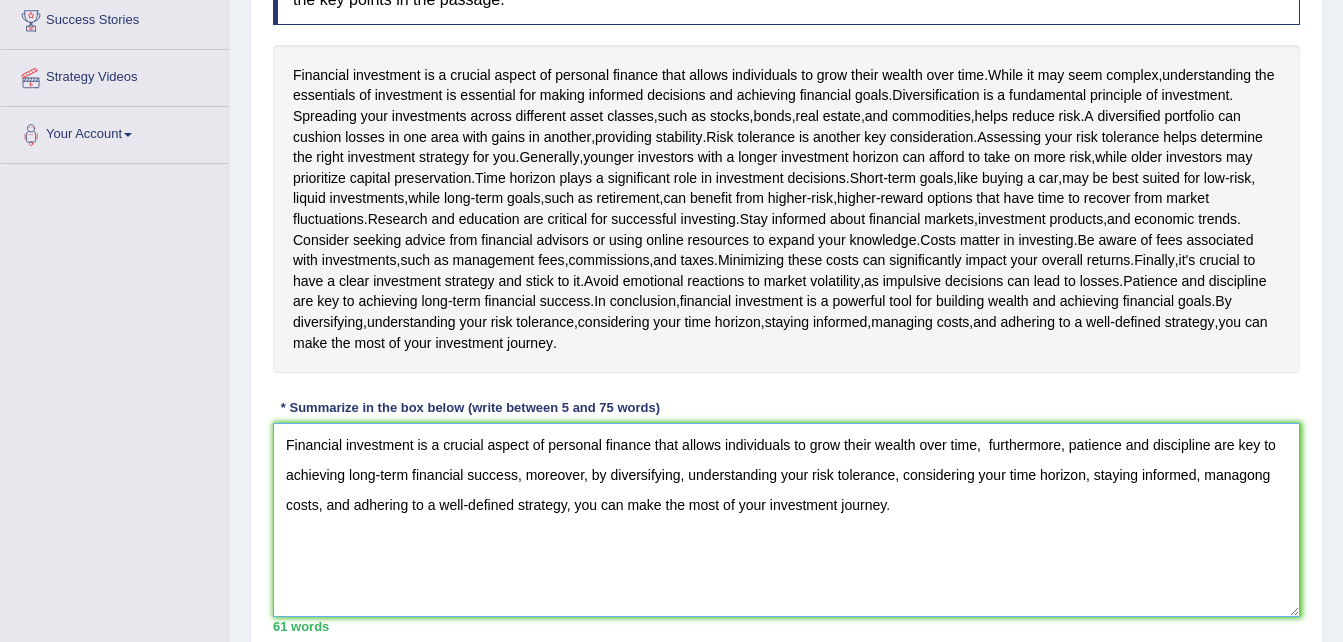 click on "Financial investment is a crucial aspect of personal finance that allows individuals to grow their wealth over time,  furthermore, patience and discipline are key to achieving long-term financial success, moreover, by diversifying, understanding your risk tolerance, considering your time horizon, staying informed, managong costs, and adhering to a well-defined strategy, you can make the most of your investment journey." at bounding box center (786, 520) 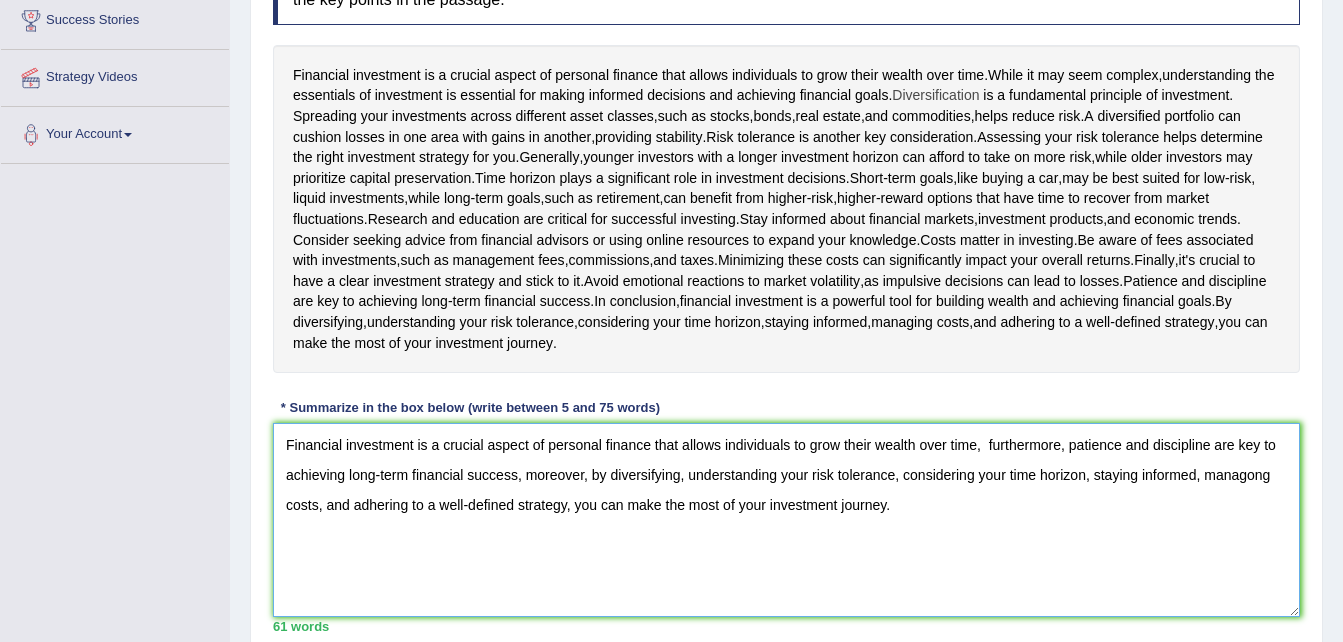 type on "Financial investment is a crucial aspect of personal finance that allows individuals to grow their wealth over time,  furthermore, patience and discipline are key to achieving long-term financial success, moreover, by diversifying, understanding your risk tolerance, considering your time horizon, staying informed, managong costs, and adhering to a well-defined strategy, you can make the most of your investment journey." 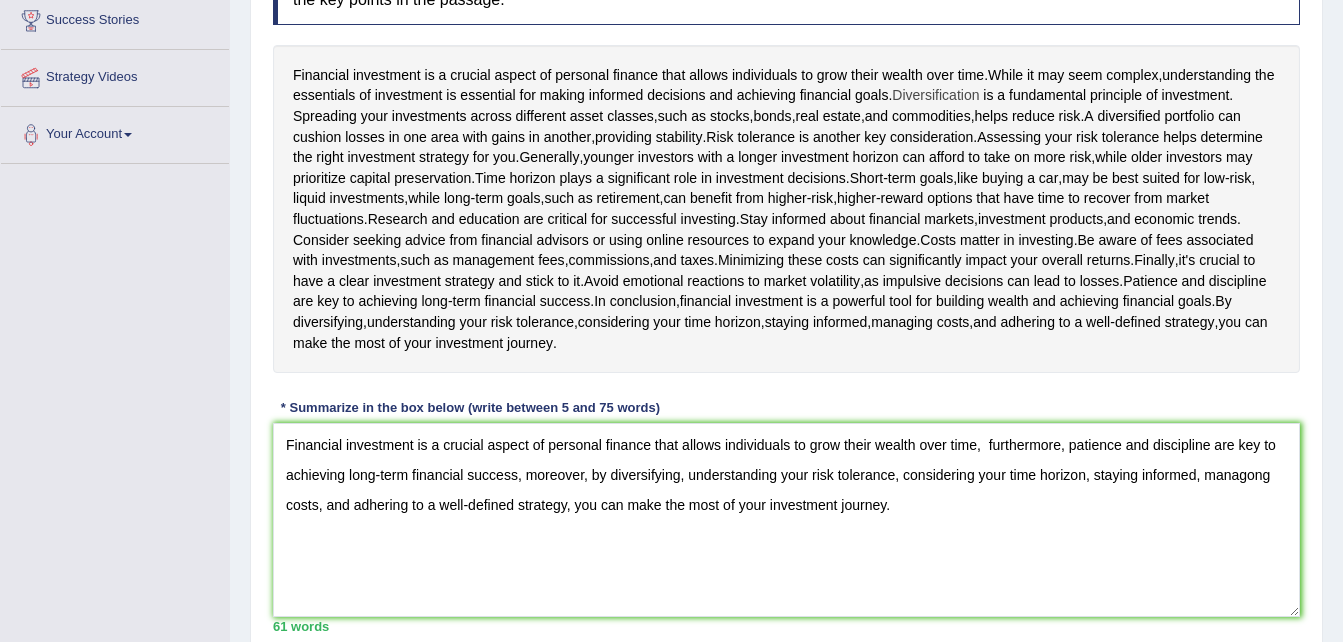 click on "Diversification" at bounding box center (935, 95) 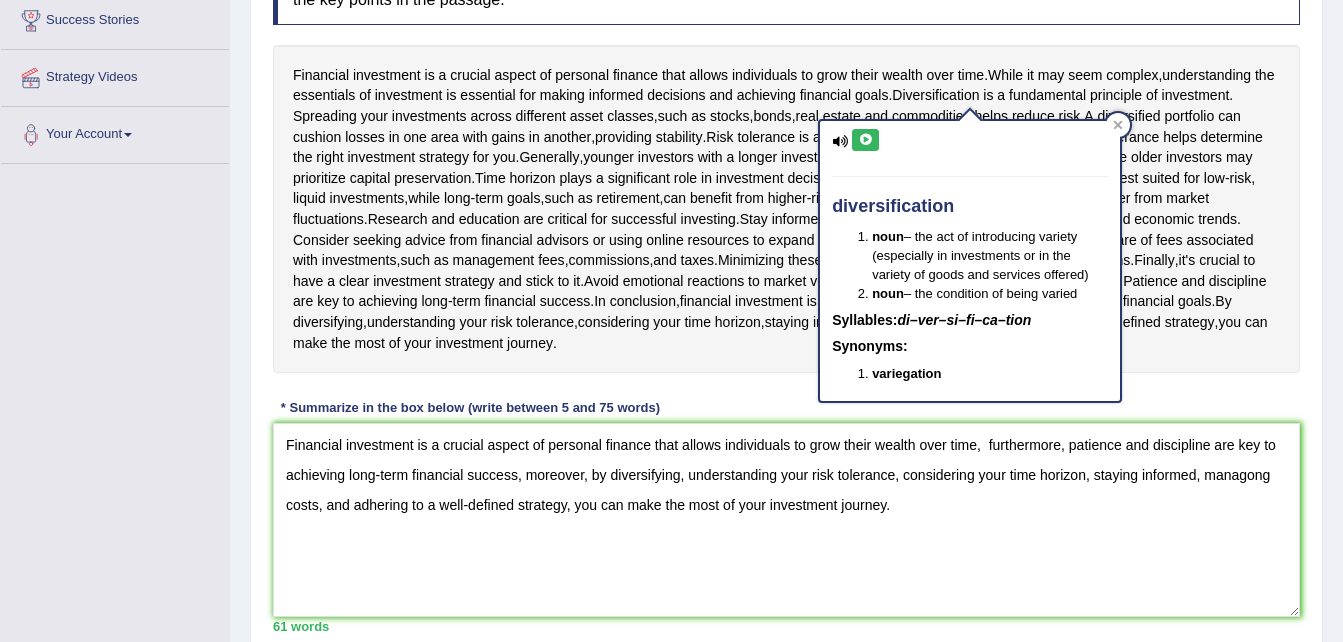 click at bounding box center [865, 140] 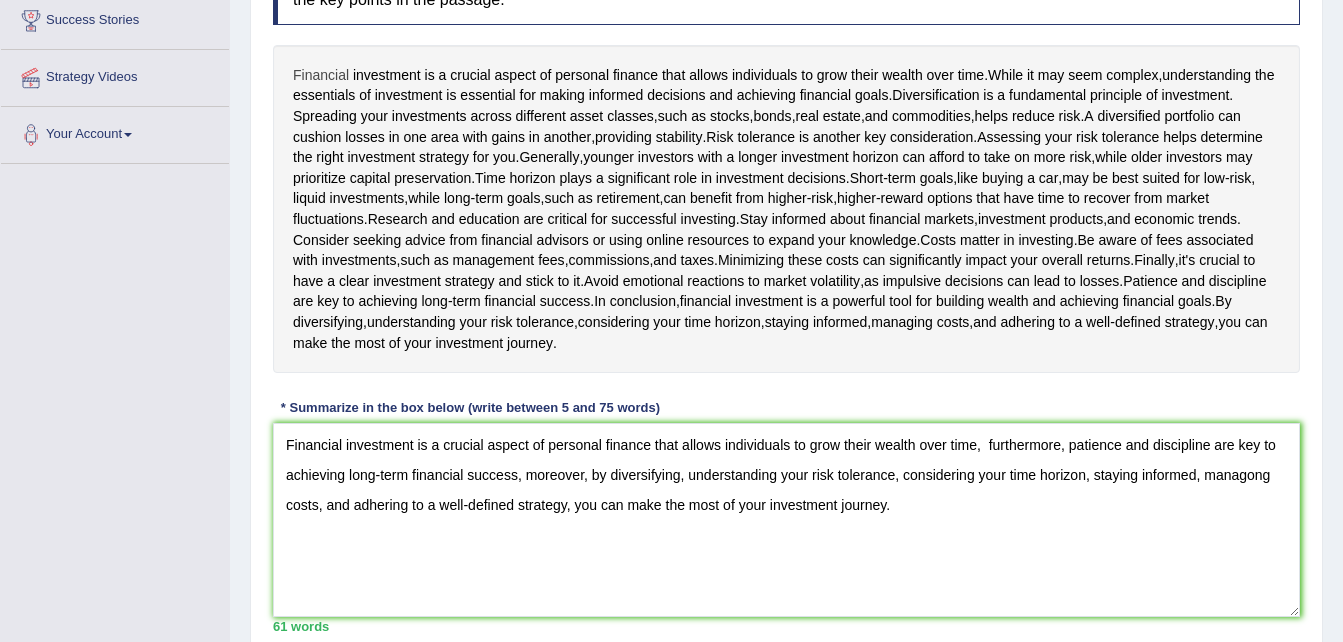 click on "Financial" at bounding box center (321, 75) 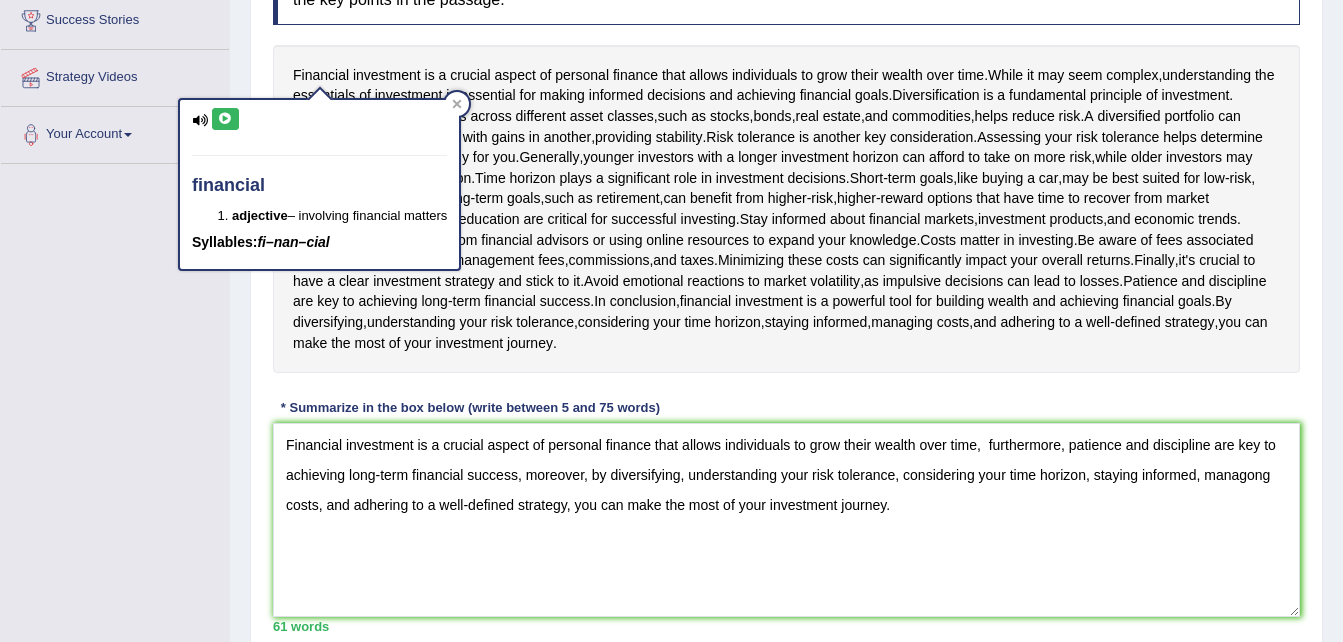 click at bounding box center (225, 119) 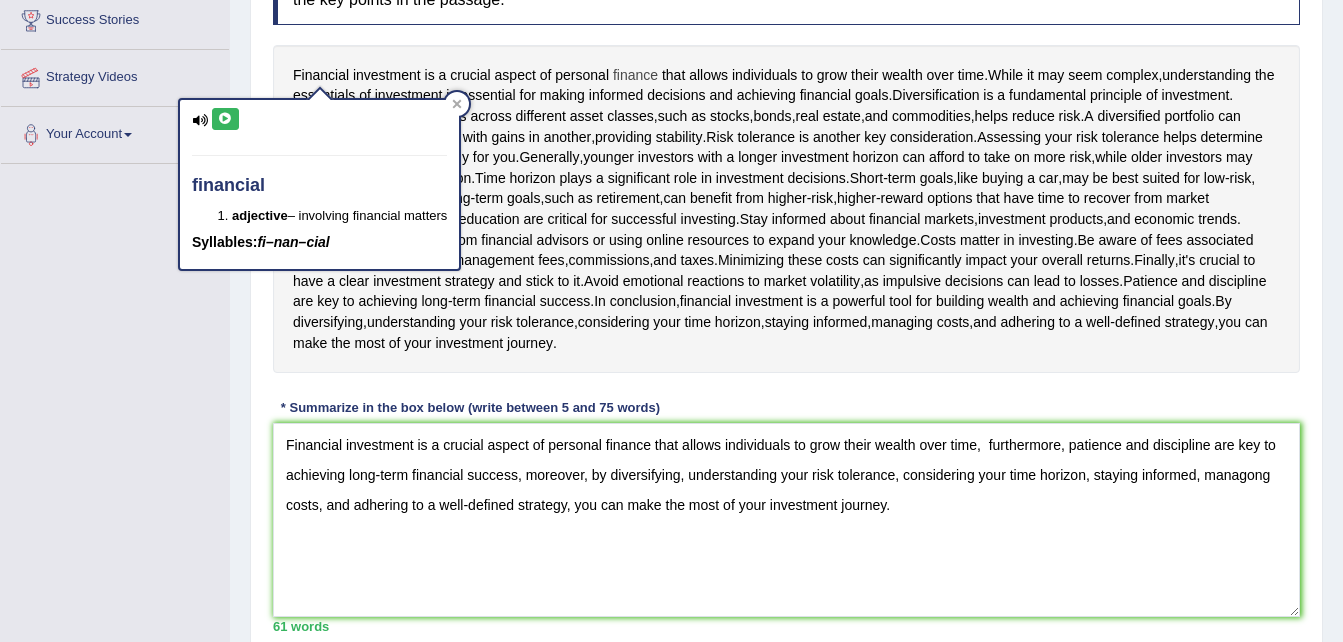 click on "finance" at bounding box center (635, 75) 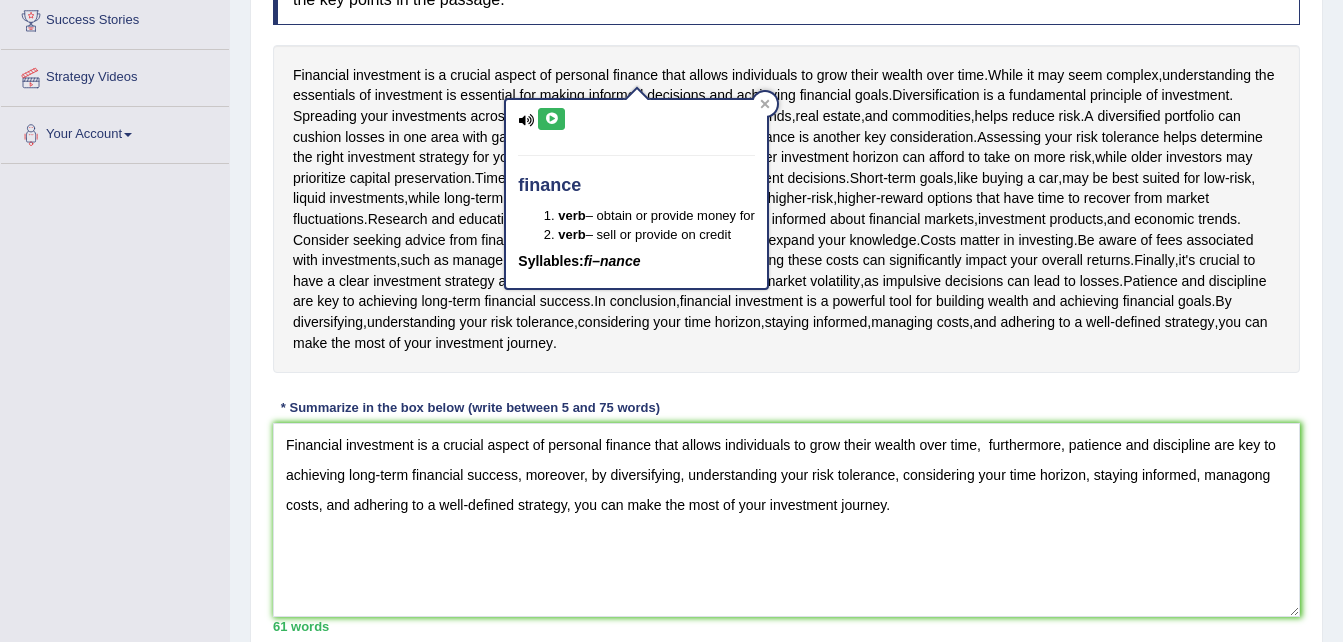 click at bounding box center [551, 119] 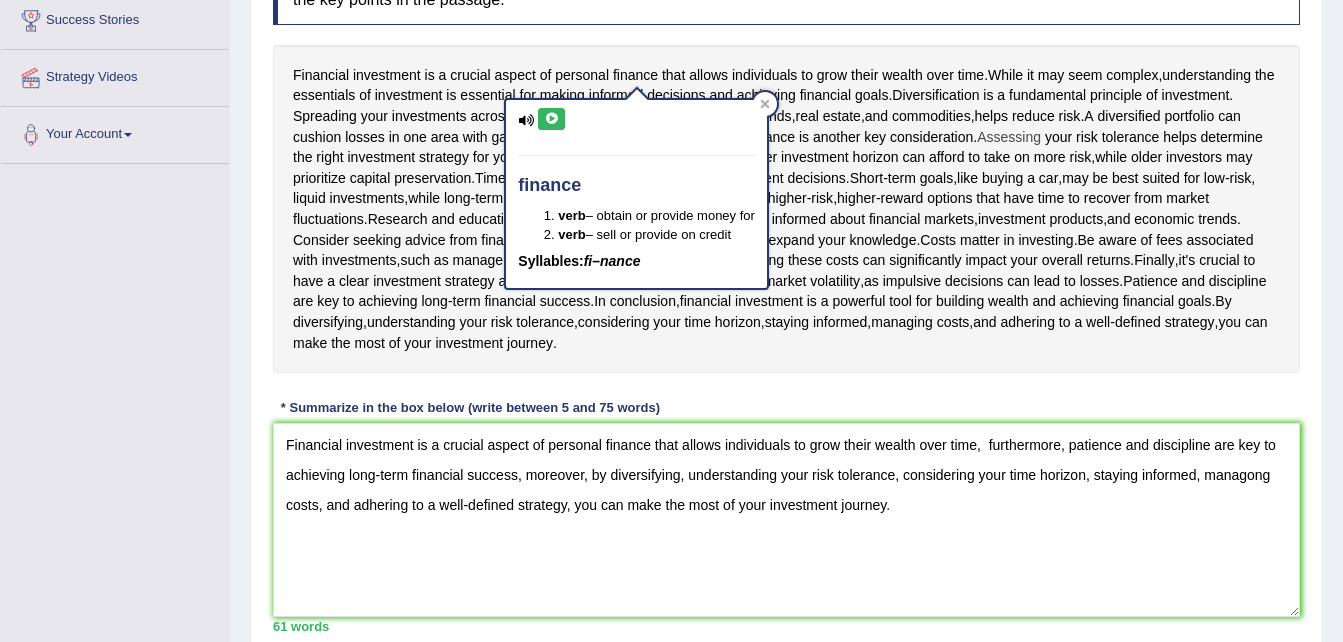 click on "Assessing" at bounding box center (1009, 137) 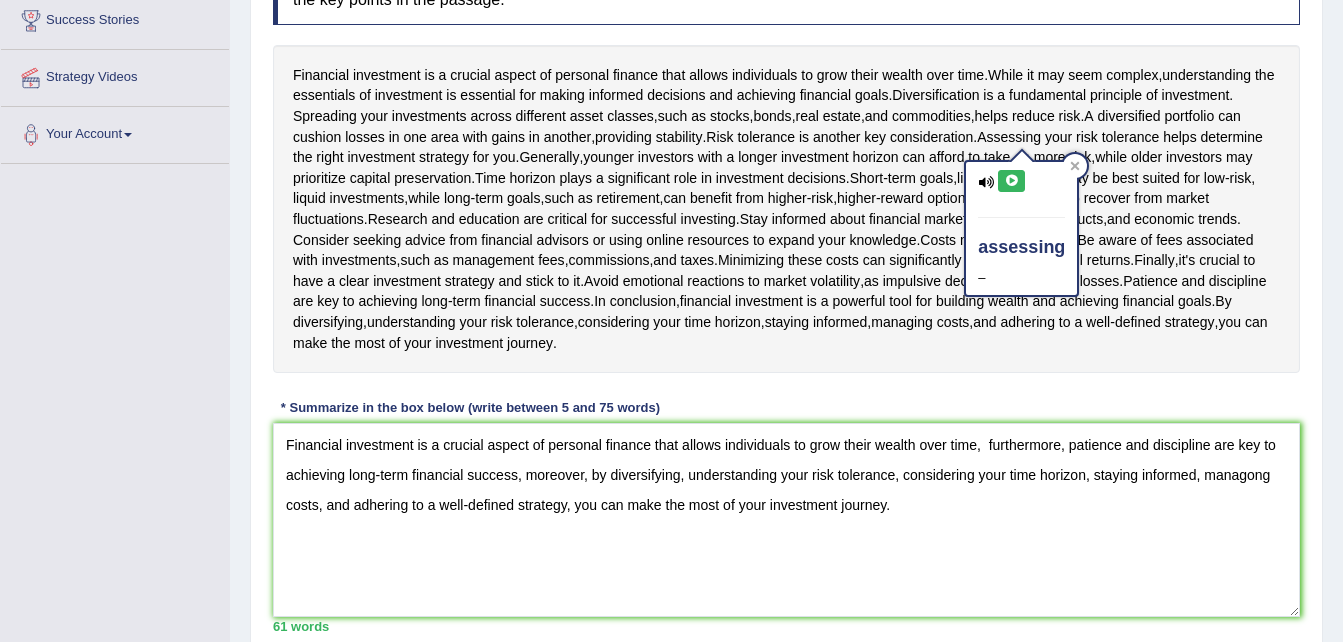 click at bounding box center [1011, 181] 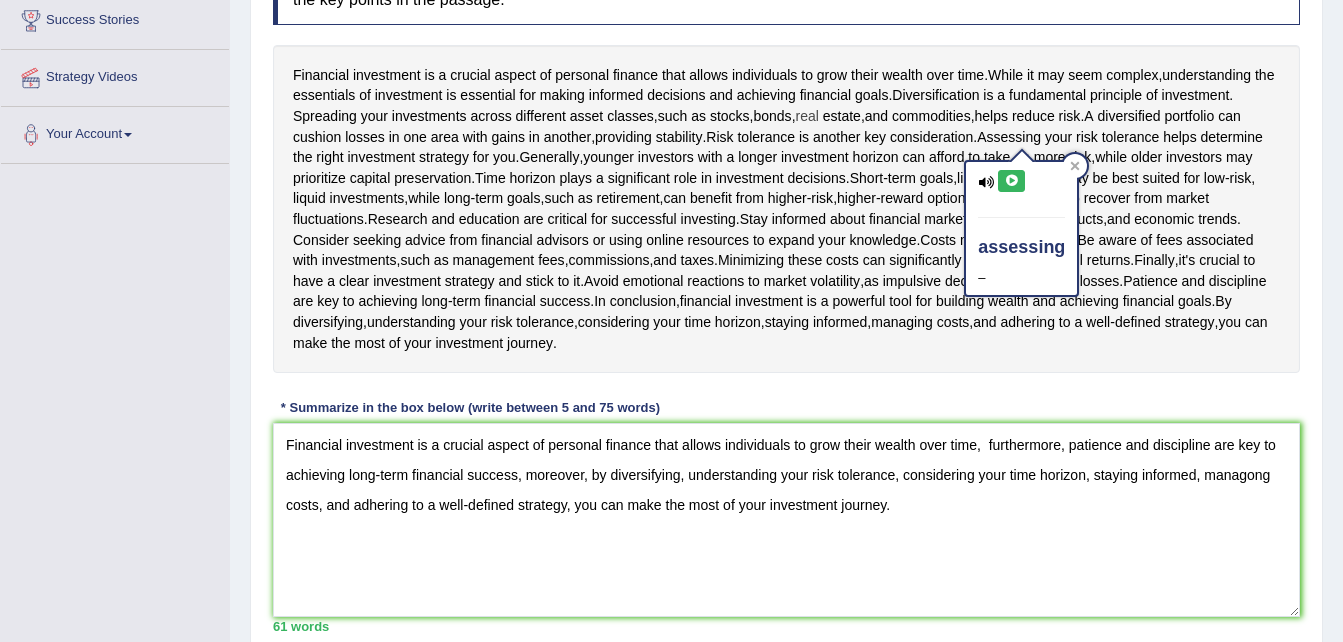 click on "real" at bounding box center [807, 116] 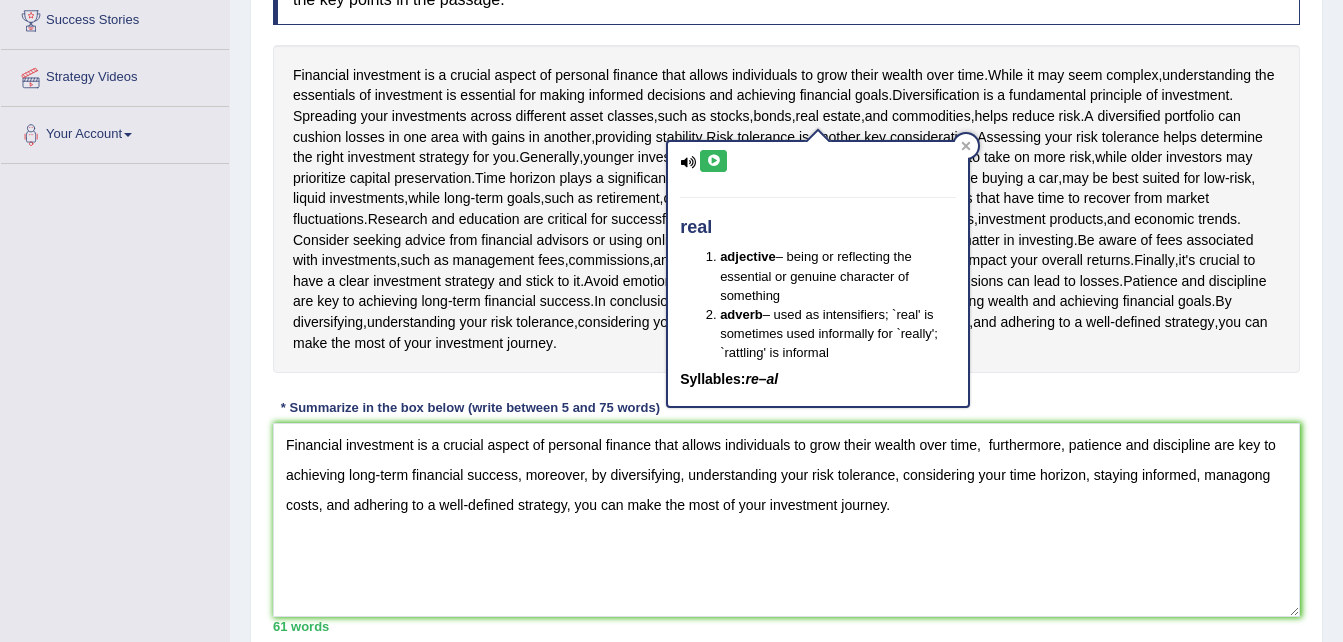 click at bounding box center (713, 161) 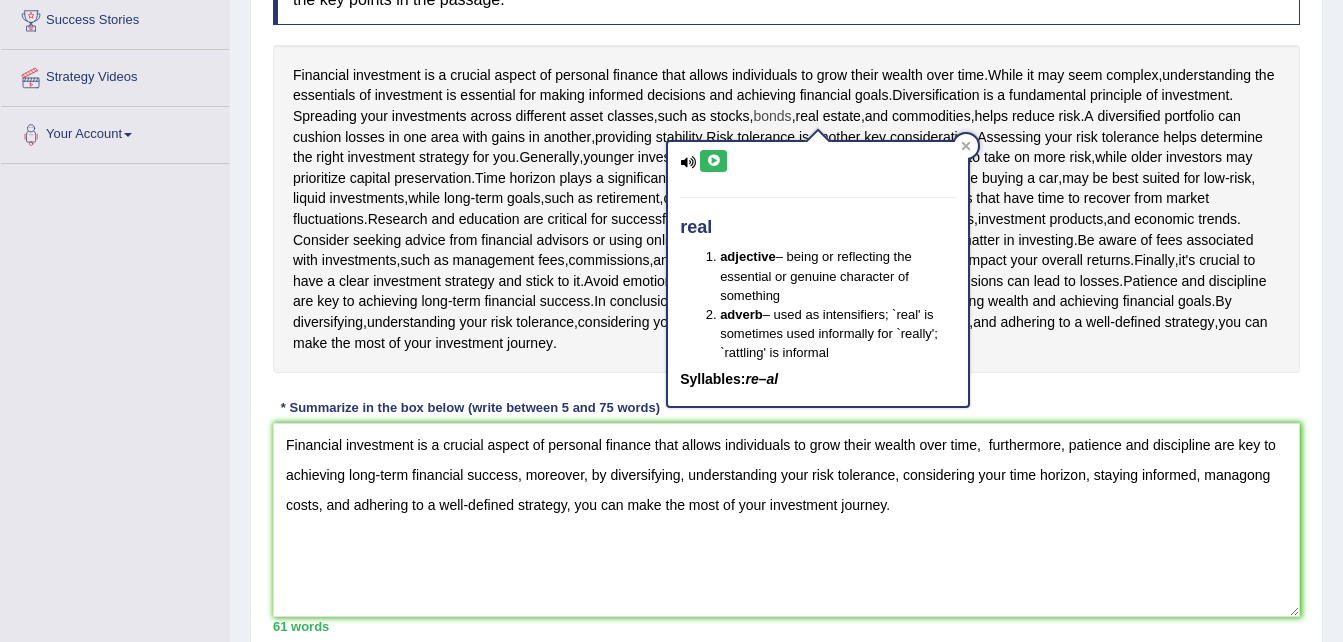 click on "bonds" at bounding box center [772, 116] 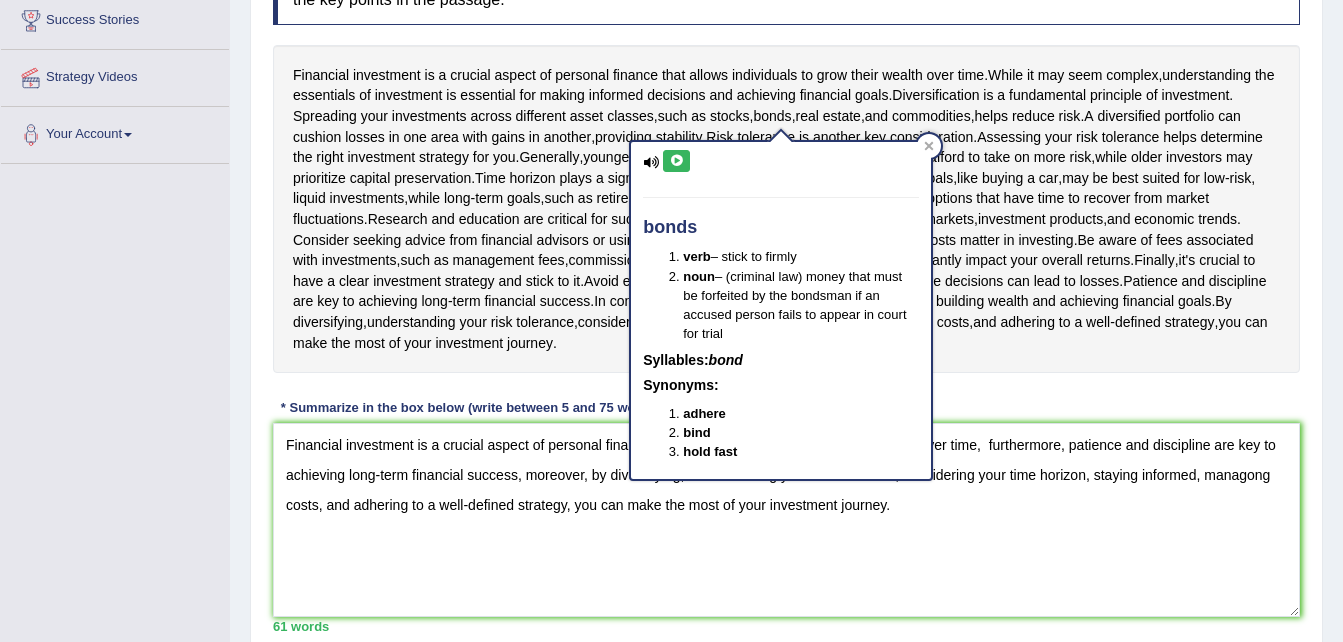 click at bounding box center (676, 161) 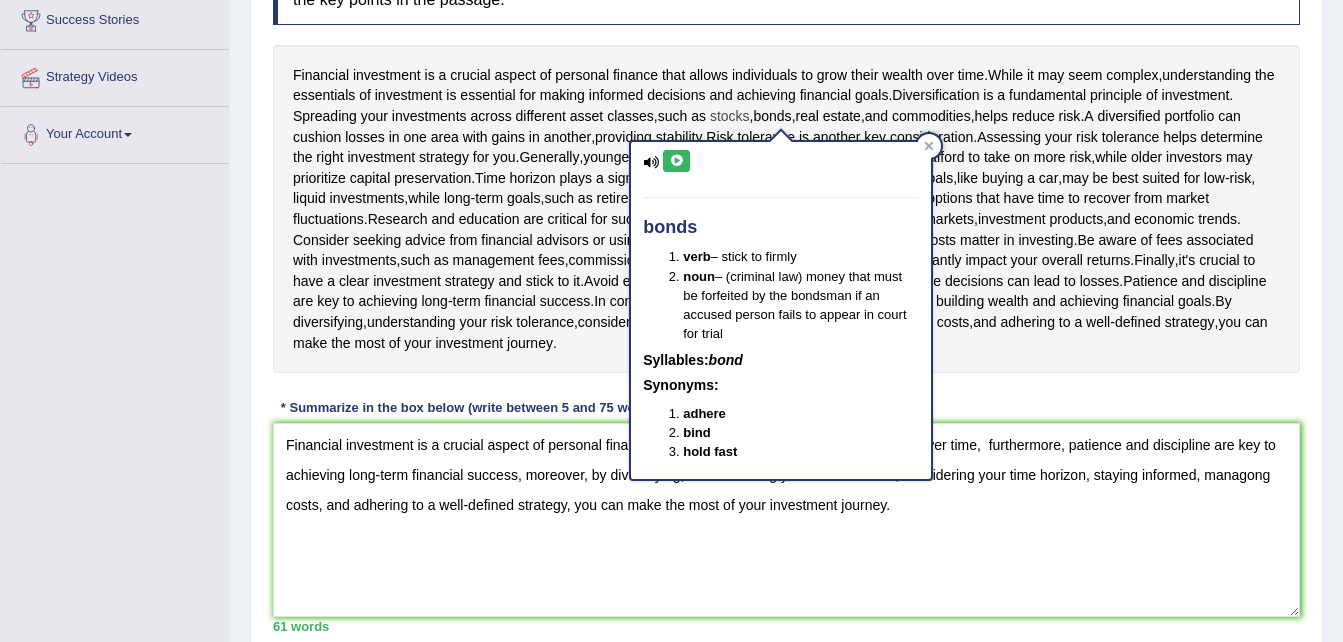 click on "stocks" at bounding box center (730, 116) 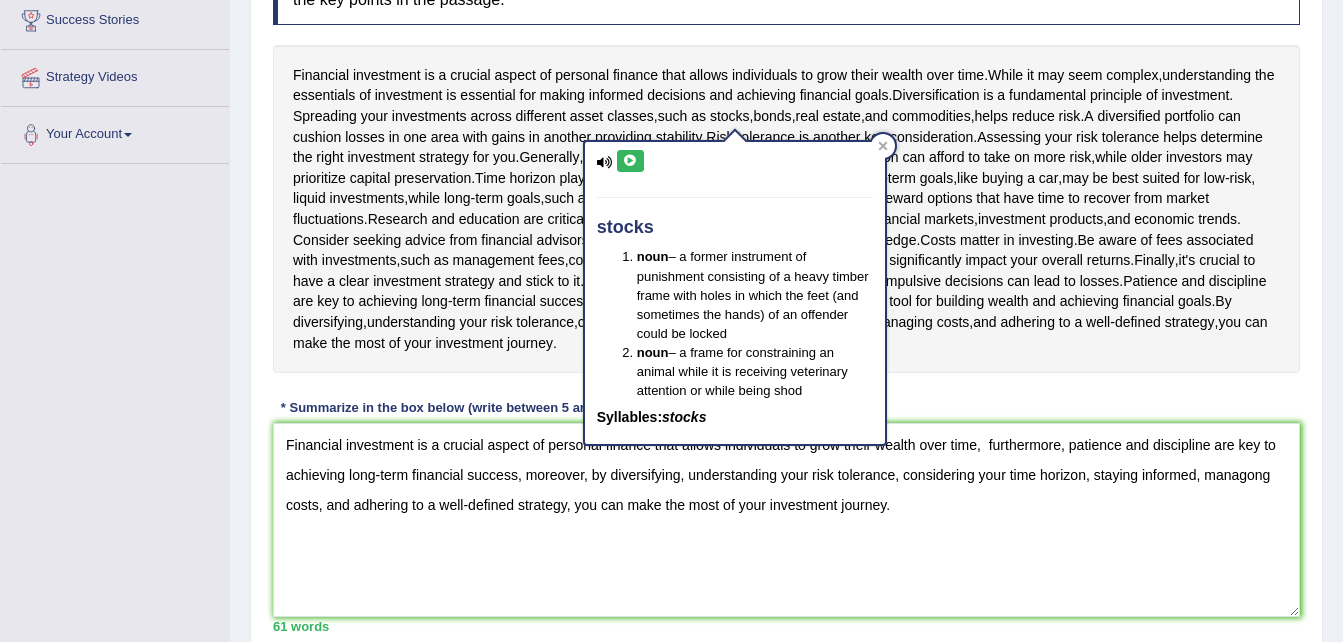 click at bounding box center [630, 161] 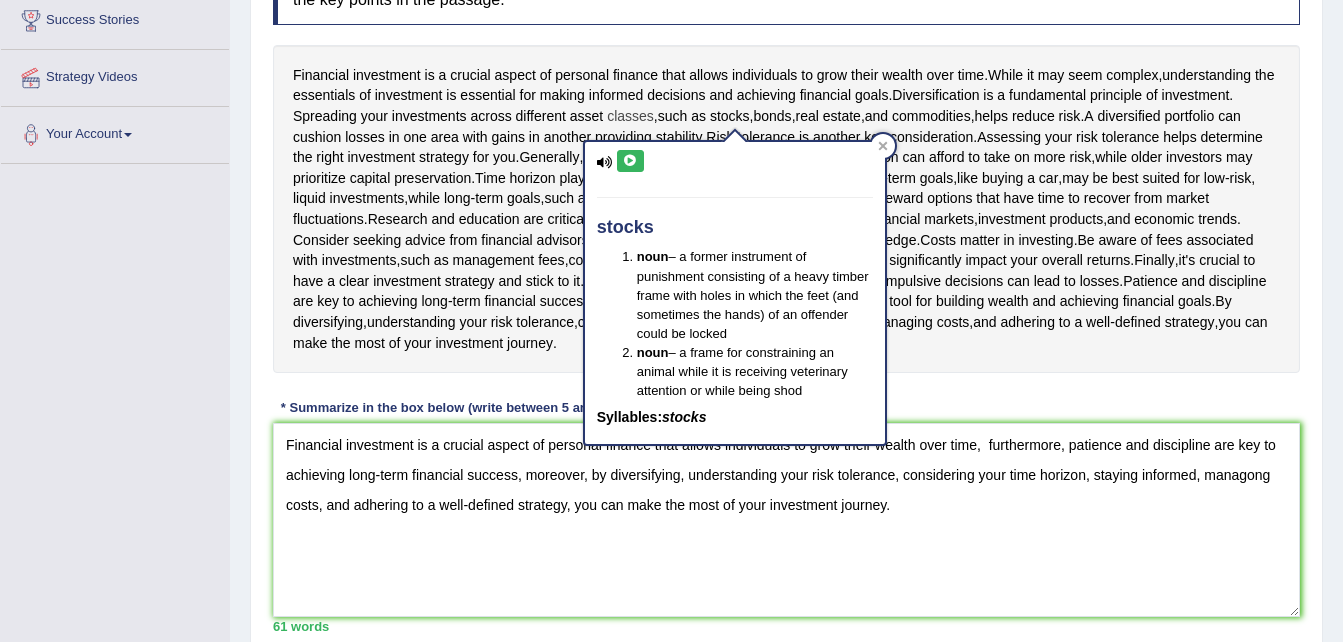 click on "classes" at bounding box center [630, 116] 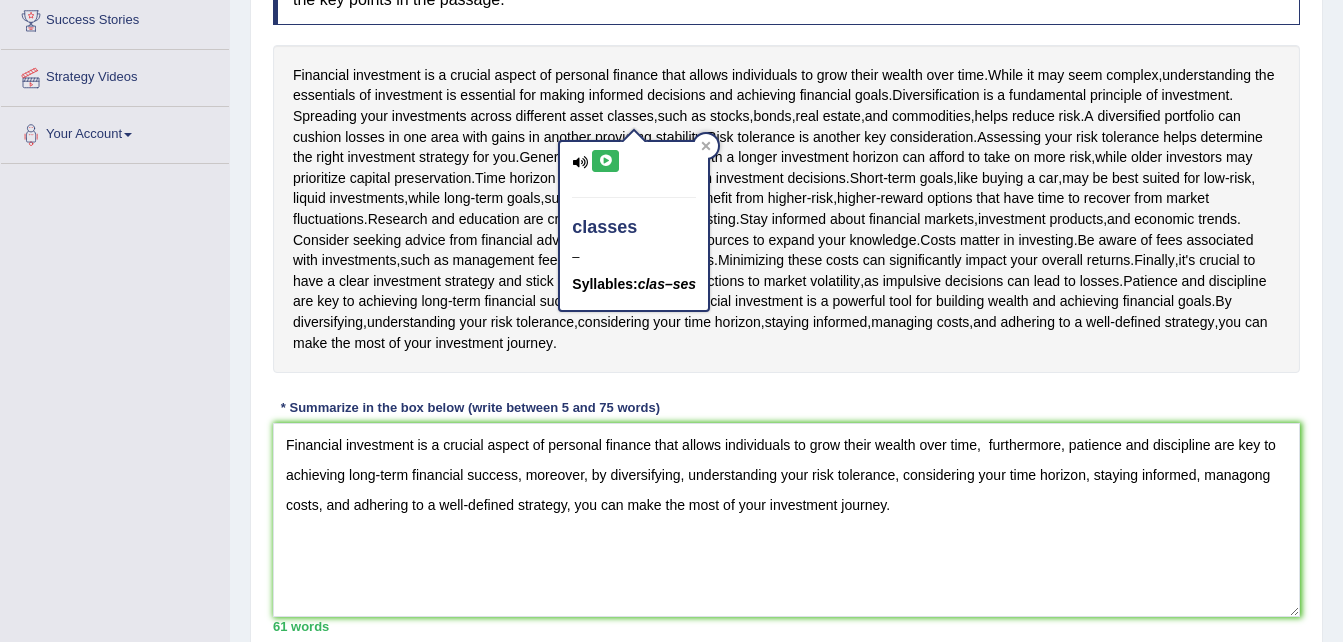 click at bounding box center [605, 161] 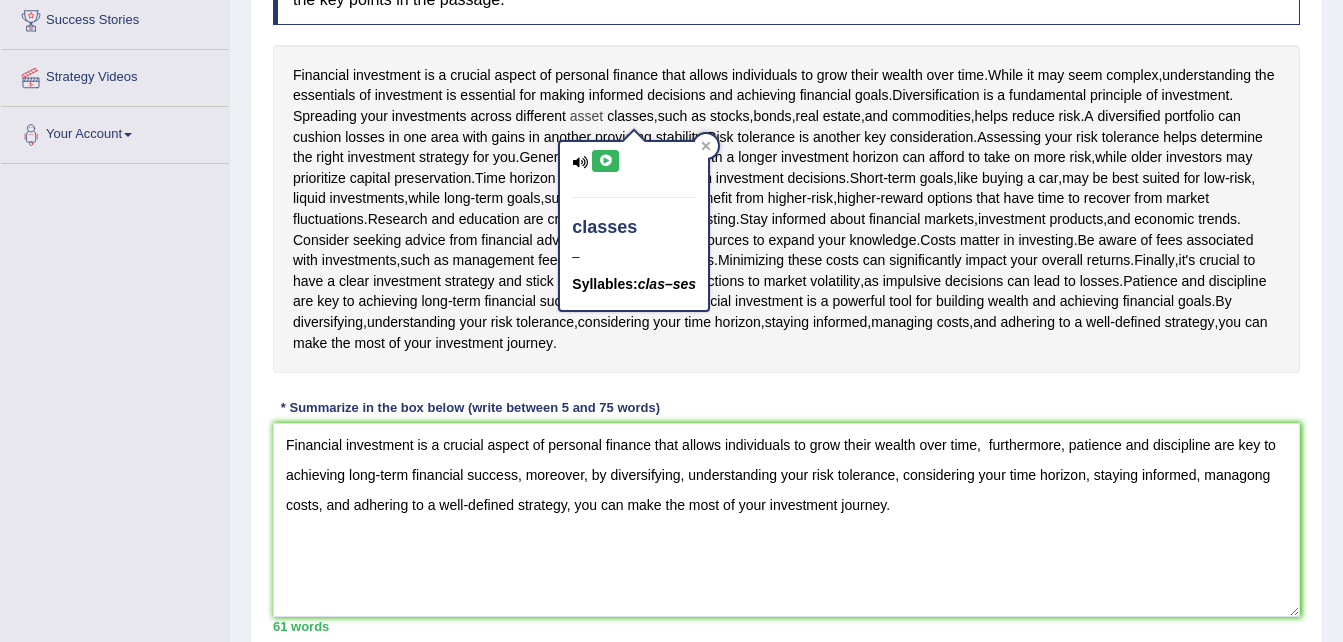click on "asset" at bounding box center (586, 116) 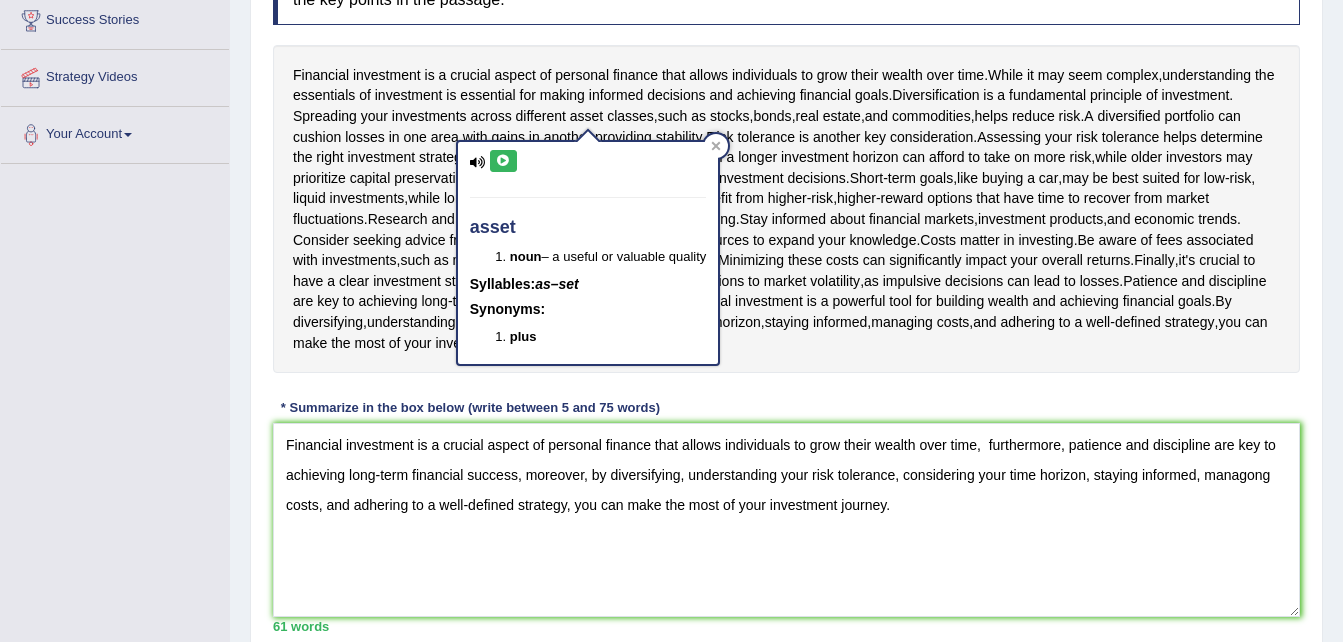 click at bounding box center (503, 161) 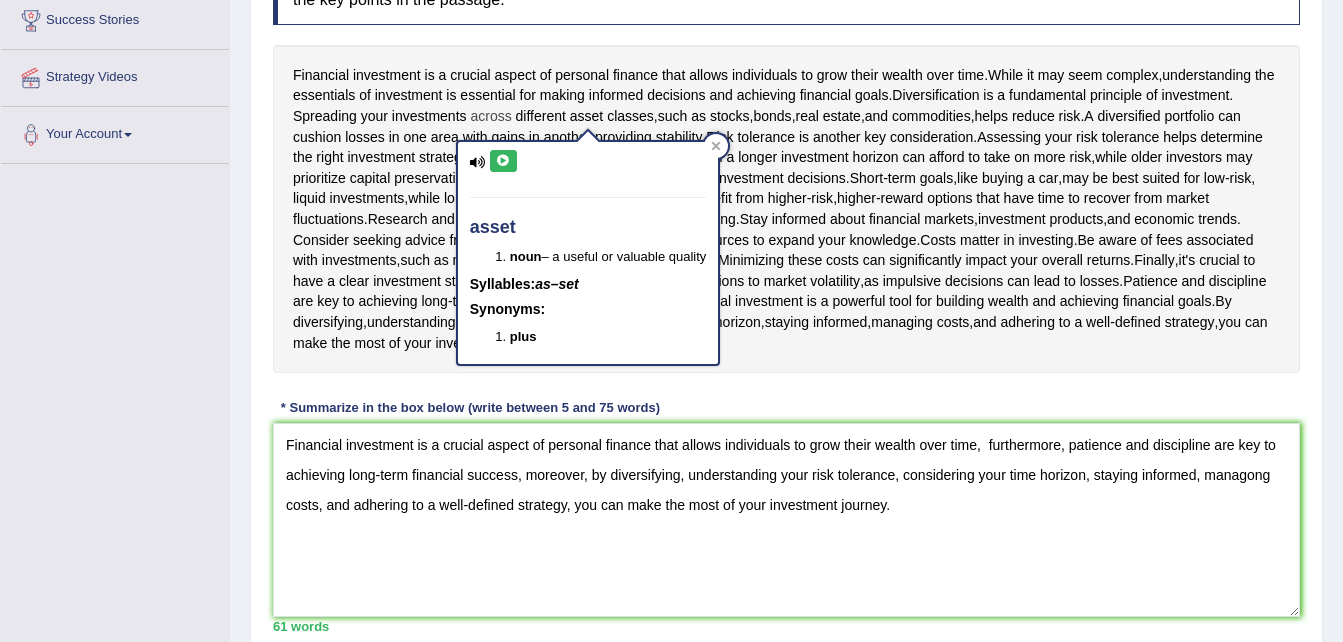 click on "across" at bounding box center (490, 116) 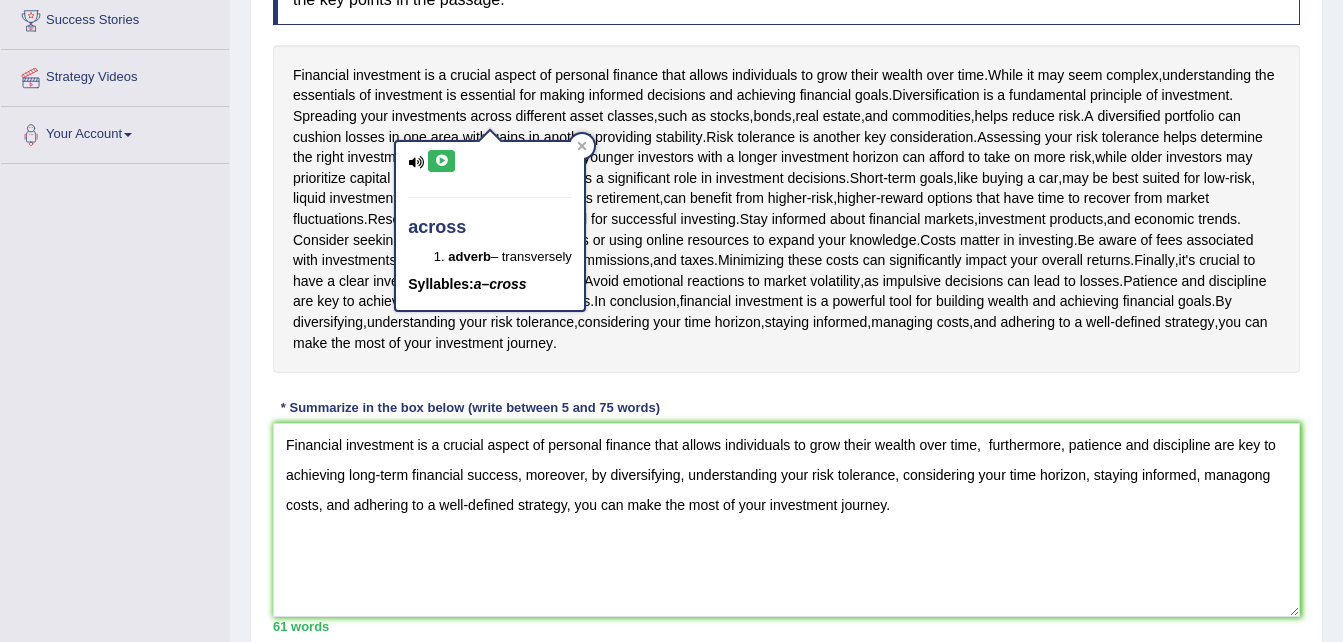 click at bounding box center (441, 161) 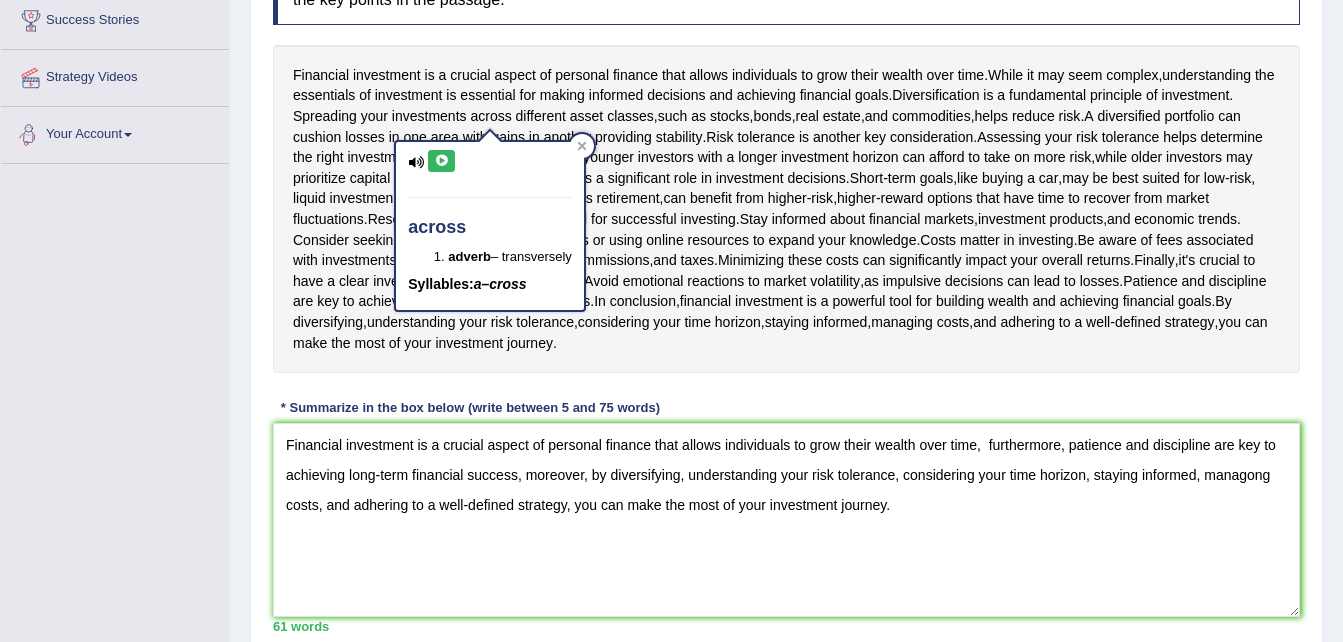 click on "Financial   investment   is   a   crucial   aspect   of   personal   finance   that   allows   individuals   to   grow   their   wealth   over   time .  While   it   may   seem   complex ,  understanding   the   essentials   of   investment   is   essential   for   making   informed   decisions   and   achieving   financial   goals .  Diversification   is   a   fundamental   principle   of   investment .  Spreading   your   investments   across   different   asset   classes ,  such   as   stocks ,  bonds ,  real   estate ,  and   commodities ,  helps   reduce   risk .  A   diversified   portfolio   can   cushion   losses   in   one   area   with   gains   in   another ,  providing   stability .  Risk   tolerance   is   another   key   consideration .  Assessing   your   risk   tolerance   helps   determine   the   right   investment   strategy   for   you .  Generally ,  younger   investors   with   a   longer   investment   horizon   can   afford   to   take   on   more   risk ,  while   older   investors" at bounding box center (786, 209) 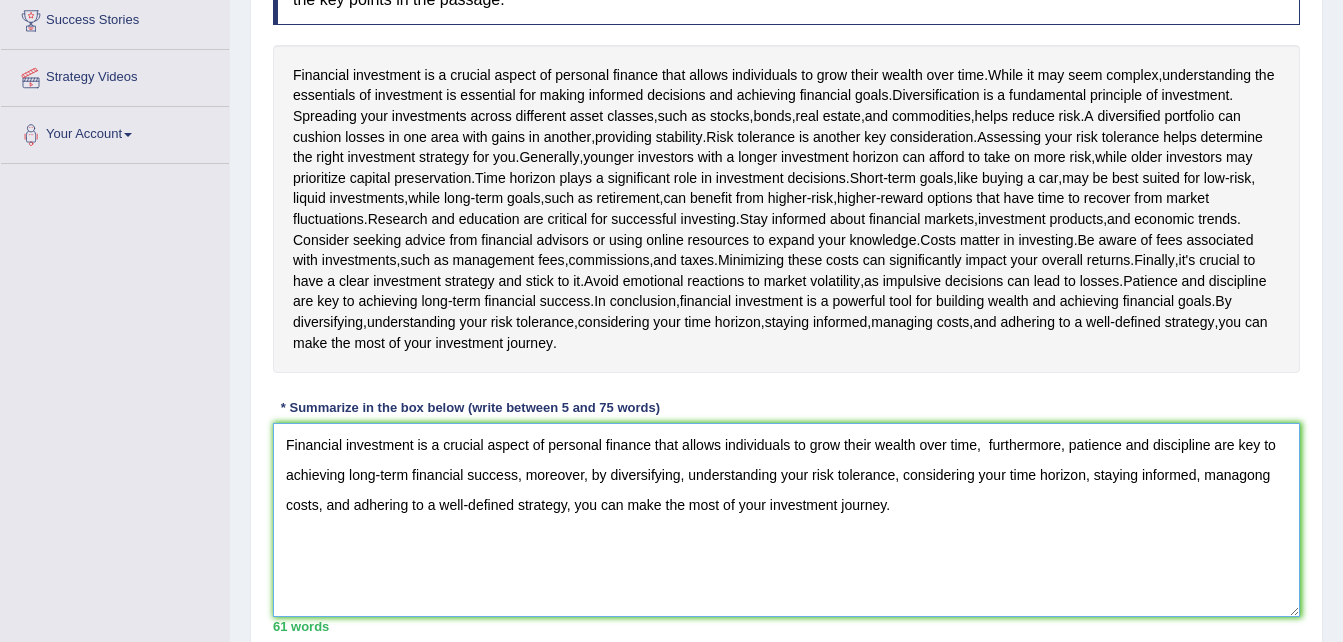 click on "Financial investment is a crucial aspect of personal finance that allows individuals to grow their wealth over time,  furthermore, patience and discipline are key to achieving long-term financial success, moreover, by diversifying, understanding your risk tolerance, considering your time horizon, staying informed, managong costs, and adhering to a well-defined strategy, you can make the most of your investment journey." at bounding box center [786, 520] 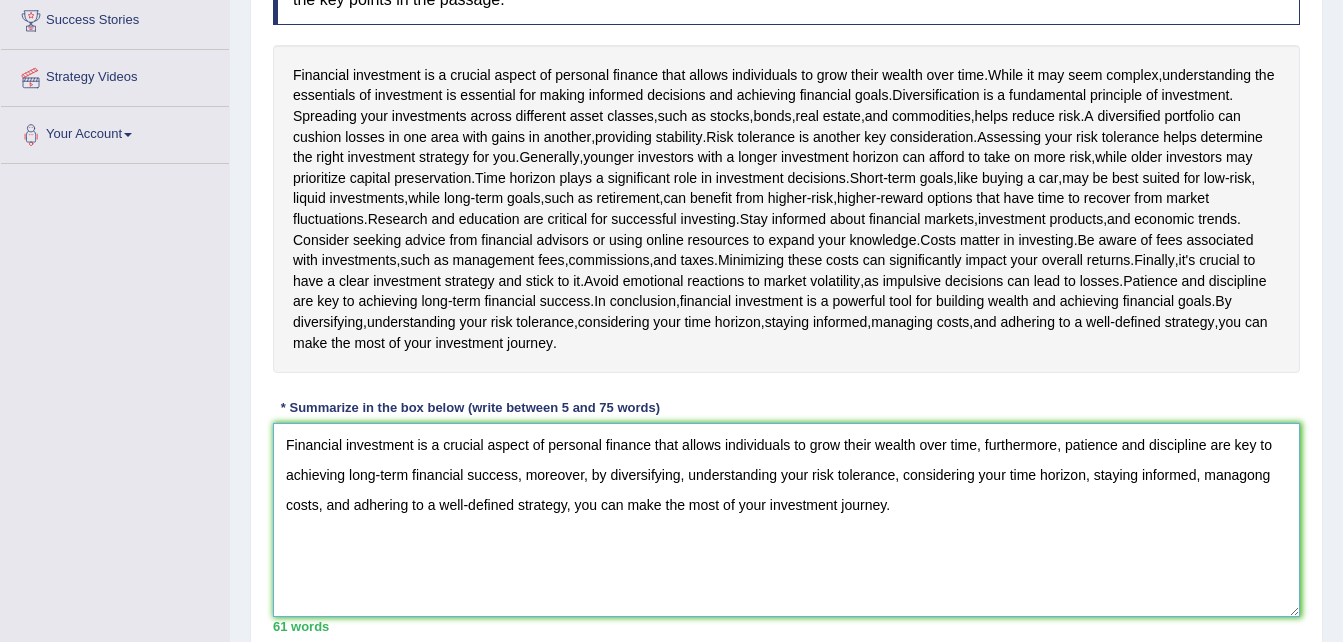 click on "Financial investment is a crucial aspect of personal finance that allows individuals to grow their wealth over time, furthermore, patience and discipline are key to achieving long-term financial success, moreover, by diversifying, understanding your risk tolerance, considering your time horizon, staying informed, managong costs, and adhering to a well-defined strategy, you can make the most of your investment journey." at bounding box center (786, 520) 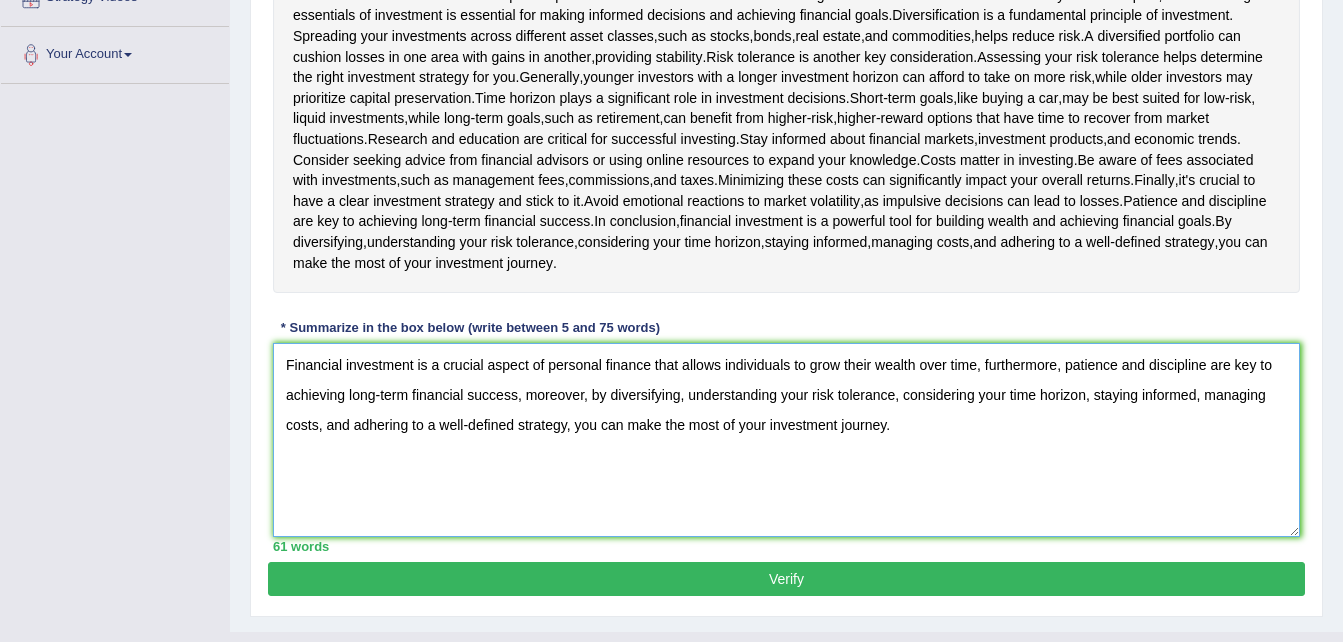 scroll, scrollTop: 454, scrollLeft: 0, axis: vertical 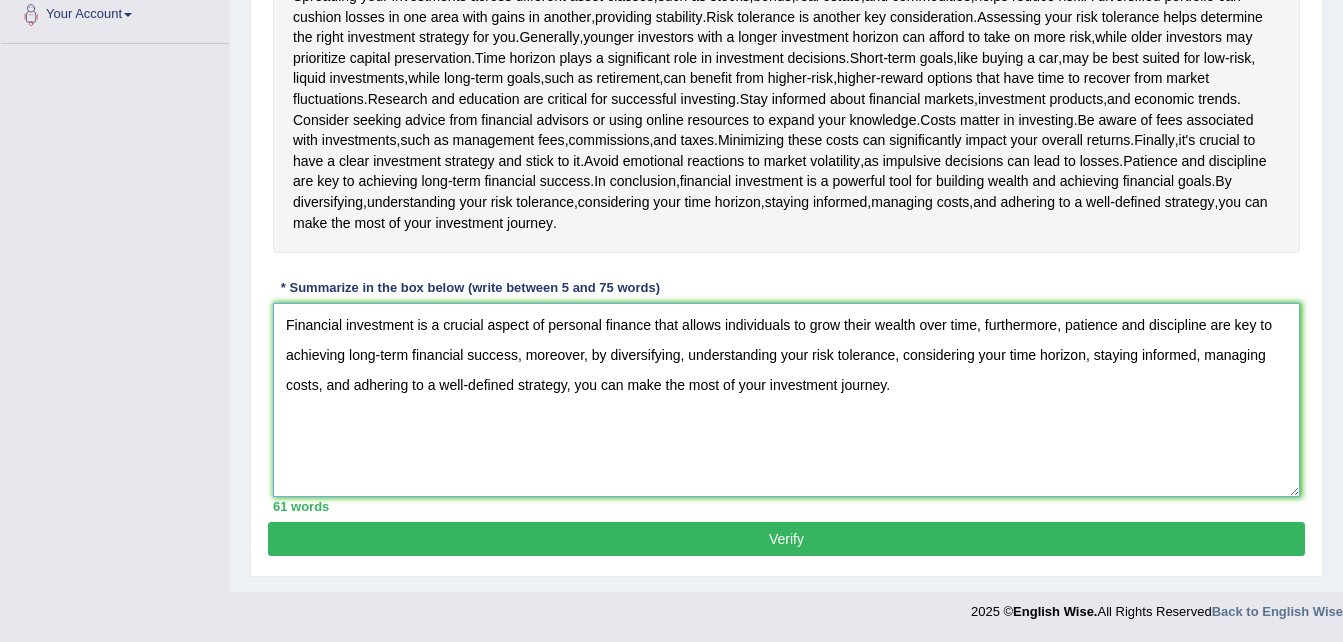 type on "Financial investment is a crucial aspect of personal finance that allows individuals to grow their wealth over time, furthermore, patience and discipline are key to achieving long-term financial success, moreover, by diversifying, understanding your risk tolerance, considering your time horizon, staying informed, managing costs, and adhering to a well-defined strategy, you can make the most of your investment journey." 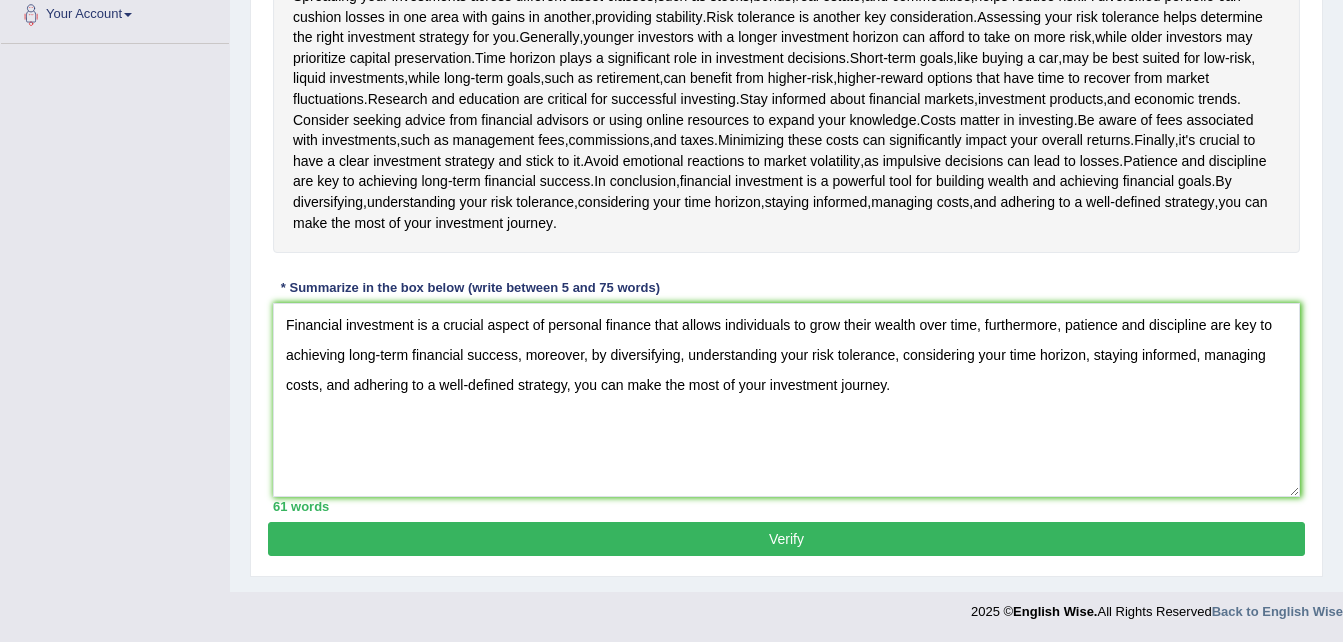 click on "Verify" at bounding box center [786, 539] 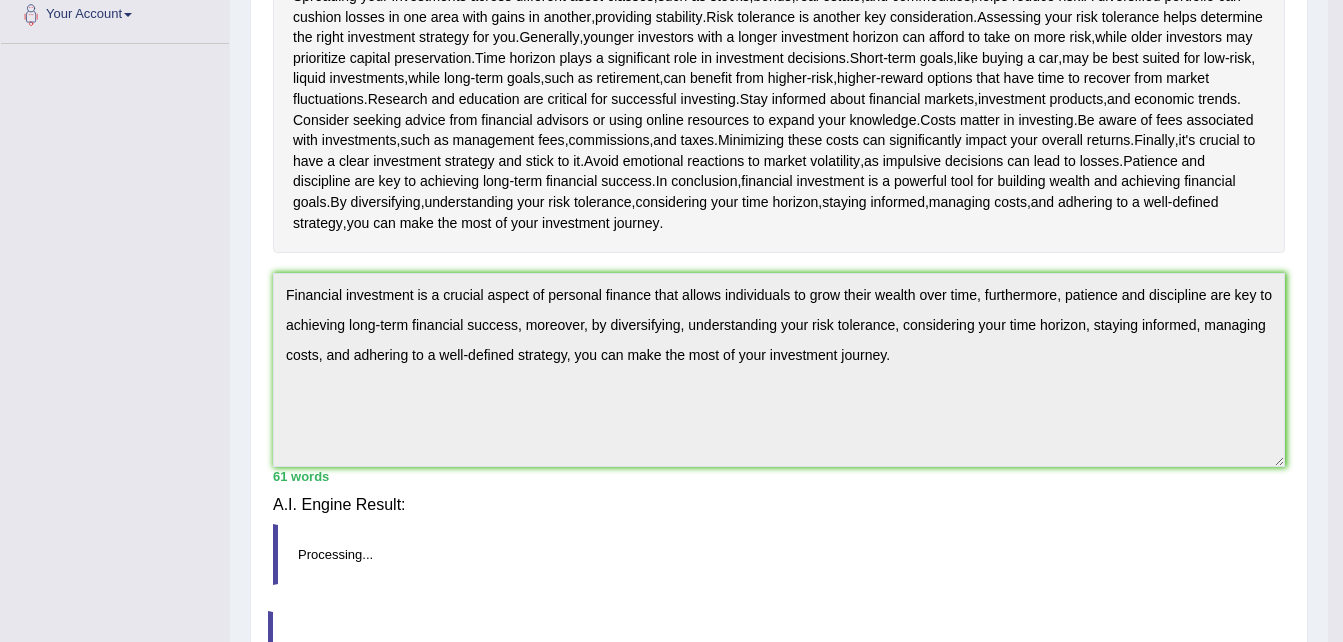 scroll, scrollTop: 442, scrollLeft: 0, axis: vertical 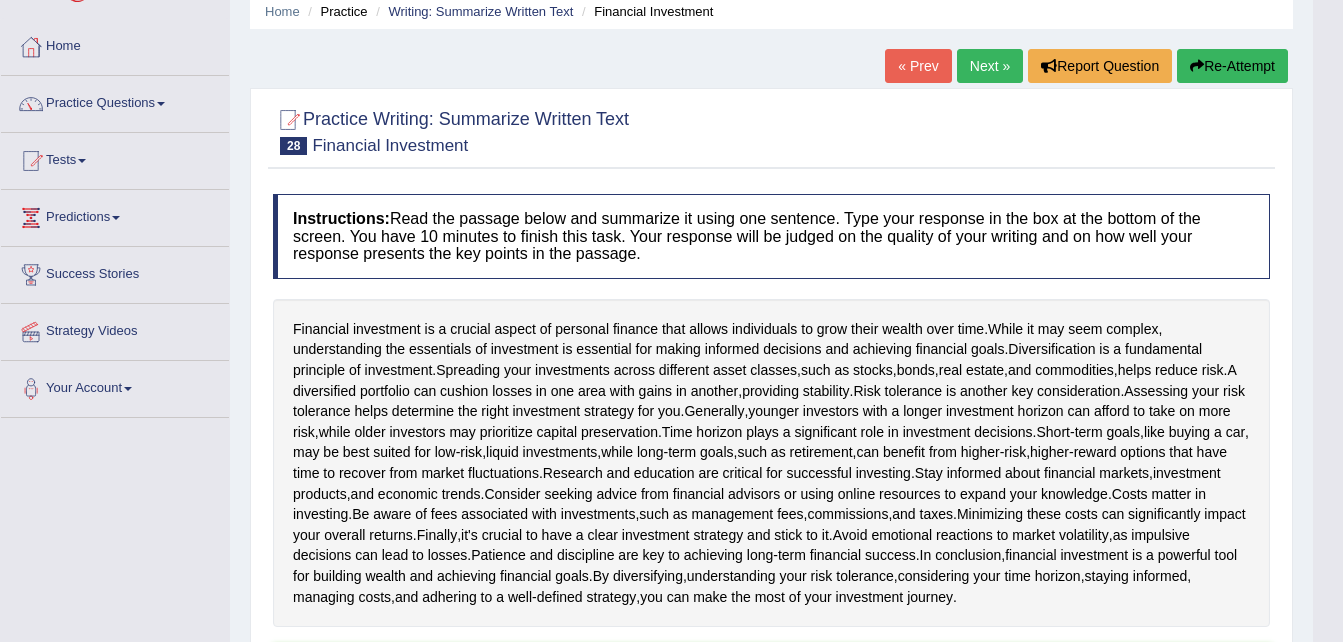 click on "Next »" at bounding box center [990, 66] 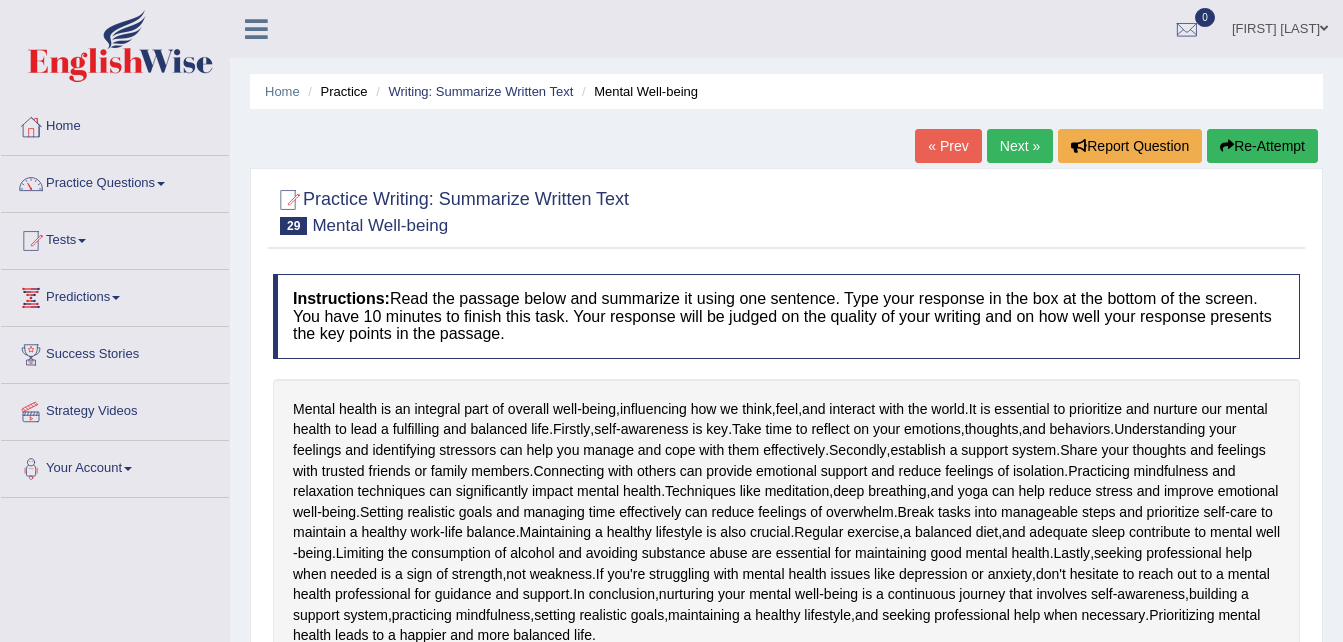 scroll, scrollTop: 0, scrollLeft: 0, axis: both 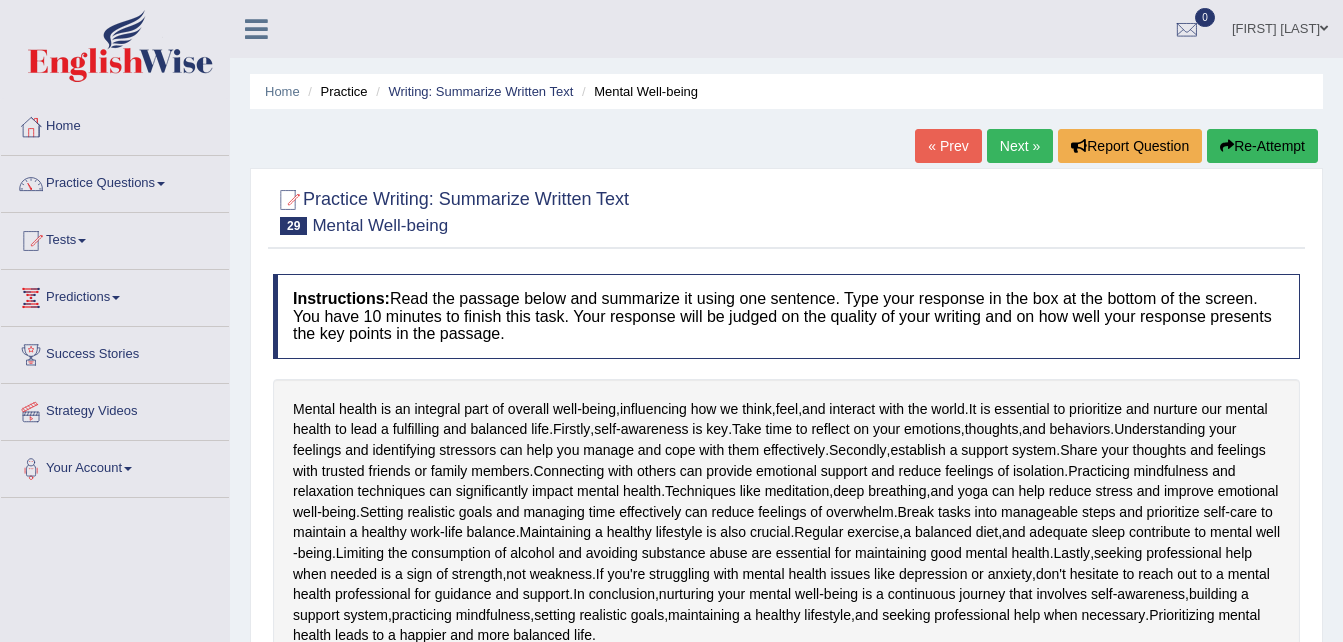 click on "Home
Practice
Writing: Summarize Written Text
Mental Well-being
« Prev Next »  Report Question  Re-Attempt
Practice Writing: Summarize Written Text
29
Mental Well-being
Instructions:  Read the passage below and summarize it using one sentence. Type your response in the box at the bottom of the screen. You have 10 minutes to finish this task. Your response will be judged on the quality of your writing and on how well your response presents the key points in the passage.
Mental   health   is   an   integral   part   of   overall   well - being ,  influencing   how   we   think ,  feel ,  and   interact   with   the   world .  It   is   essential   to   prioritize   and   nurture   our   mental   health   to   lead   a   fulfilling   and   balanced   life .  Firstly ,  self - awareness   is   key .  Take   time   to" at bounding box center [786, 502] 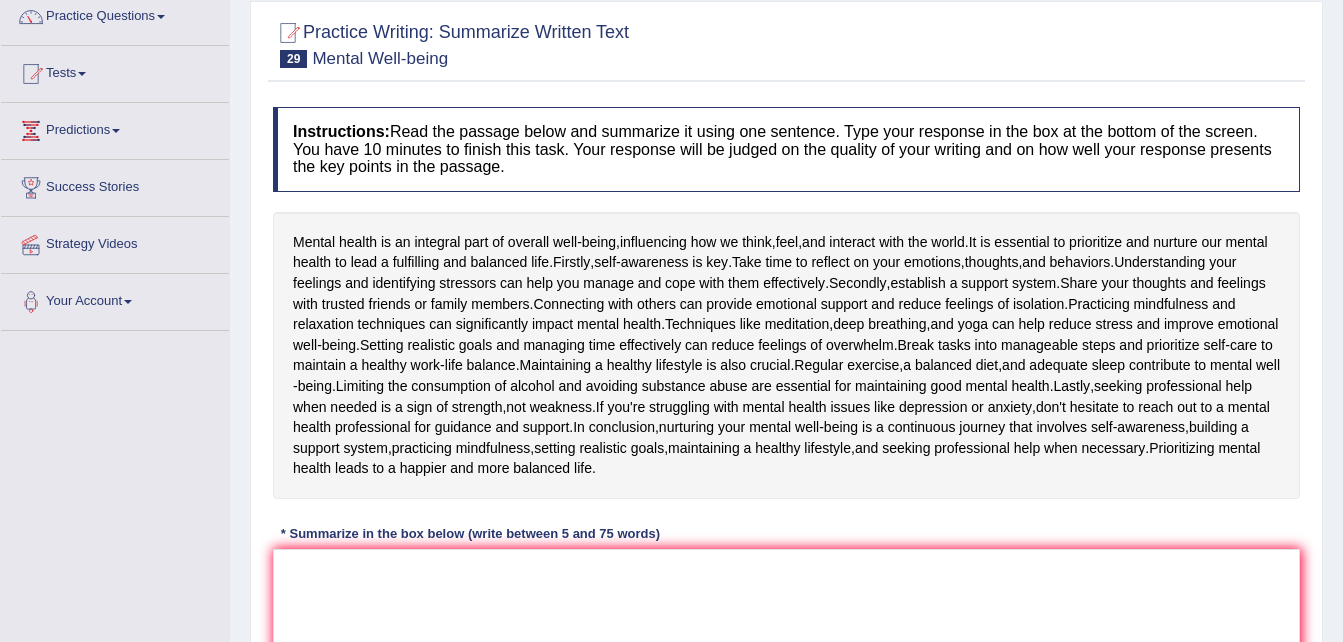scroll, scrollTop: 238, scrollLeft: 0, axis: vertical 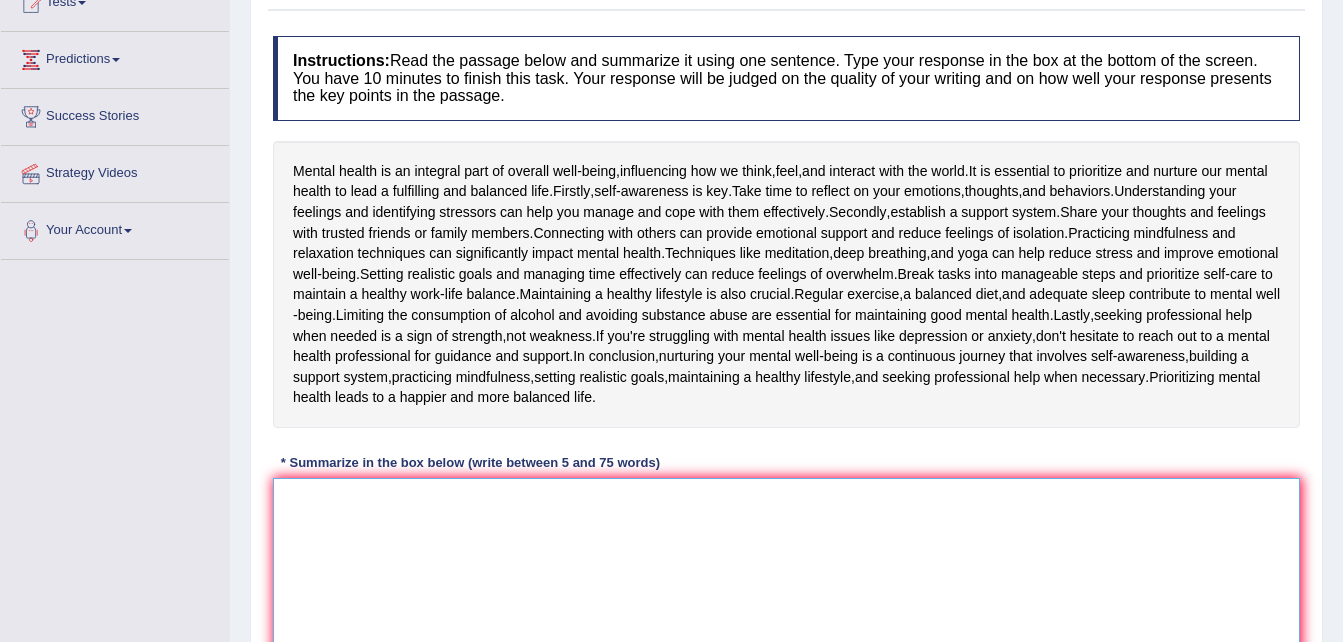 click at bounding box center [786, 575] 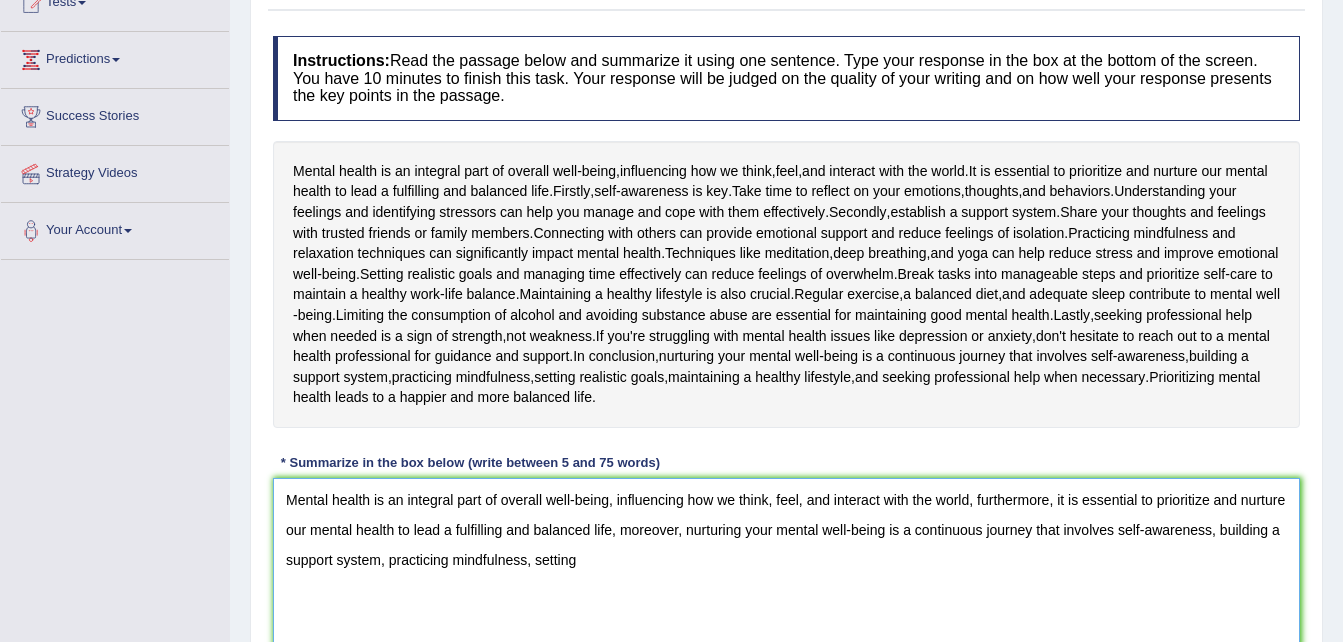 click on "Mental health is an integral part of overall well-being, influencing how we think, feel, and interact with the world, furthermore, it is essential to prioritize and nurture  our mental health to lead a fulfilling and balanced life, moreover, nurturing your mental well-being is a continuous journey that involves self-awareness, building a support system, practicing mindfulness, setting" at bounding box center [786, 575] 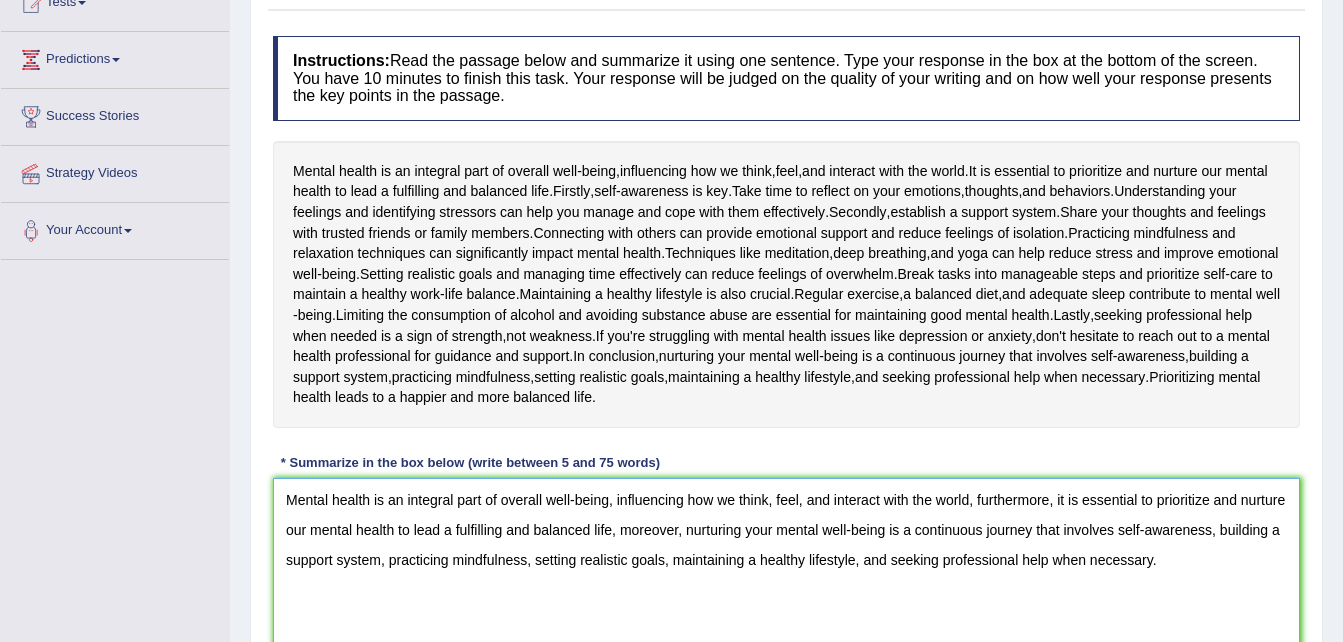 click on "Mental health is an integral part of overall well-being, influencing how we think, feel, and interact with the world, furthermore, it is essential to prioritize and nurture  our mental health to lead a fulfilling and balanced life, moreover, nurturing your mental well-being is a continuous journey that involves self-awareness, building a support system, practicing mindfulness, setting realistic goals, maintaining a healthy lifestyle, and seeking professional help when necessary." at bounding box center (786, 575) 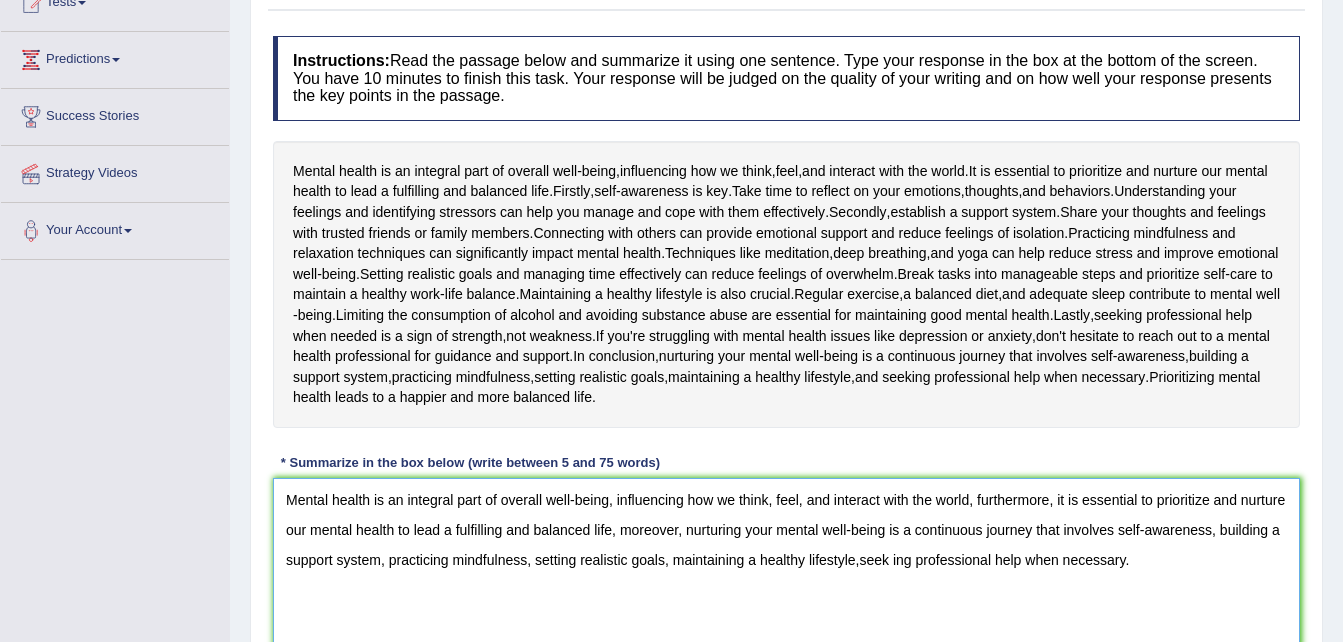 click on "Mental health is an integral part of overall well-being, influencing how we think, feel, and interact with the world, furthermore, it is essential to prioritize and nurture  our mental health to lead a fulfilling and balanced life, moreover, nurturing your mental well-being is a continuous journey that involves self-awareness, building a support system, practicing mindfulness, setting realistic goals, maintaining a healthy lifestyle,seek ing professional help when necessary." at bounding box center (786, 575) 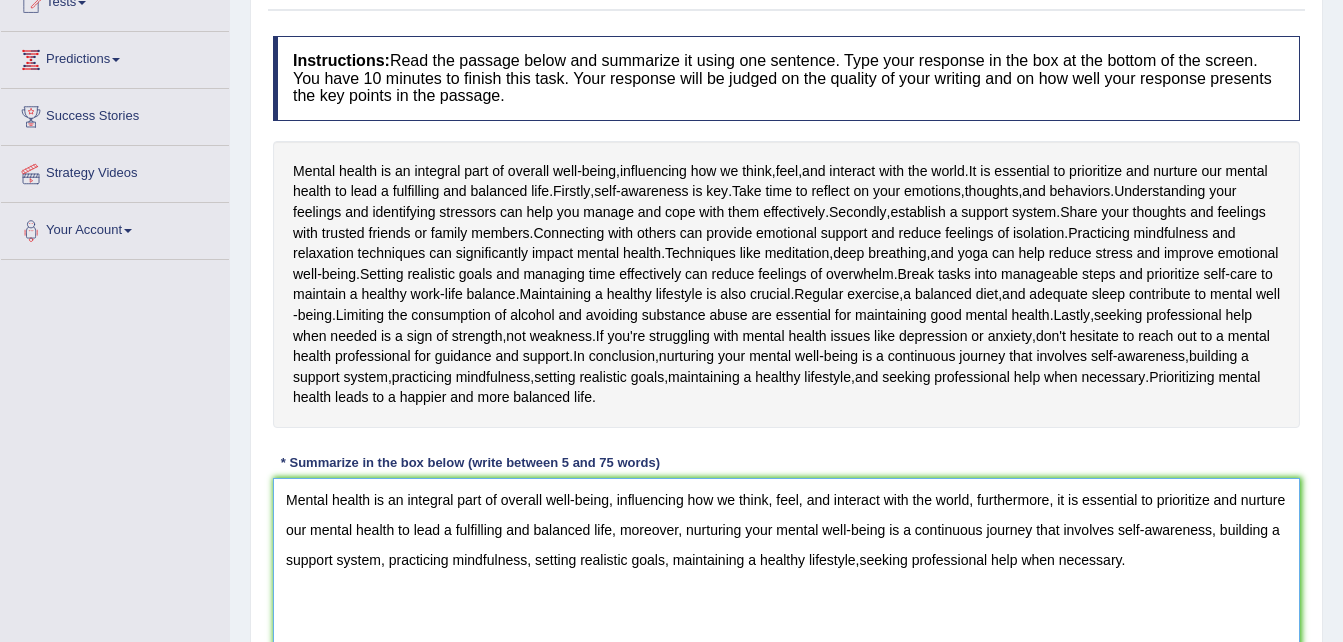 click on "Mental health is an integral part of overall well-being, influencing how we think, feel, and interact with the world, furthermore, it is essential to prioritize and nurture  our mental health to lead a fulfilling and balanced life, moreover, nurturing your mental well-being is a continuous journey that involves self-awareness, building a support system, practicing mindfulness, setting realistic goals, maintaining a healthy lifestyle,seeking professional help when necessary." at bounding box center [786, 575] 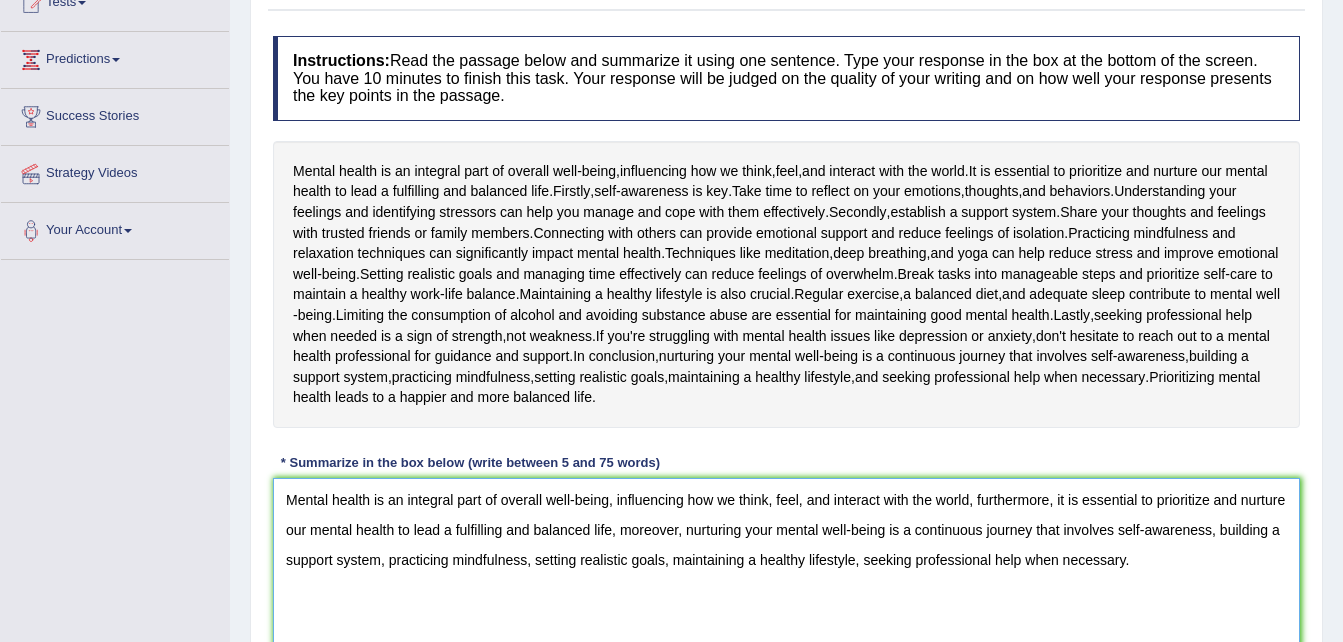 click on "Mental health is an integral part of overall well-being, influencing how we think, feel, and interact with the world, furthermore, it is essential to prioritize and nurture  our mental health to lead a fulfilling and balanced life, moreover, nurturing your mental well-being is a continuous journey that involves self-awareness, building a support system, practicing mindfulness, setting realistic goals, maintaining a healthy lifestyle, seeking professional help when necessary." at bounding box center [786, 575] 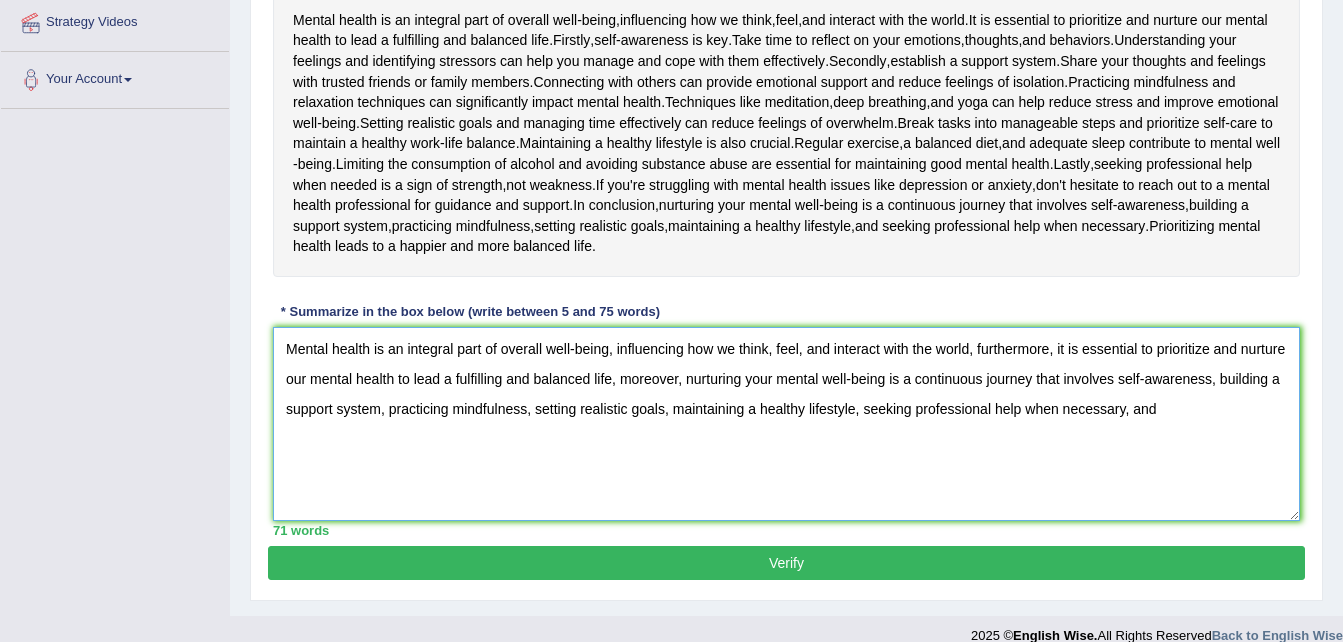 scroll, scrollTop: 413, scrollLeft: 0, axis: vertical 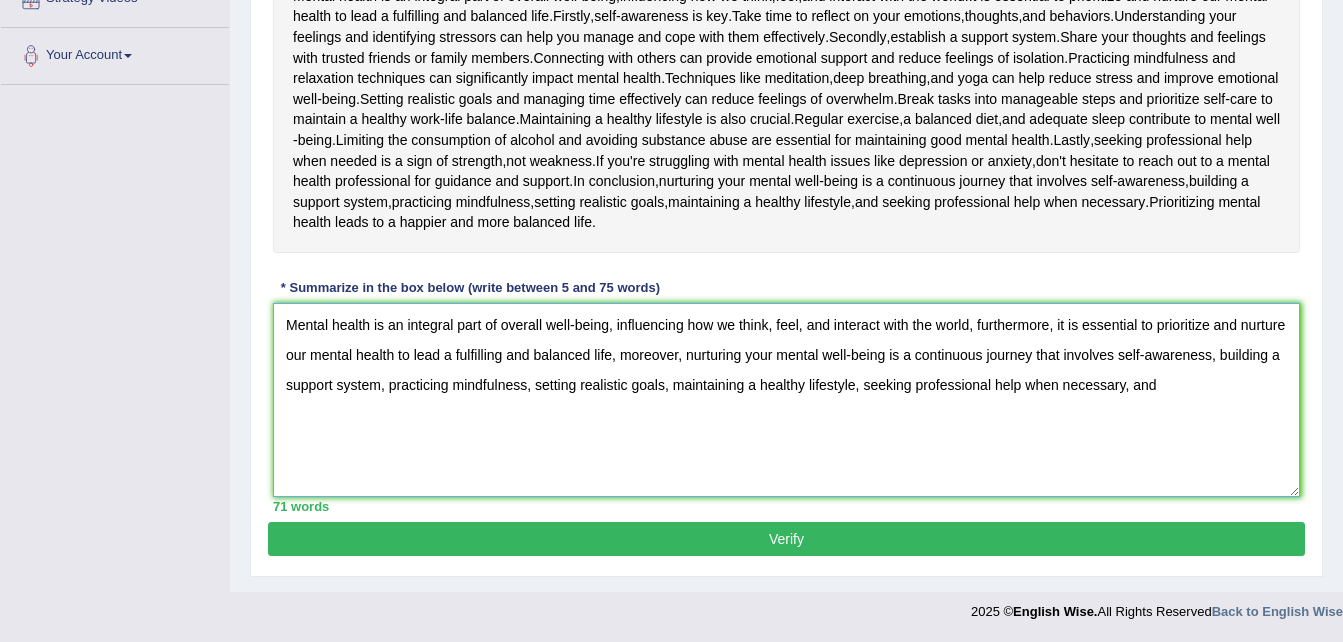 click on "Mental health is an integral part of overall well-being, influencing how we think, feel, and interact with the world, furthermore, it is essential to prioritize and nurture  our mental health to lead a fulfilling and balanced life, moreover, nurturing your mental well-being is a continuous journey that involves self-awareness, building a support system, practicing mindfulness, setting realistic goals, maintaining a healthy lifestyle, seeking professional help when necessary, and" at bounding box center (786, 400) 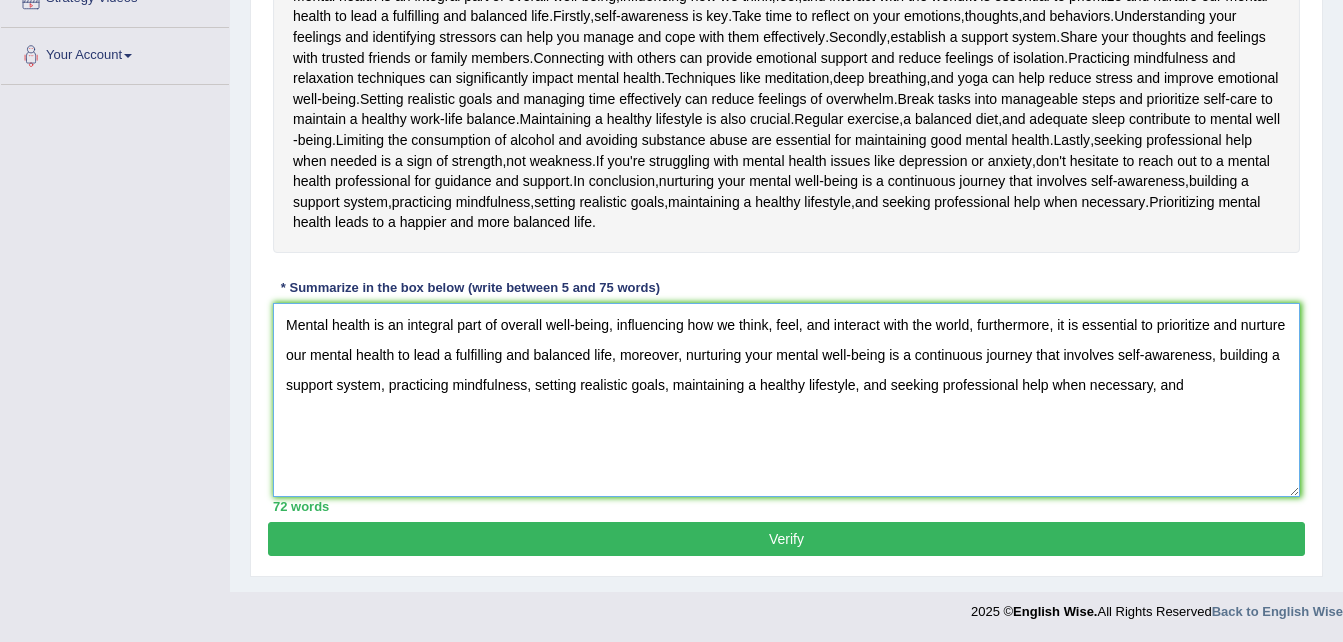 click on "Mental health is an integral part of overall well-being, influencing how we think, feel, and interact with the world, furthermore, it is essential to prioritize and nurture  our mental health to lead a fulfilling and balanced life, moreover, nurturing your mental well-being is a continuous journey that involves self-awareness, building a support system, practicing mindfulness, setting realistic goals, maintaining a healthy lifestyle, and seeking professional help when necessary, and" at bounding box center [786, 400] 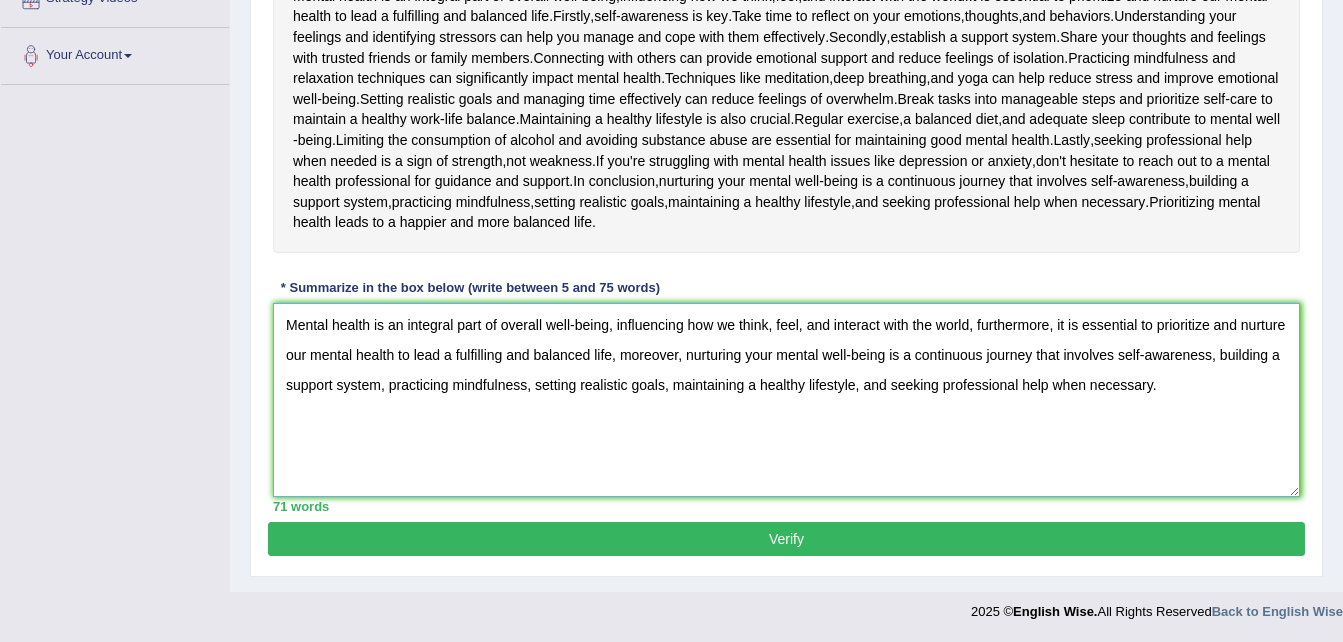 type on "Mental health is an integral part of overall well-being, influencing how we think, feel, and interact with the world, furthermore, it is essential to prioritize and nurture  our mental health to lead a fulfilling and balanced life, moreover, nurturing your mental well-being is a continuous journey that involves self-awareness, building a support system, practicing mindfulness, setting realistic goals, maintaining a healthy lifestyle, and seeking professional help when necessary." 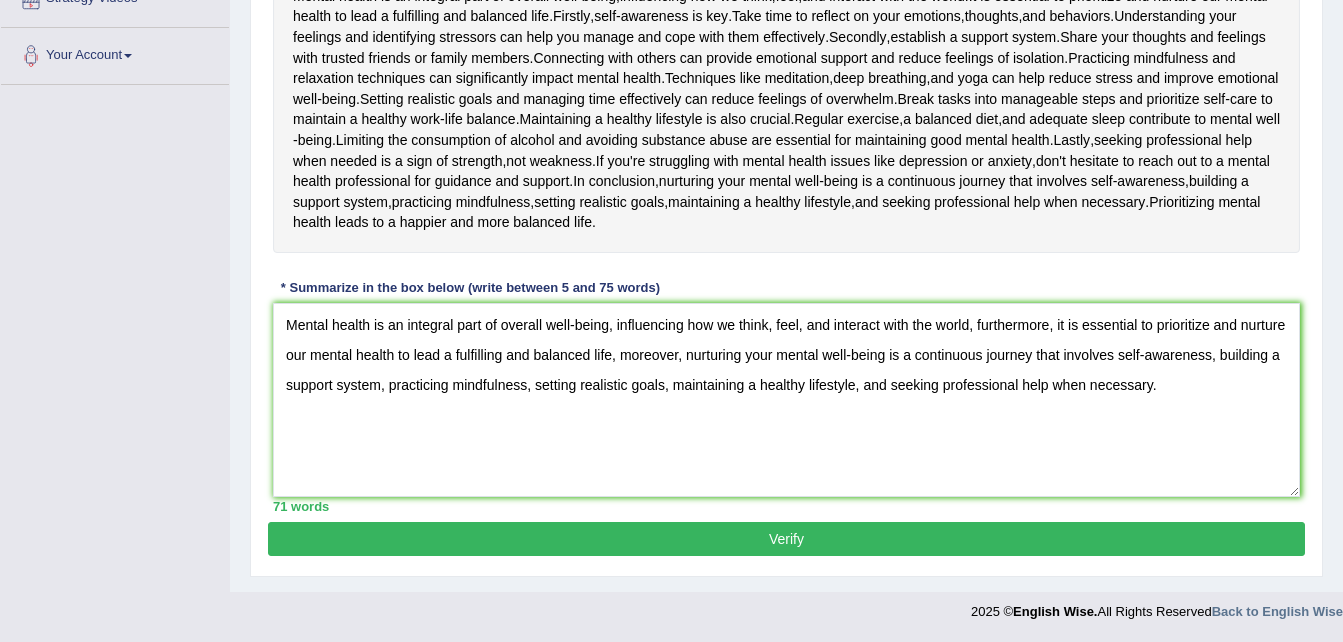 click on "Verify" at bounding box center [786, 539] 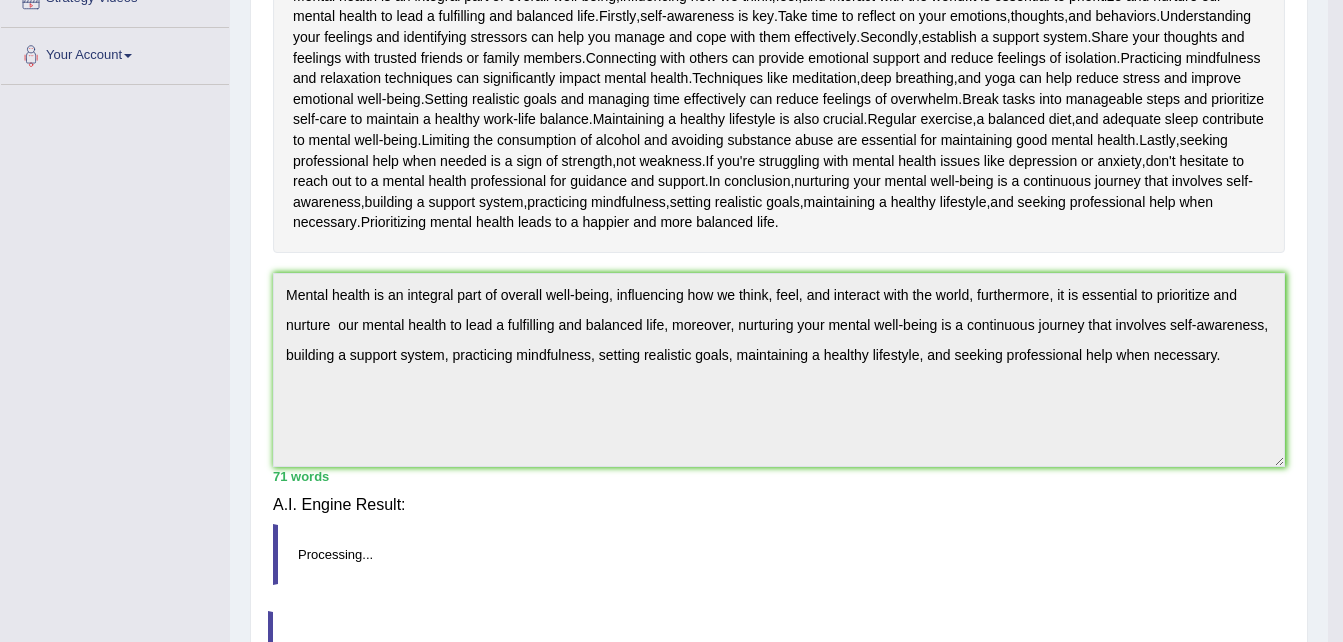 scroll, scrollTop: 408, scrollLeft: 0, axis: vertical 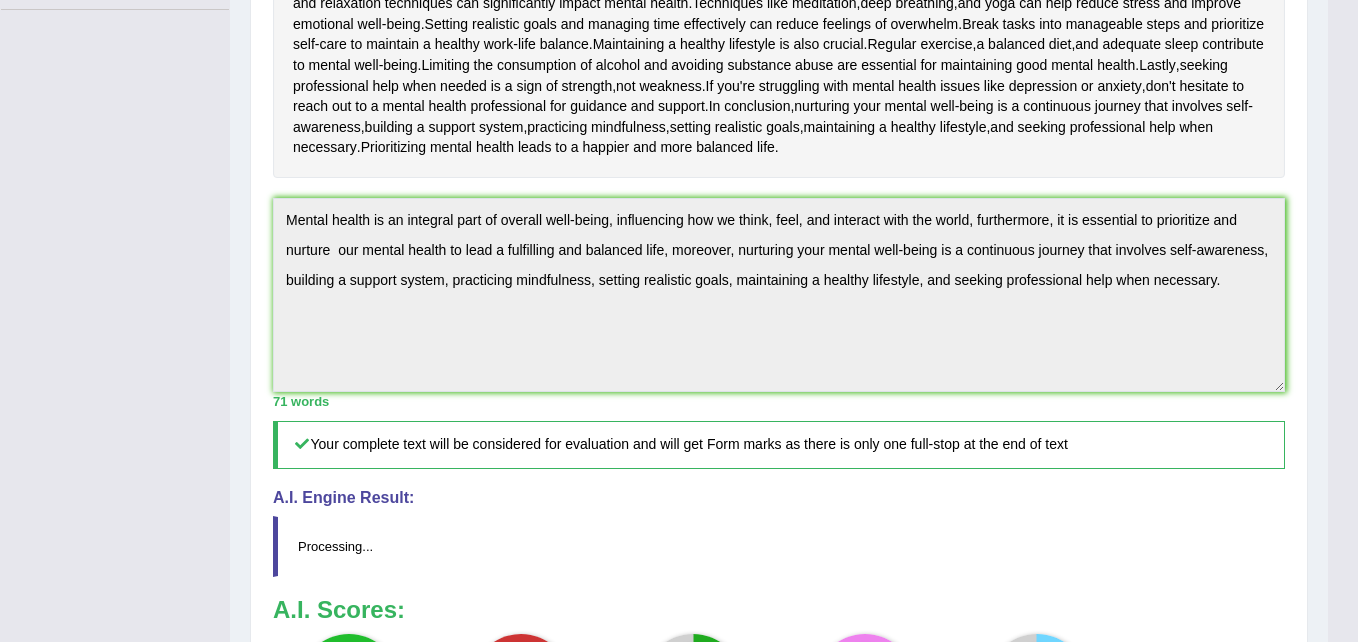 click on "Our A.I. Engine is working on your text analysis! Please be patient. It may take few seconds..." at bounding box center (679, 321) 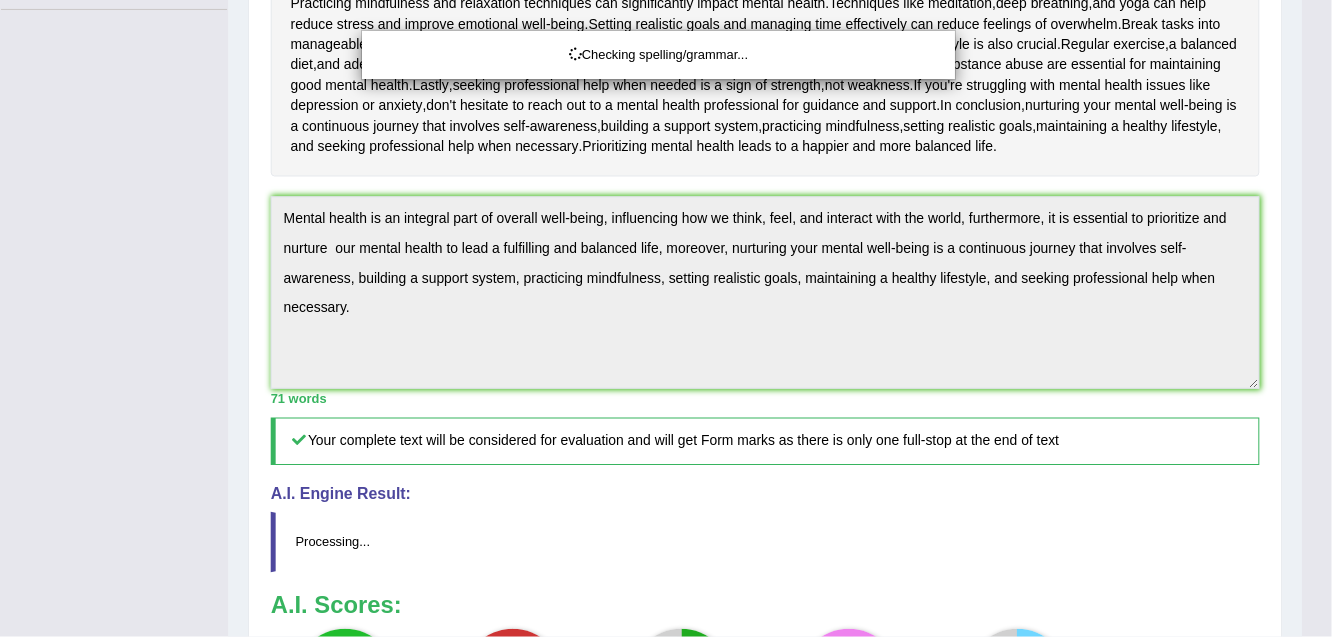 click on "Toggle navigation
Home
Practice Questions   Speaking Practice Read Aloud
Repeat Sentence
Describe Image
Re-tell Lecture
Answer Short Question
Summarize Group Discussion
Respond To A Situation
Writing Practice  Summarize Written Text
Write Essay
Reading Practice  Reading & Writing: Fill In The Blanks
Choose Multiple Answers
Re-order Paragraphs
Fill In The Blanks
Choose Single Answer
Listening Practice  Summarize Spoken Text
Highlight Incorrect Words
Highlight Correct Summary
Select Missing Word
Choose Single Answer
Choose Multiple Answers
Fill In The Blanks
Write From Dictation
Pronunciation
Tests
Take Mock Test" at bounding box center [671, -167] 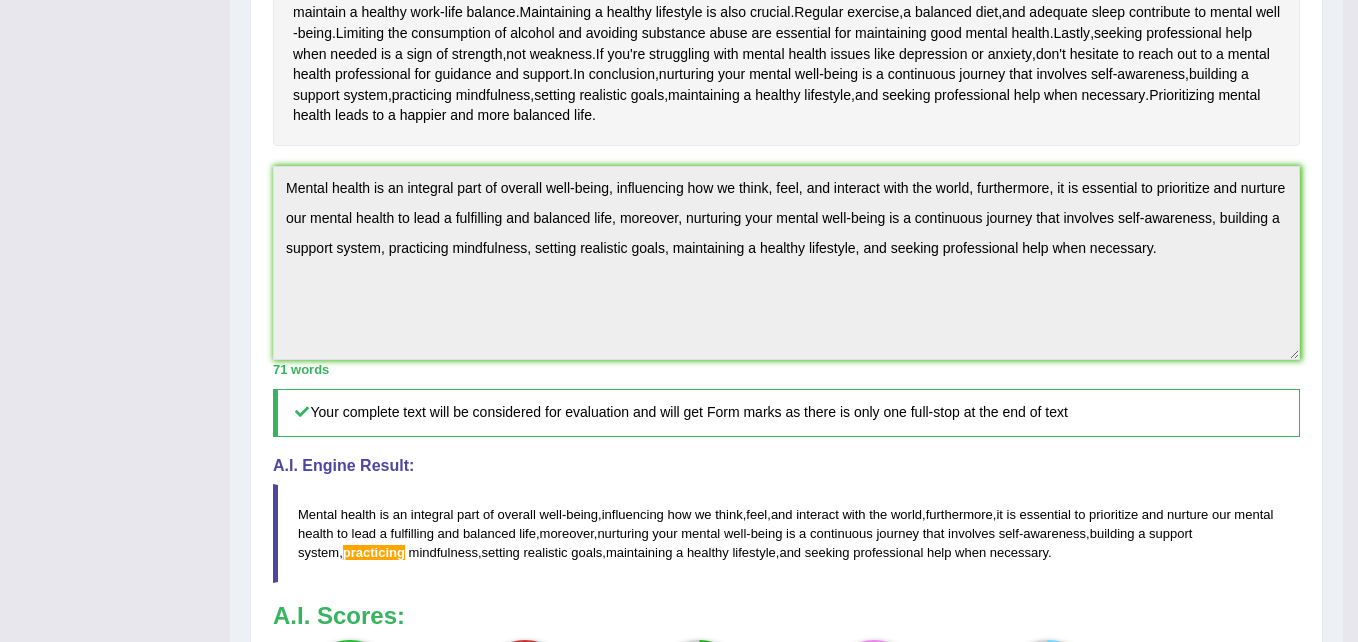 click on "Checking spelling/grammar..." at bounding box center (679, 321) 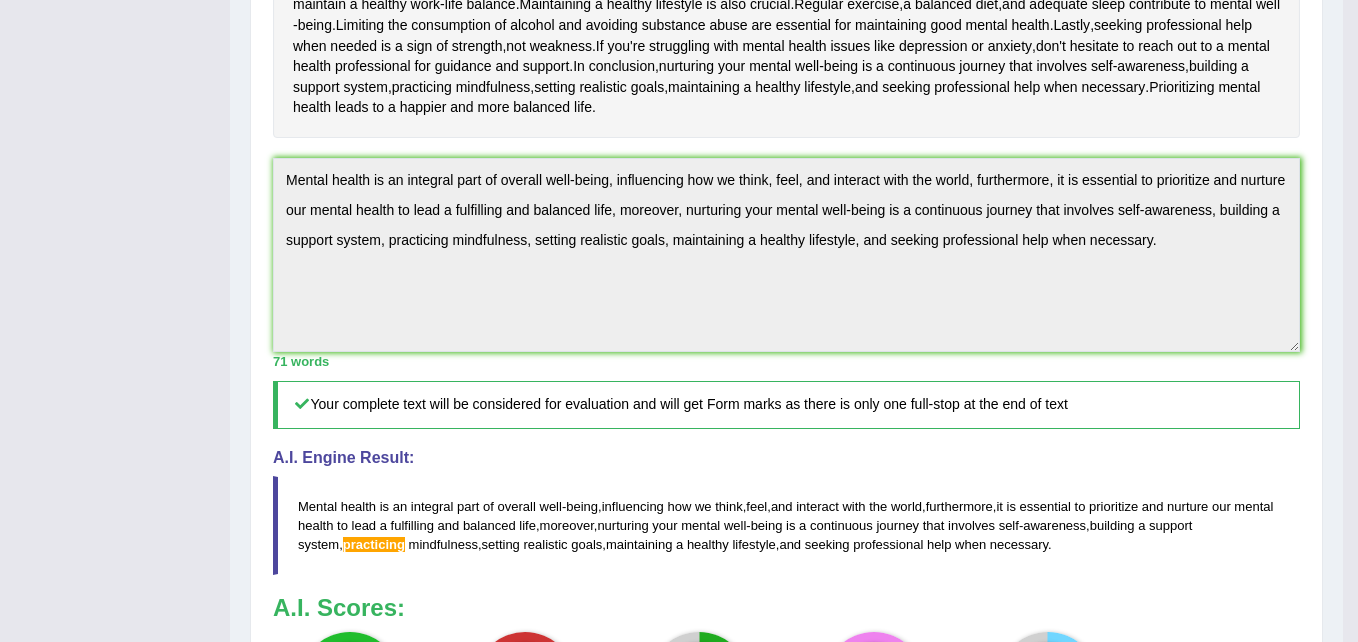 click on "Toggle navigation
Home
Practice Questions   Speaking Practice Read Aloud
Repeat Sentence
Describe Image
Re-tell Lecture
Answer Short Question
Summarize Group Discussion
Respond To A Situation
Writing Practice  Summarize Written Text
Write Essay
Reading Practice  Reading & Writing: Fill In The Blanks
Choose Multiple Answers
Re-order Paragraphs
Fill In The Blanks
Choose Single Answer
Listening Practice  Summarize Spoken Text
Highlight Incorrect Words
Highlight Correct Summary
Select Missing Word
Choose Single Answer
Choose Multiple Answers
Fill In The Blanks
Write From Dictation
Pronunciation
Tests
Take Mock Test" at bounding box center (679, -207) 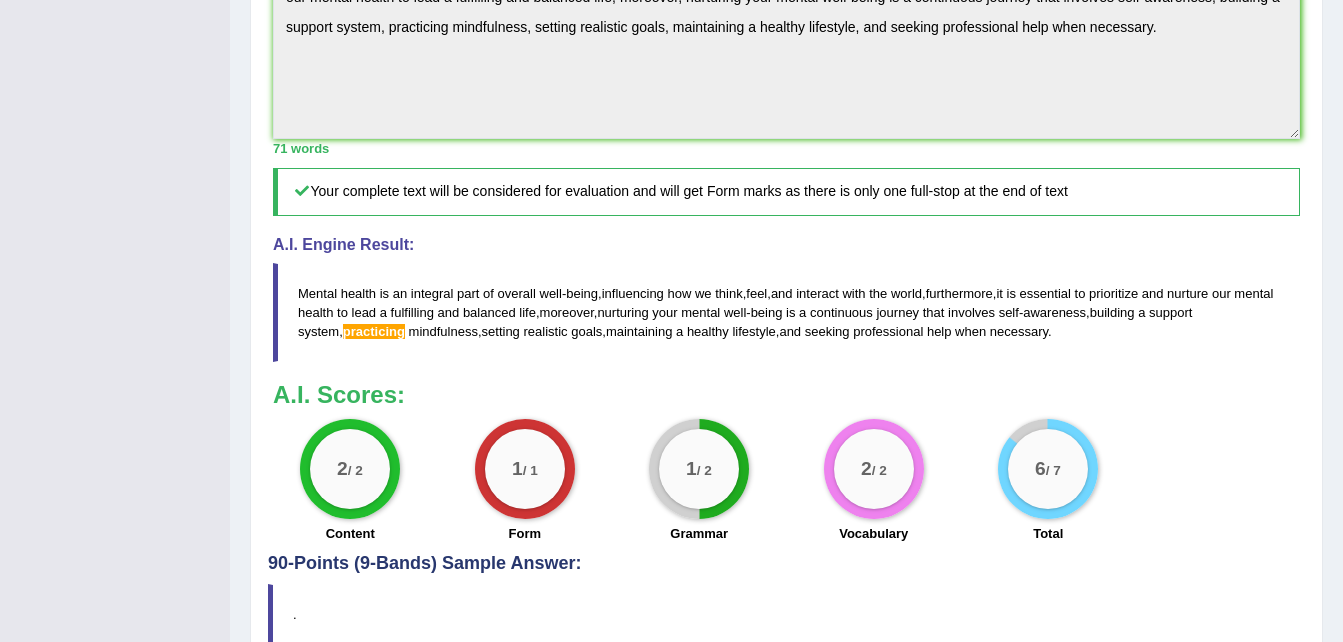scroll, scrollTop: 821, scrollLeft: 0, axis: vertical 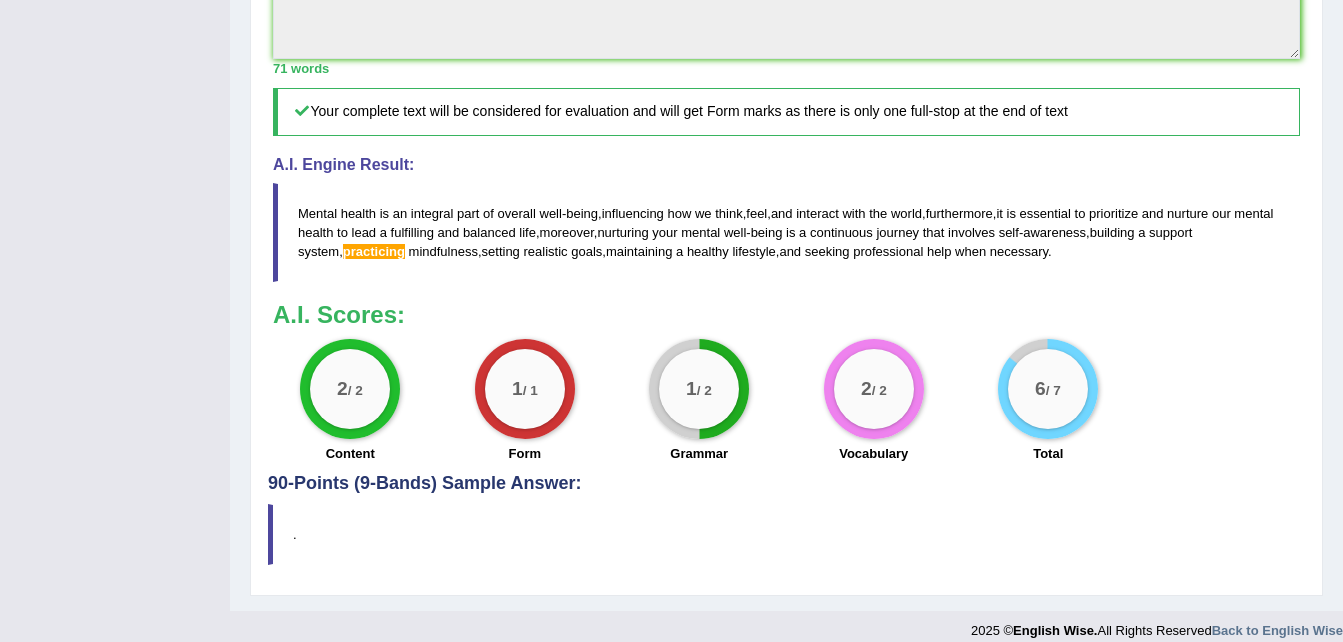 click on "Home
Practice
Writing: Summarize Written Text
Mental Well-being
« Prev Next »  Report Question  Re-Attempt
Practice Writing: Summarize Written Text
29
Mental Well-being
Instructions:  Read the passage below and summarize it using one sentence. Type your response in the box at the bottom of the screen. You have 10 minutes to finish this task. Your response will be judged on the quality of your writing and on how well your response presents the key points in the passage.
Mental   health   is   an   integral   part   of   overall   well - being ,  influencing   how   we   think ,  feel ,  and   interact   with   the   world .  It   is   essential   to   prioritize   and   nurture   our   mental   health   to   lead   a   fulfilling   and   balanced   life .  Firstly ,  self - awareness   is   key .  Take   time   to" at bounding box center (786, -105) 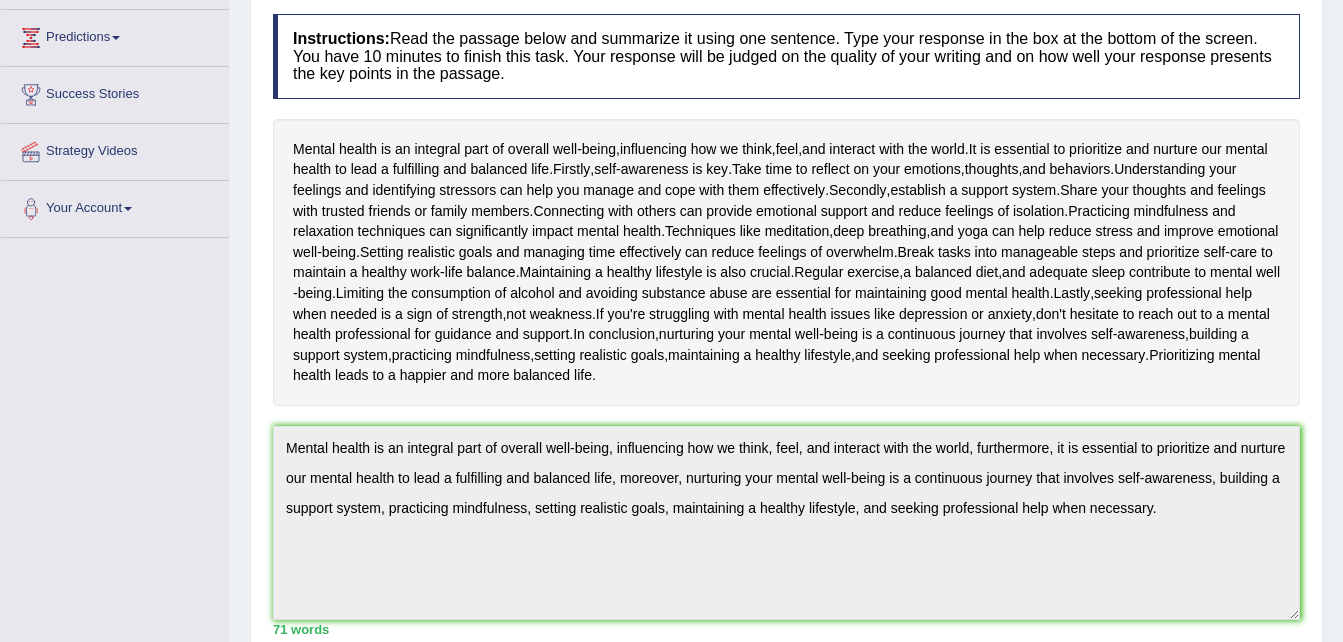 scroll, scrollTop: 71, scrollLeft: 0, axis: vertical 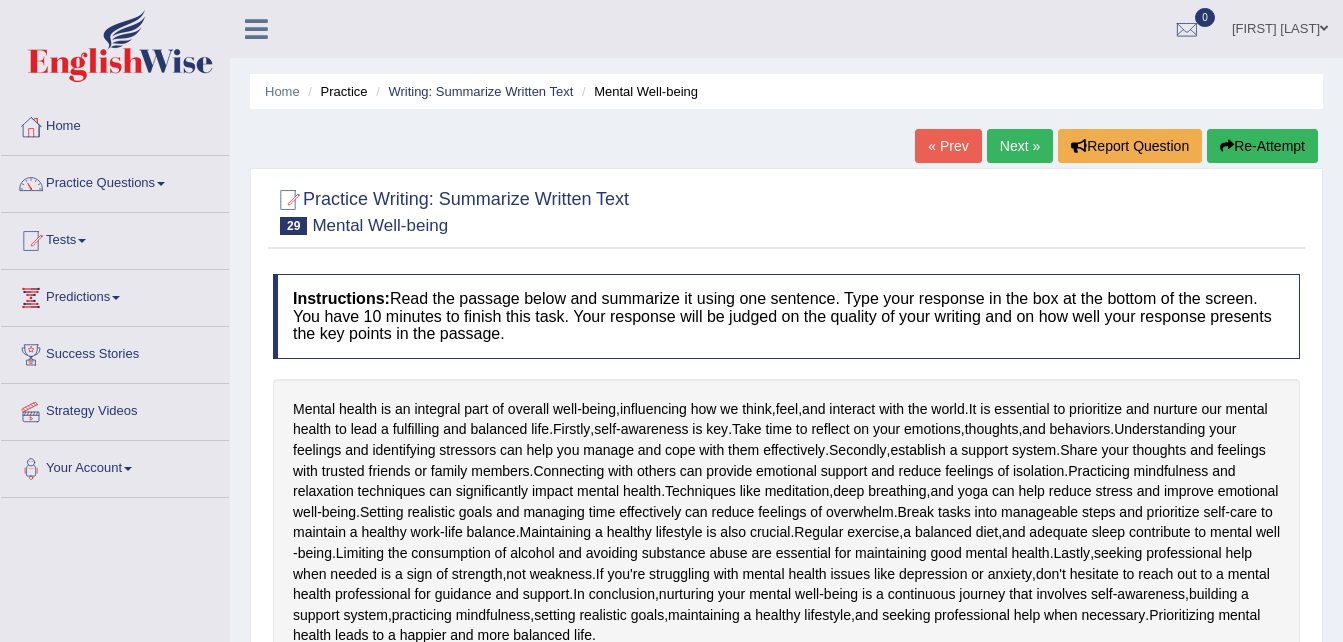 click on "Re-Attempt" at bounding box center [1262, 146] 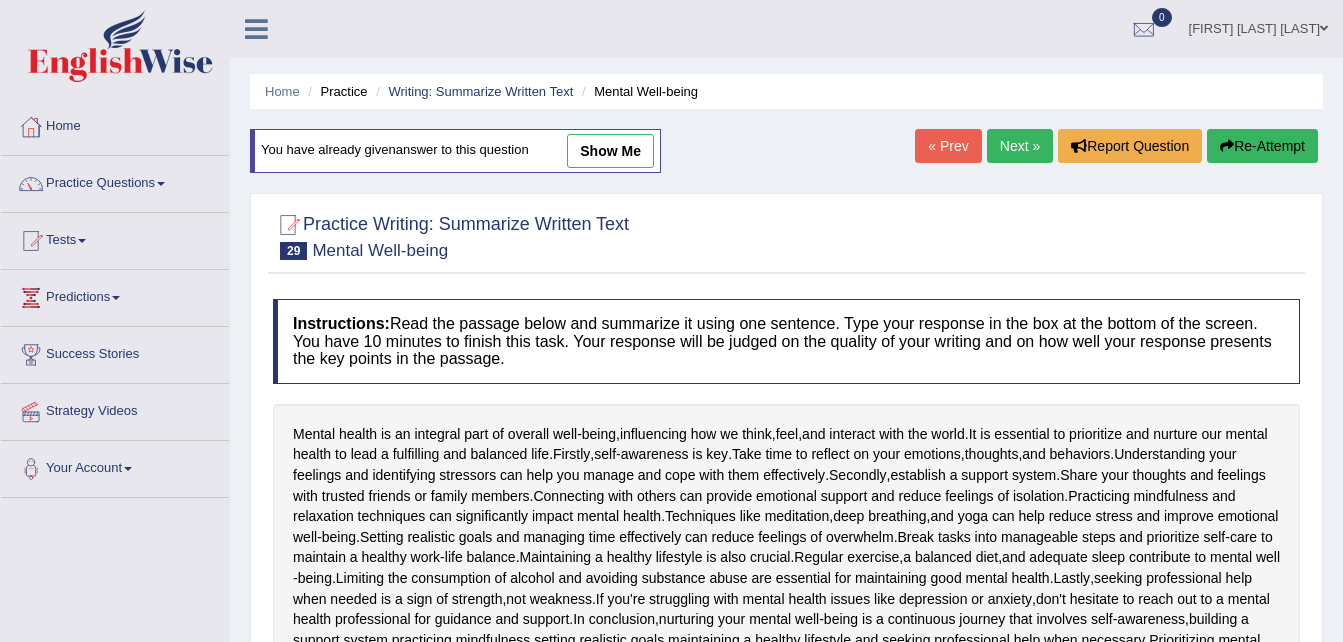 scroll, scrollTop: 40, scrollLeft: 0, axis: vertical 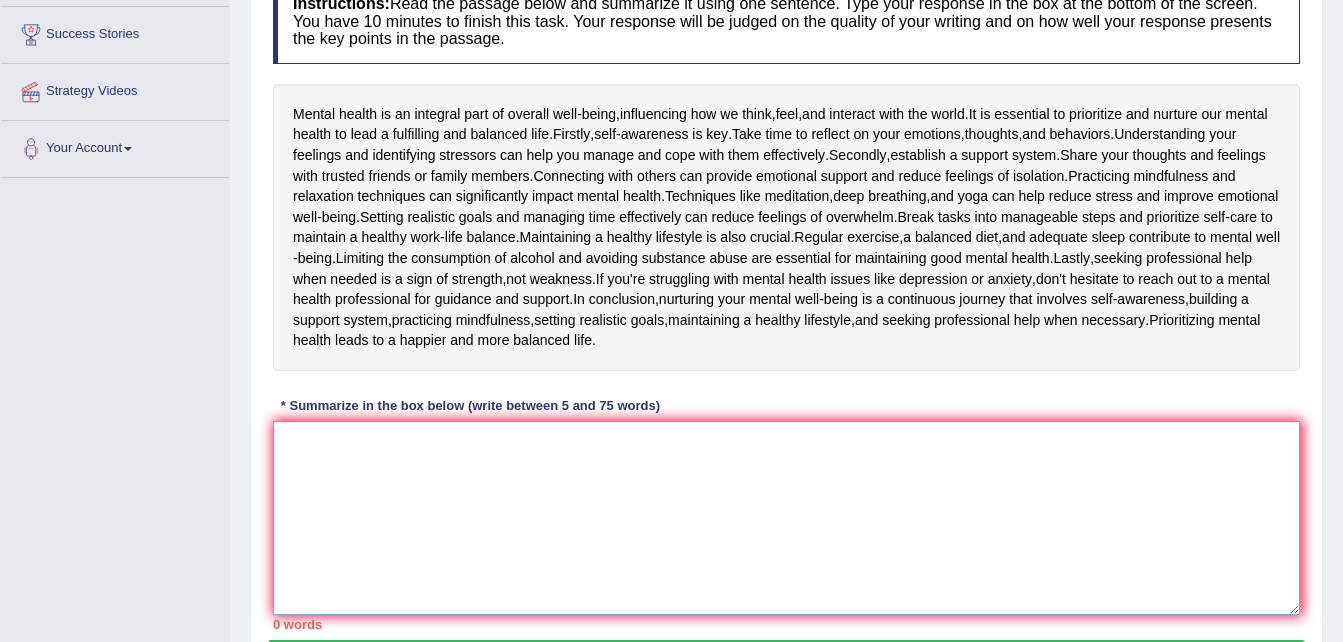 click at bounding box center (786, 518) 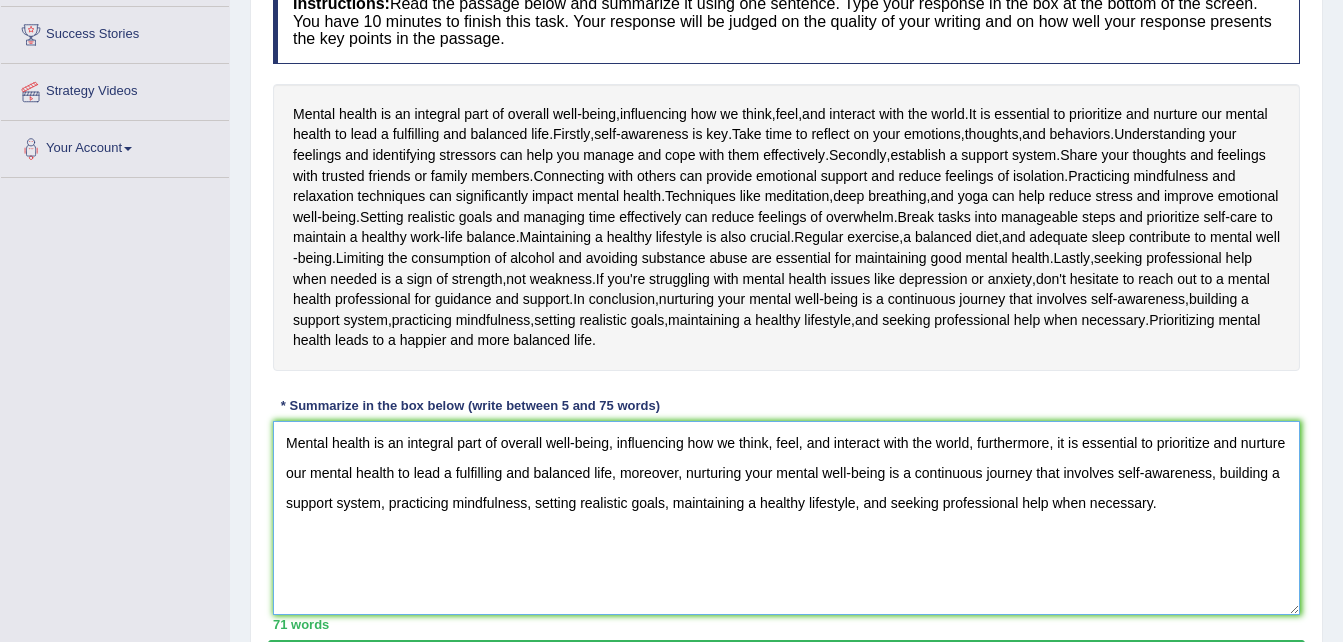 click on "Mental health is an integral part of overall well-being, influencing how we think, feel, and interact with the world, furthermore, it is essential to prioritize and nurture  our mental health to lead a fulfilling and balanced life, moreover, nurturing your mental well-being is a continuous journey that involves self-awareness, building a support system, practicing mindfulness, setting realistic goals, maintaining a healthy lifestyle, and seeking professional help when necessary." at bounding box center [786, 518] 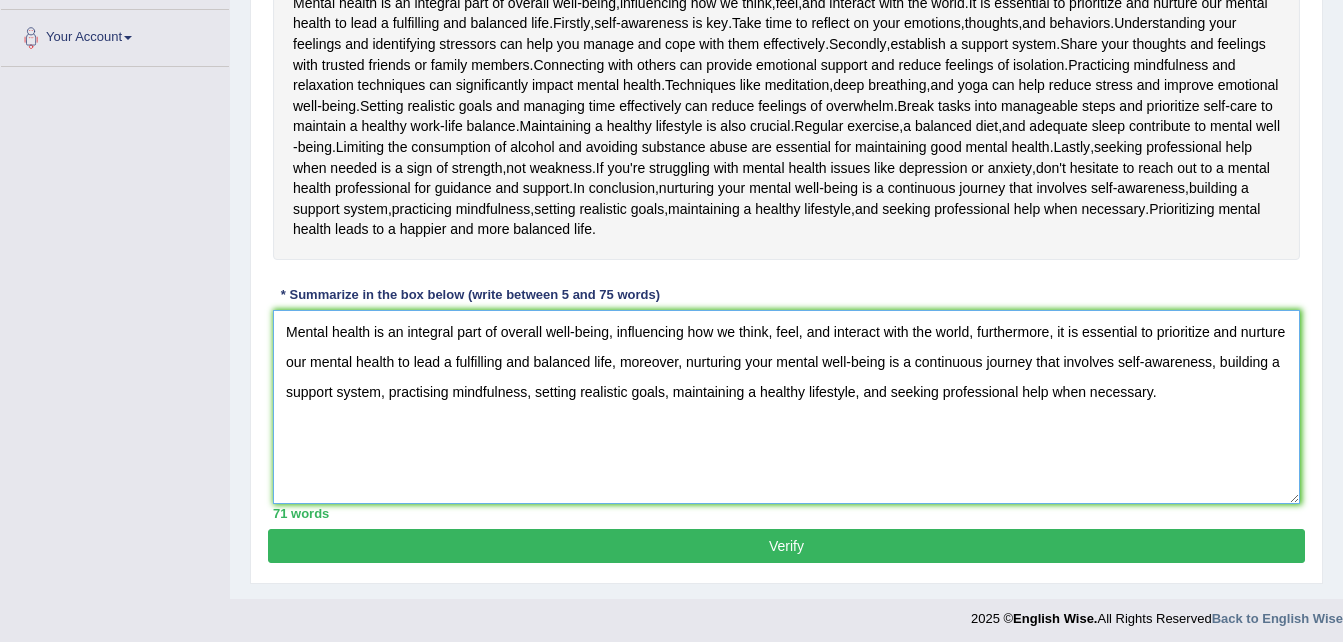 scroll, scrollTop: 438, scrollLeft: 0, axis: vertical 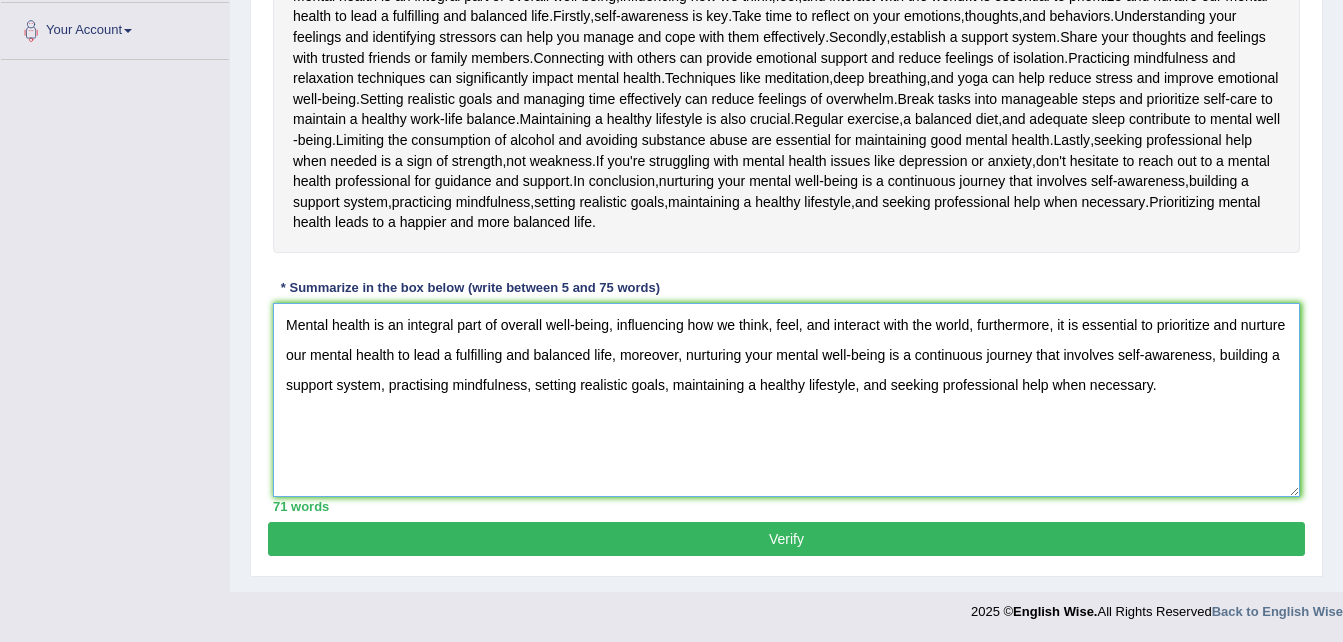 type on "Mental health is an integral part of overall well-being, influencing how we think, feel, and interact with the world, furthermore, it is essential to prioritize and nurture  our mental health to lead a fulfilling and balanced life, moreover, nurturing your mental well-being is a continuous journey that involves self-awareness, building a support system, practising mindfulness, setting realistic goals, maintaining a healthy lifestyle, and seeking professional help when necessary." 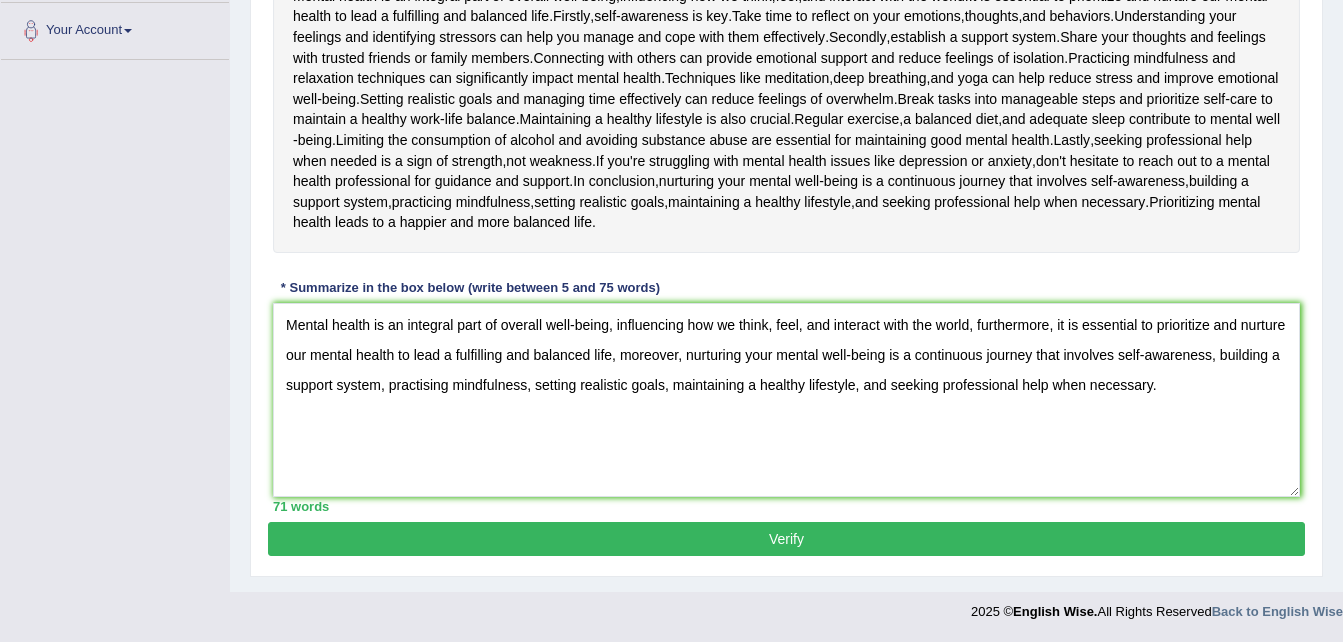 click on "Verify" at bounding box center [786, 539] 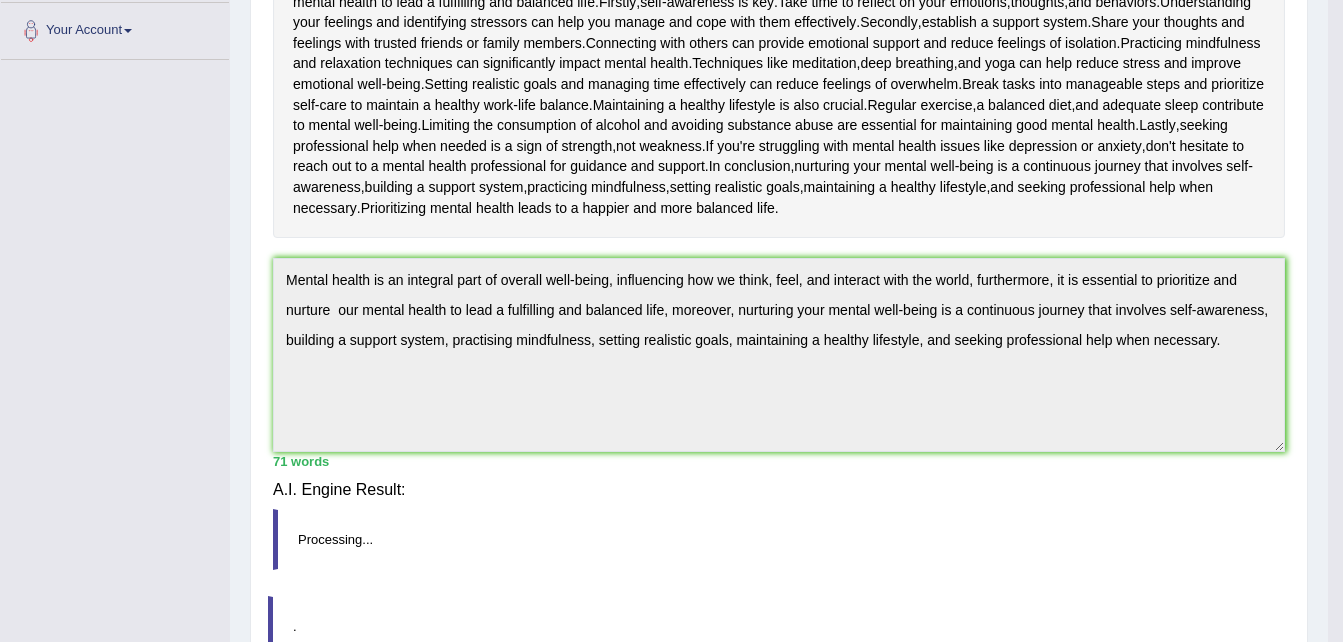 scroll, scrollTop: 411, scrollLeft: 0, axis: vertical 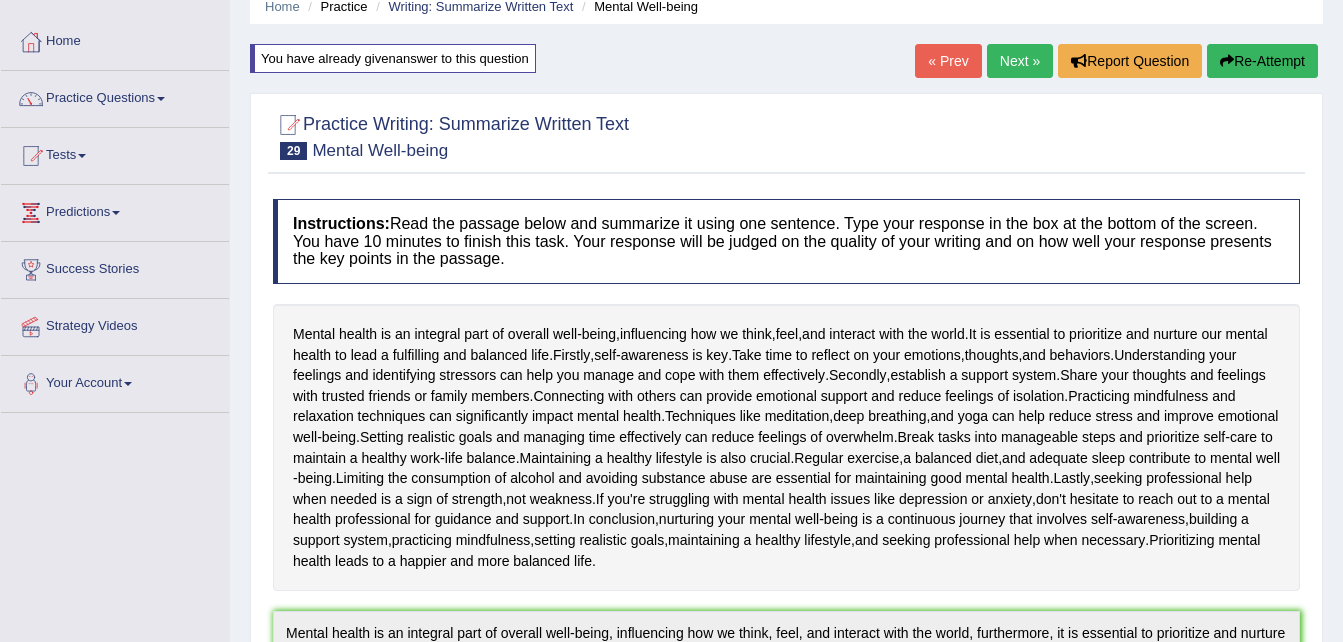 click on "Re-Attempt" at bounding box center [1262, 61] 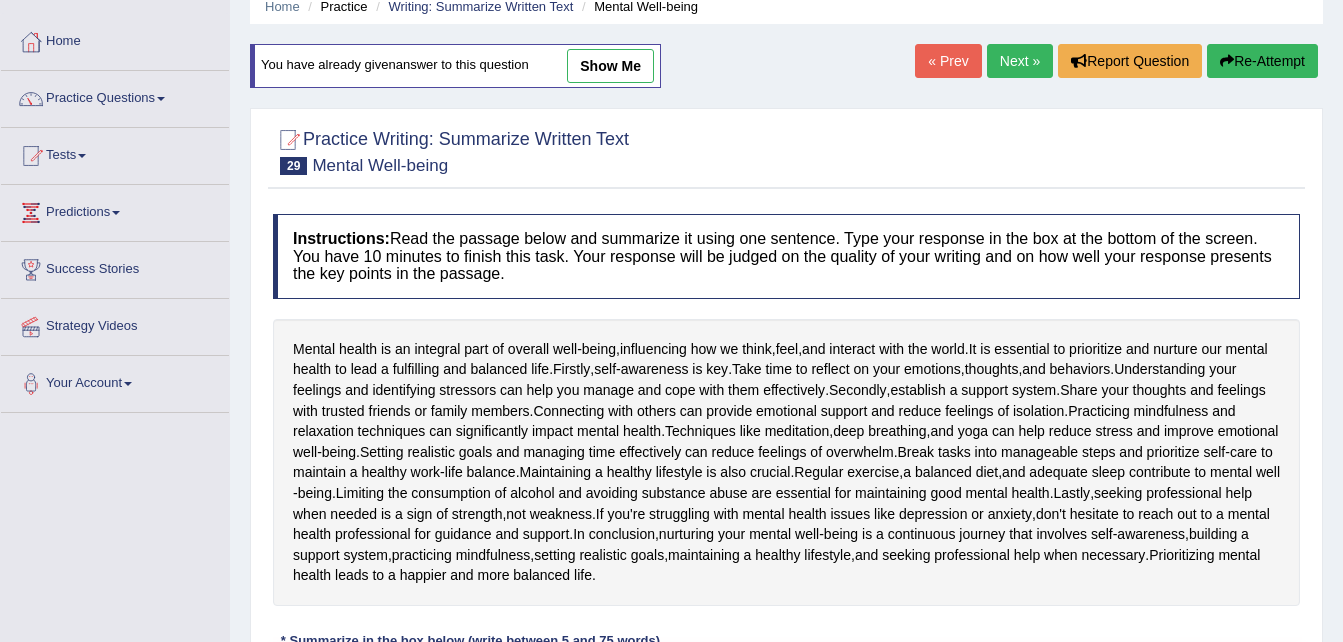 scroll, scrollTop: 0, scrollLeft: 0, axis: both 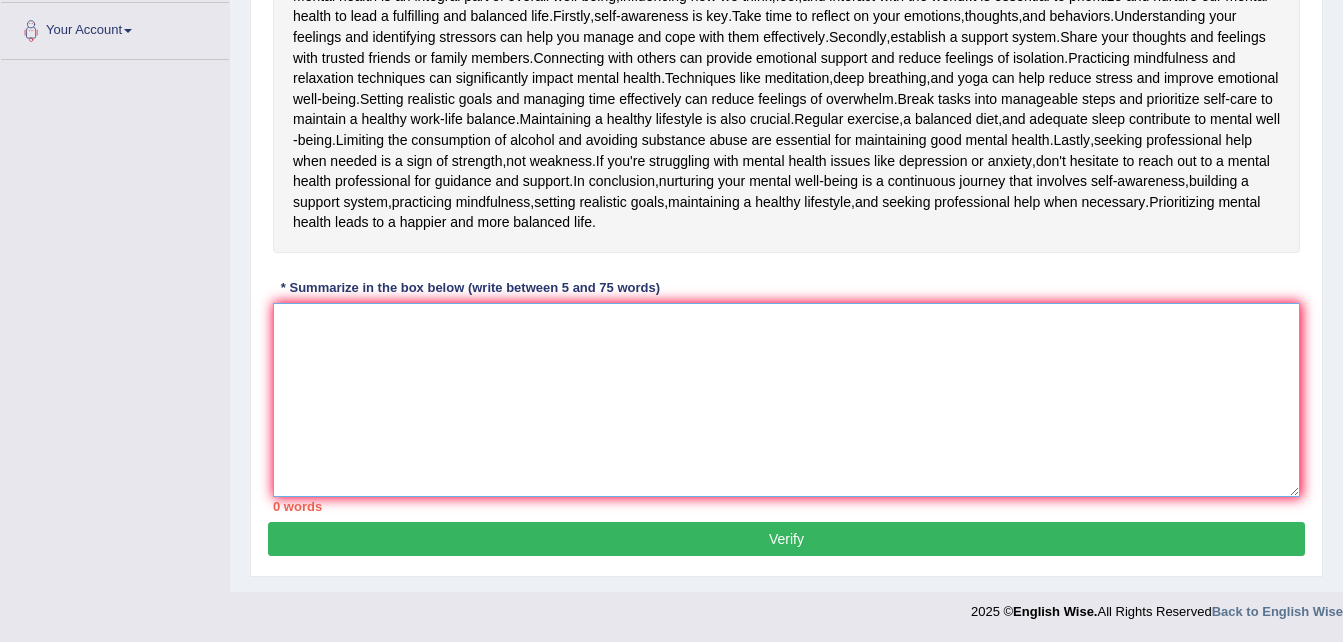 click at bounding box center (786, 400) 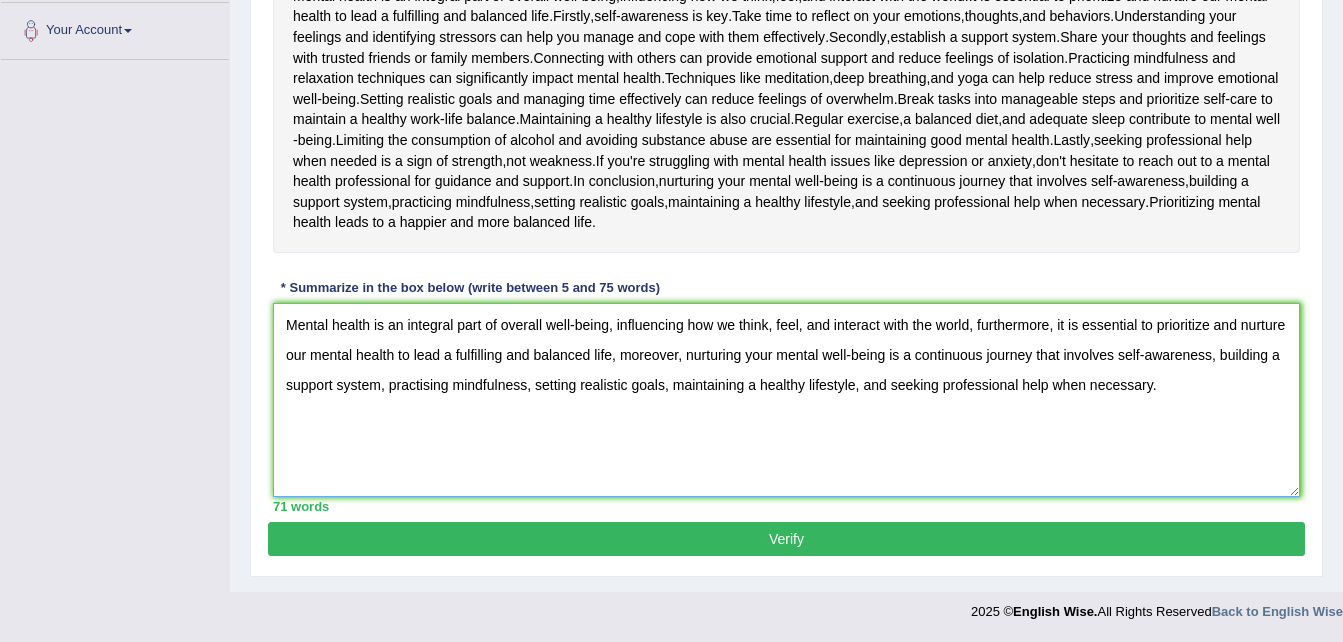 click on "Mental health is an integral part of overall well-being, influencing how we think, feel, and interact with the world, furthermore, it is essential to prioritize and nurture  our mental health to lead a fulfilling and balanced life, moreover, nurturing your mental well-being is a continuous journey that involves self-awareness, building a support system, practising mindfulness, setting realistic goals, maintaining a healthy lifestyle, and seeking professional help when necessary." at bounding box center [786, 400] 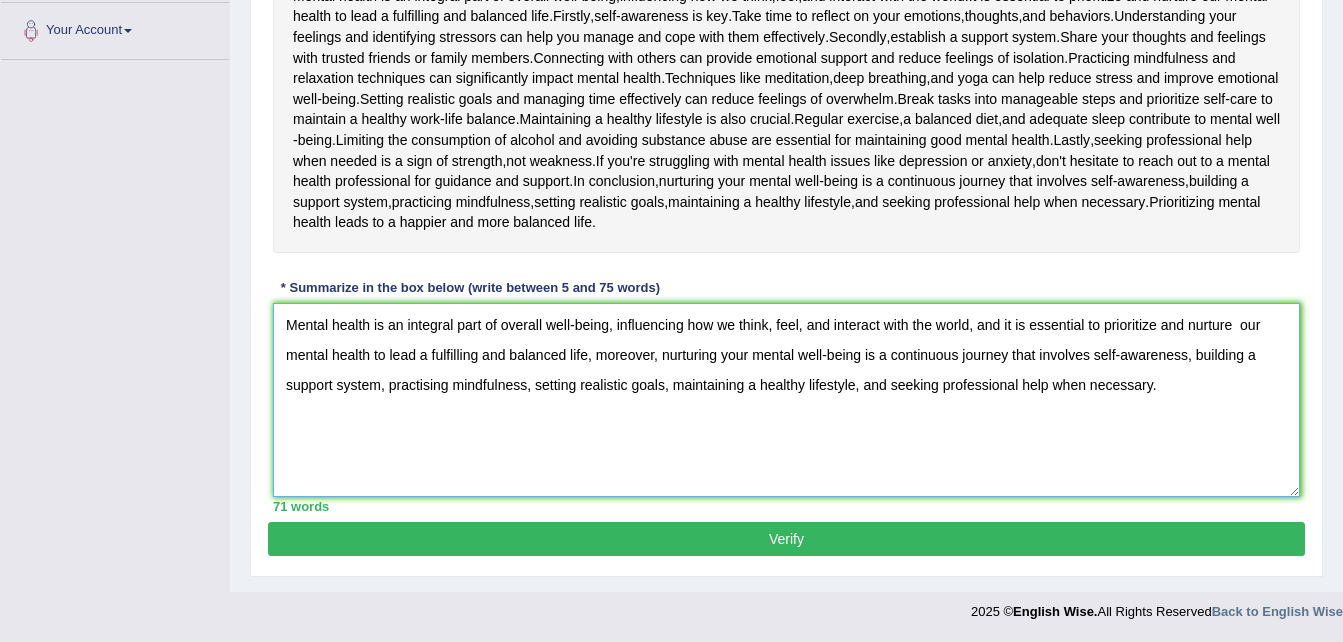 click on "Mental health is an integral part of overall well-being, influencing how we think, feel, and interact with the world, and it is essential to prioritize and nurture  our mental health to lead a fulfilling and balanced life, moreover, nurturing your mental well-being is a continuous journey that involves self-awareness, building a support system, practising mindfulness, setting realistic goals, maintaining a healthy lifestyle, and seeking professional help when necessary." at bounding box center (786, 400) 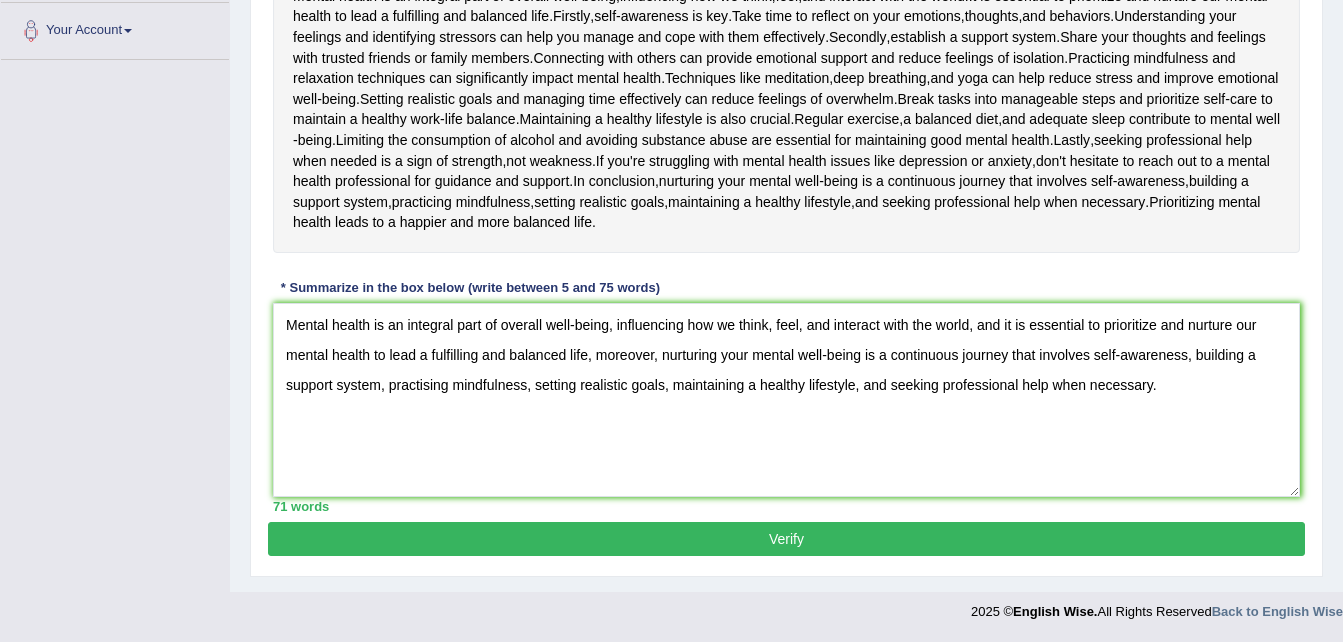 click on "Practice Writing: Summarize Written Text
29
Mental Well-being
Instructions:  Read the passage below and summarize it using one sentence. Type your response in the box at the bottom of the screen. You have 10 minutes to finish this task. Your response will be judged on the quality of your writing and on how well your response presents the key points in the passage.
Mental   health   is   an   integral   part   of   overall   well - being ,  influencing   how   we   think ,  feel ,  and   interact   with   the   world .  It   is   essential   to   prioritize   and   nurture   our   mental   health   to   lead   a   fulfilling   and   balanced   life .  Firstly ,  self - awareness   is   key .  Take   time   to   reflect   on   your   emotions ,  thoughts ,  and   behaviors .  Understanding   your   feelings   and   identifying   stressors   can   help   you   manage   and   cope   with   them   effectively .  Secondly ,    a" at bounding box center [786, 166] 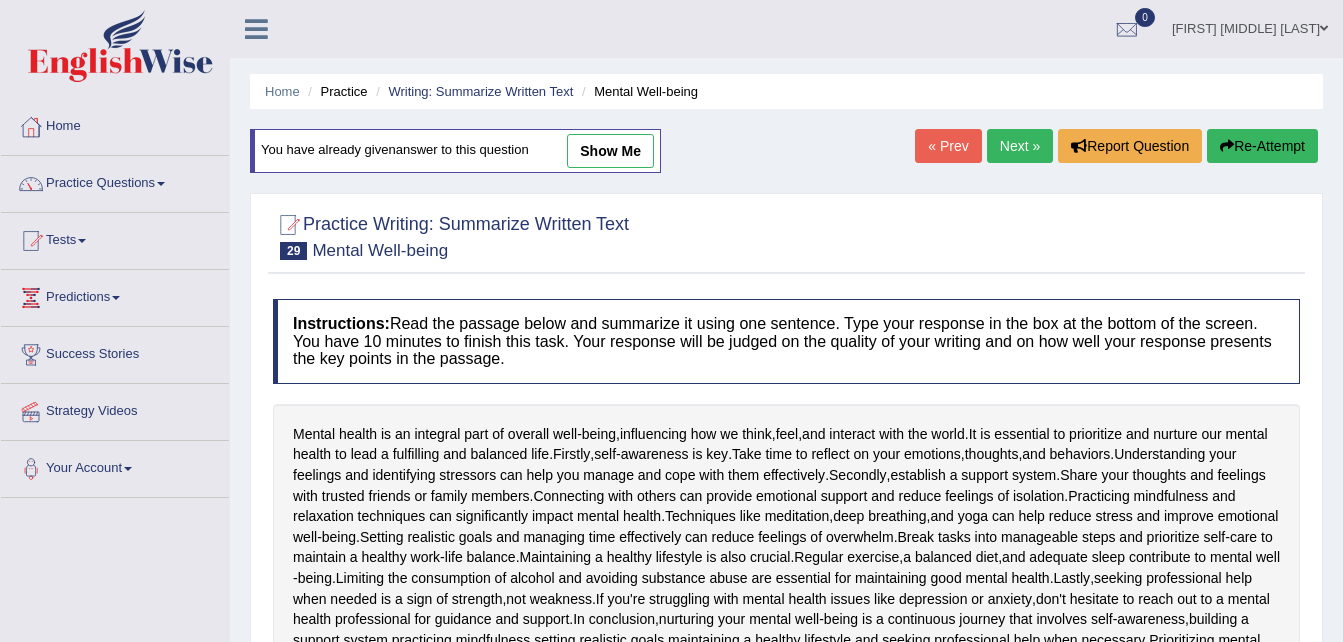 scroll, scrollTop: 438, scrollLeft: 0, axis: vertical 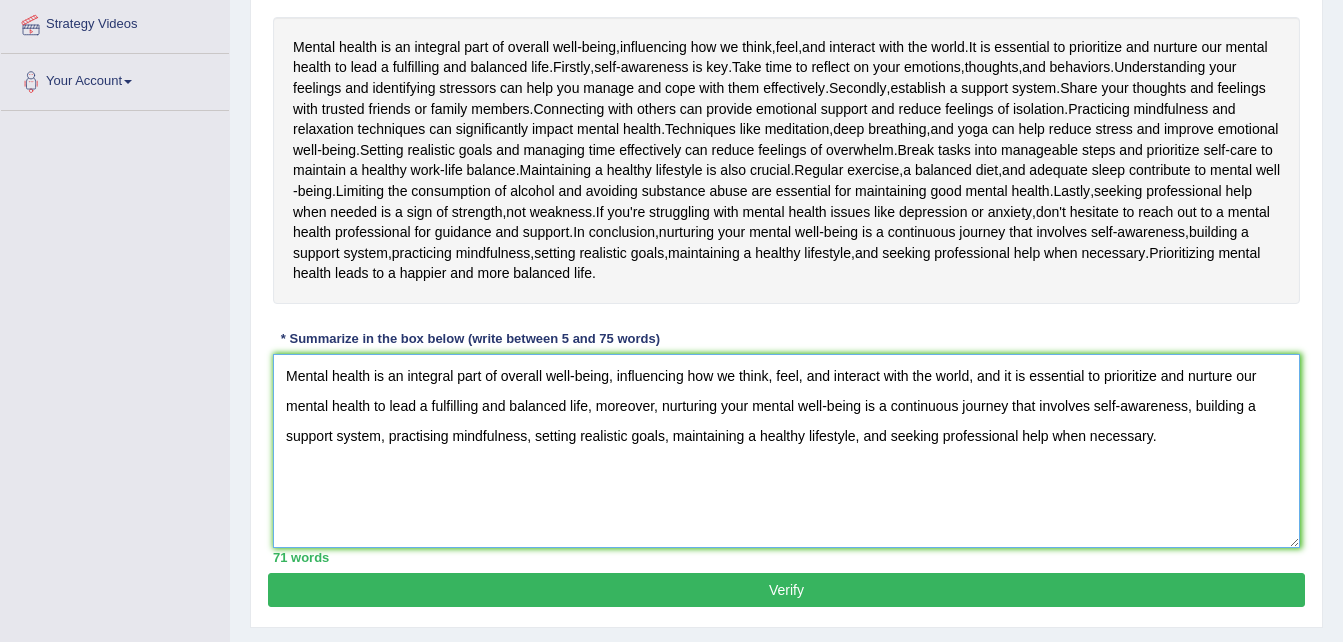 click on "Mental health is an integral part of overall well-being, influencing how we think, feel, and interact with the world, and it is essential to prioritize and nurture our mental health to lead a fulfilling and balanced life, moreover, nurturing your mental well-being is a continuous journey that involves self-awareness, building a support system, practising mindfulness, setting realistic goals, maintaining a healthy lifestyle, and seeking professional help when necessary." at bounding box center [786, 451] 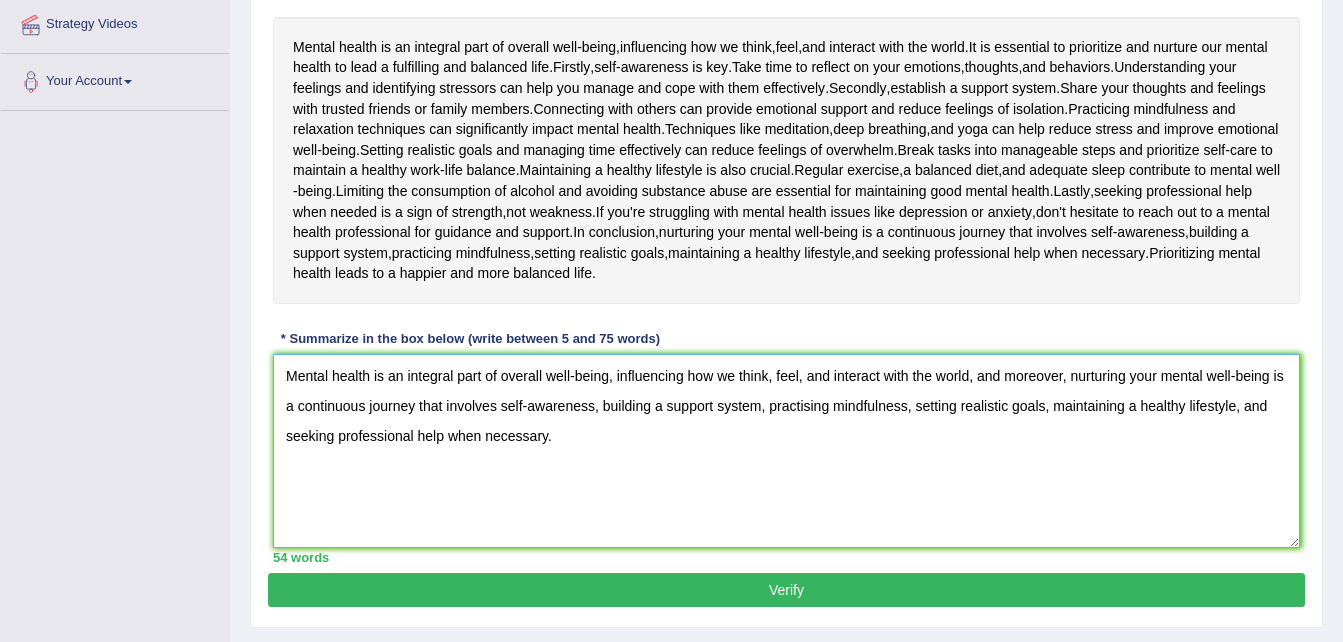 click on "Mental health is an integral part of overall well-being, influencing how we think, feel, and interact with the world, and moreover, nurturing your mental well-being is a continuous journey that involves self-awareness, building a support system, practising mindfulness, setting realistic goals, maintaining a healthy lifestyle, and seeking professional help when necessary." at bounding box center (786, 451) 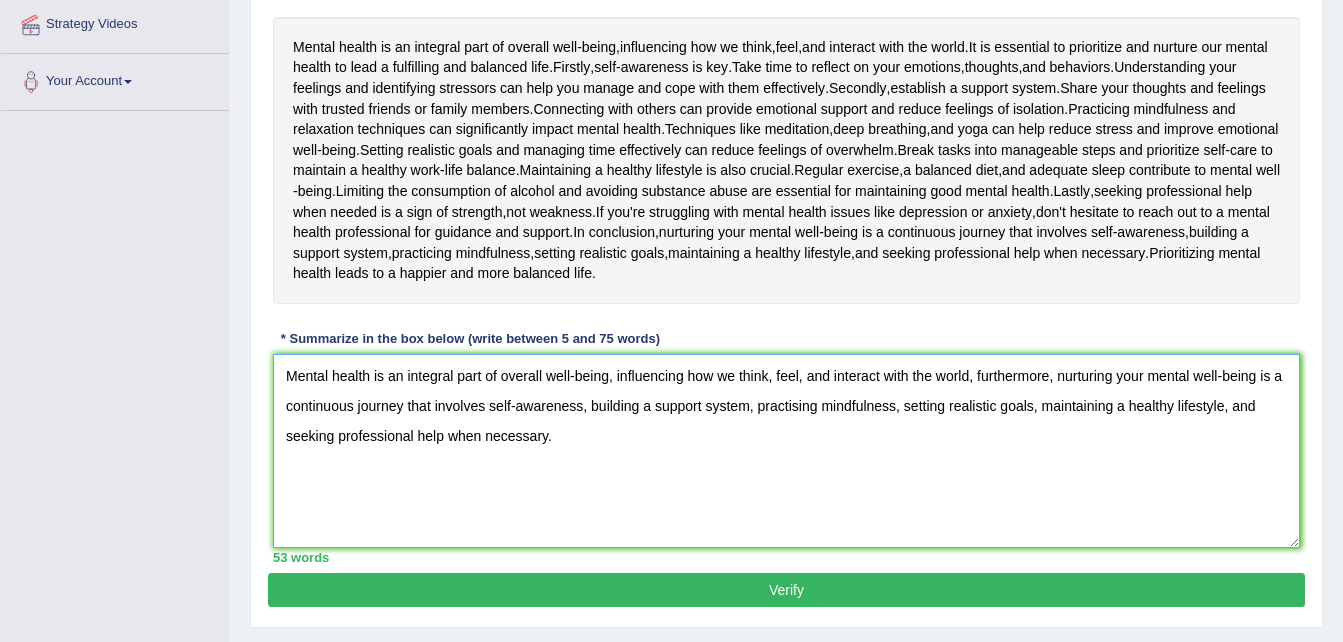 click on "Mental health is an integral part of overall well-being, influencing how we think, feel, and interact with the world, furthermore, nurturing your mental well-being is a continuous journey that involves self-awareness, building a support system, practising mindfulness, setting realistic goals, maintaining a healthy lifestyle, and seeking professional help when necessary." at bounding box center [786, 451] 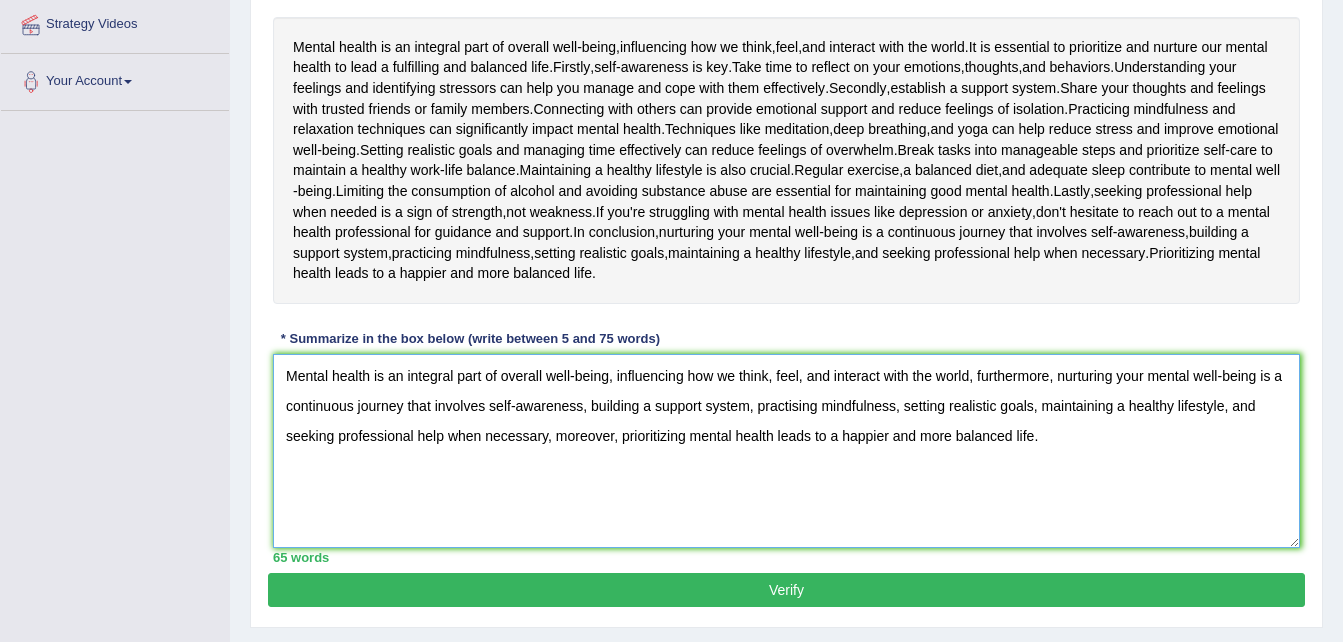 type on "Mental health is an integral part of overall well-being, influencing how we think, feel, and interact with the world, furthermore, nurturing your mental well-being is a continuous journey that involves self-awareness, building a support system, practising mindfulness, setting realistic goals, maintaining a healthy lifestyle, and seeking professional help when necessary, moreover, prioritizing mental health leads to a happier and more balanced life." 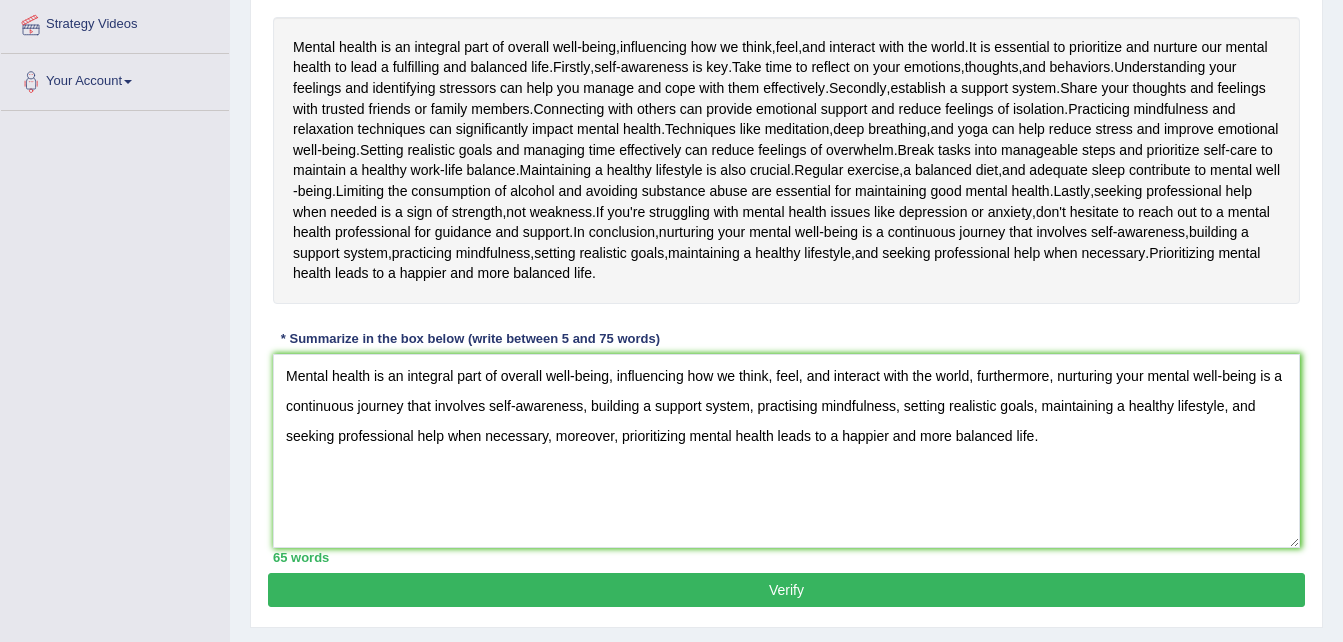 click on "Verify" at bounding box center (786, 590) 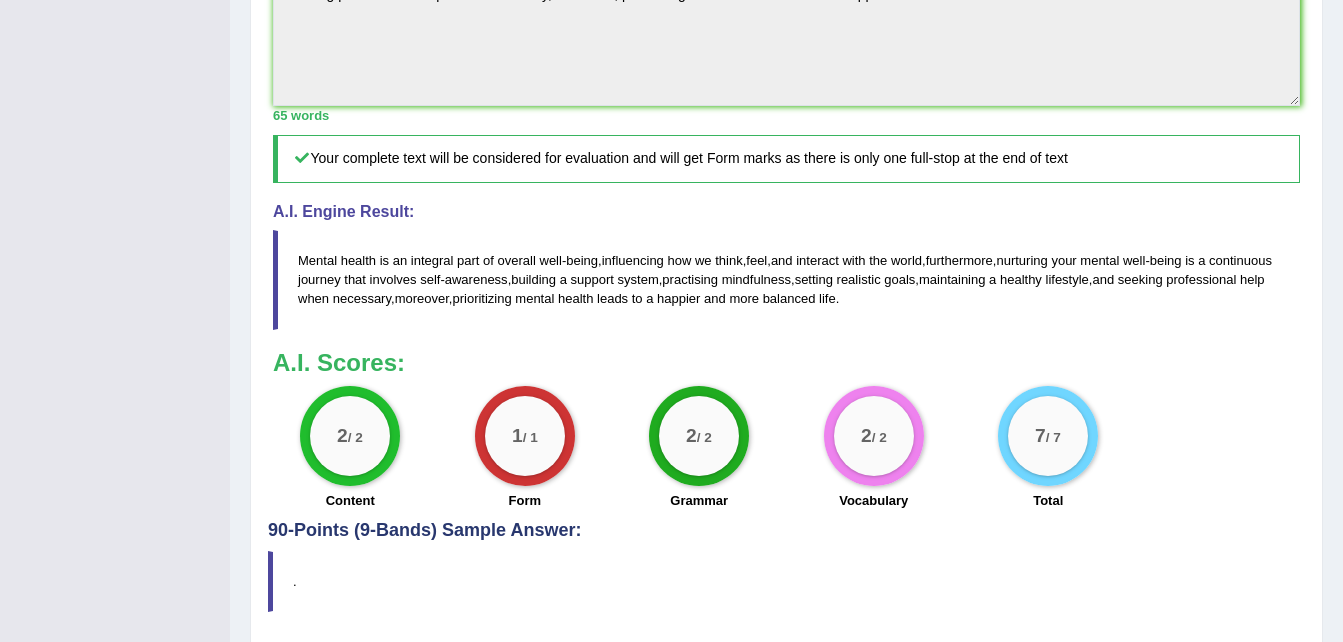 scroll, scrollTop: 787, scrollLeft: 0, axis: vertical 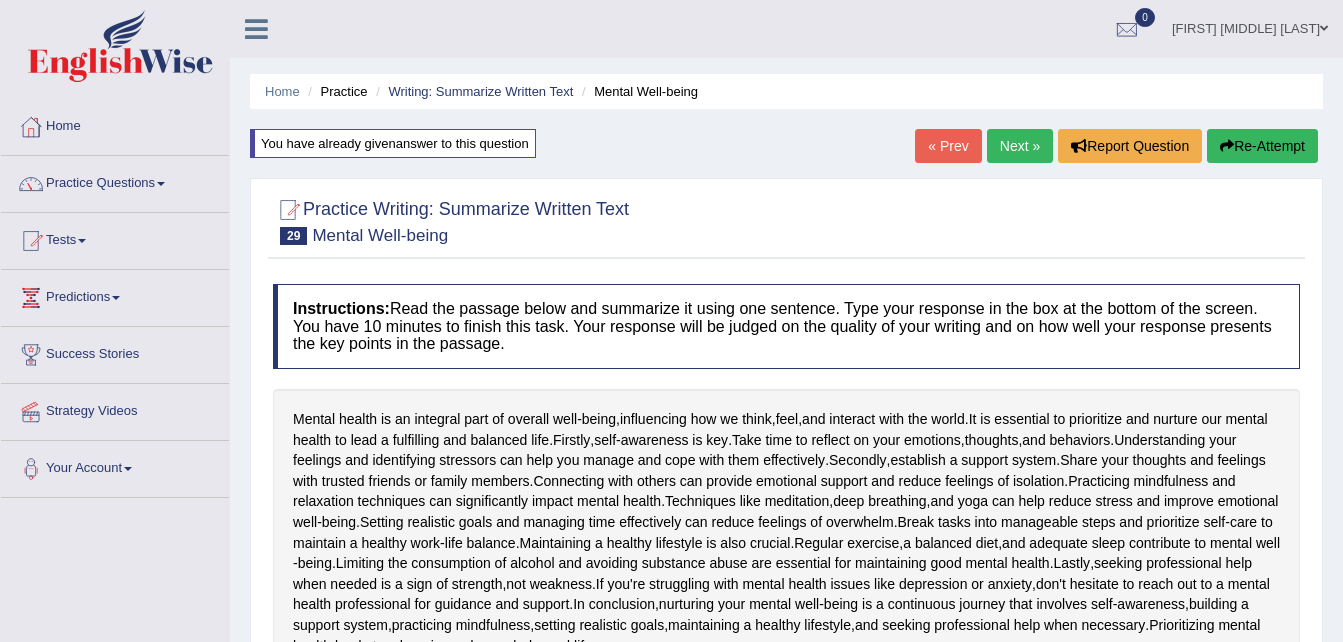 click on "Next »" at bounding box center [1020, 146] 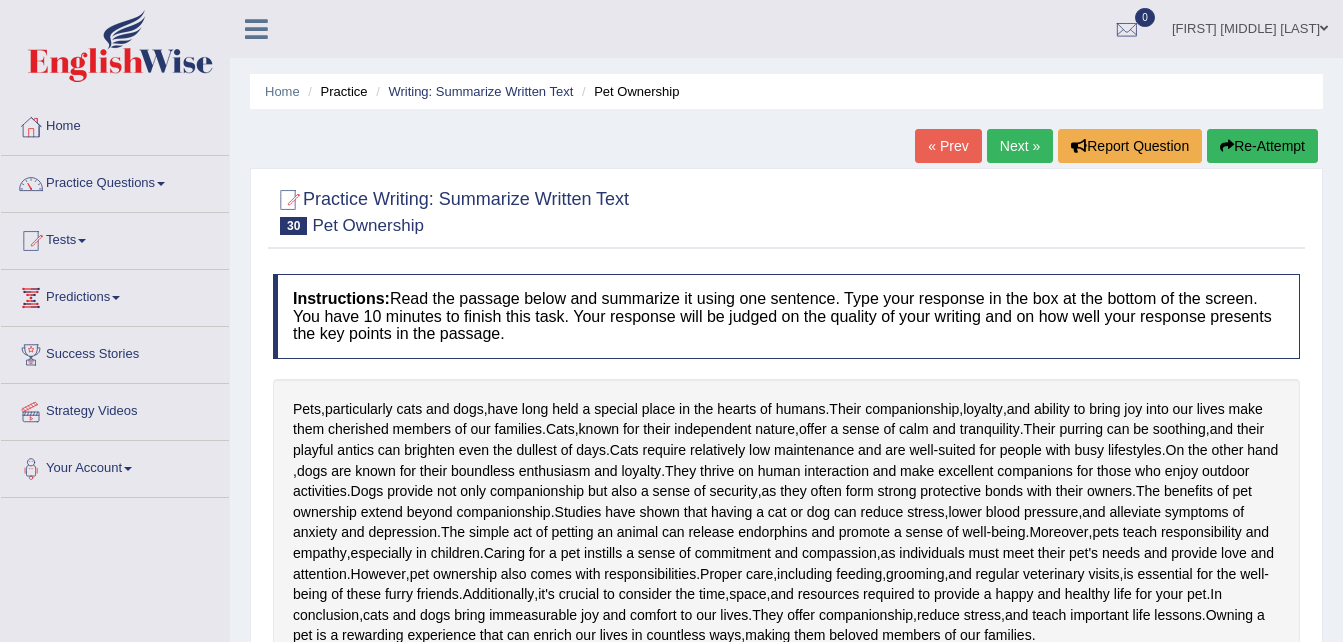 scroll, scrollTop: 0, scrollLeft: 0, axis: both 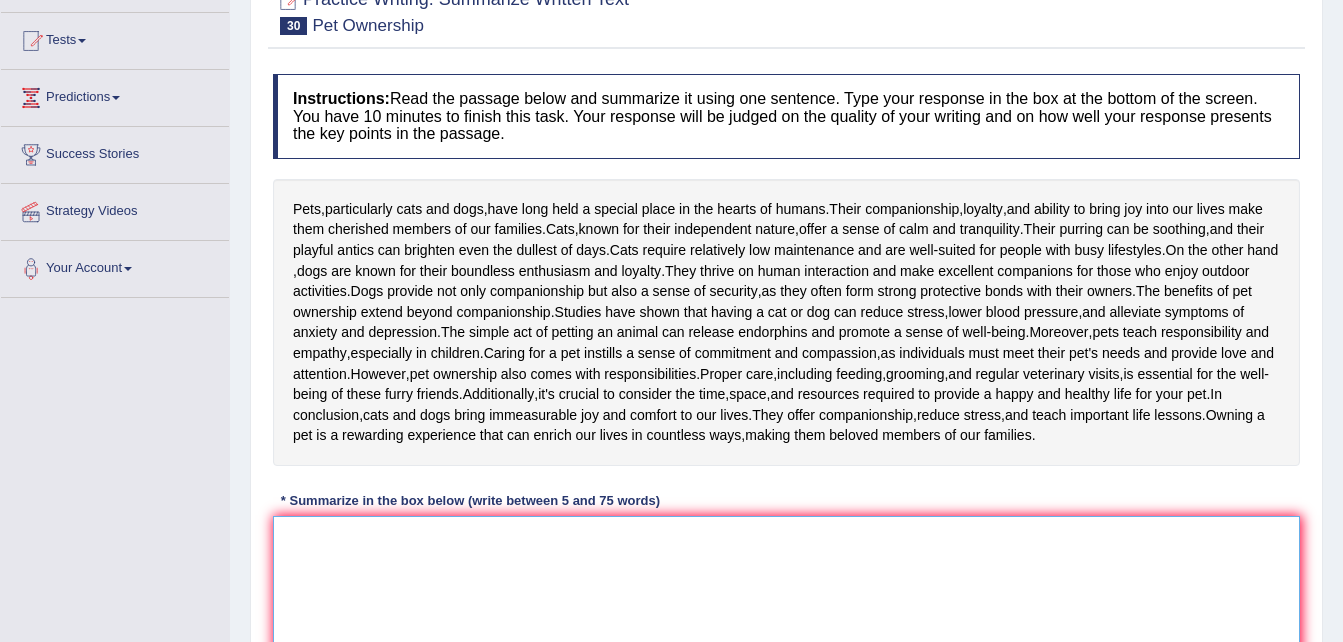 click at bounding box center (786, 613) 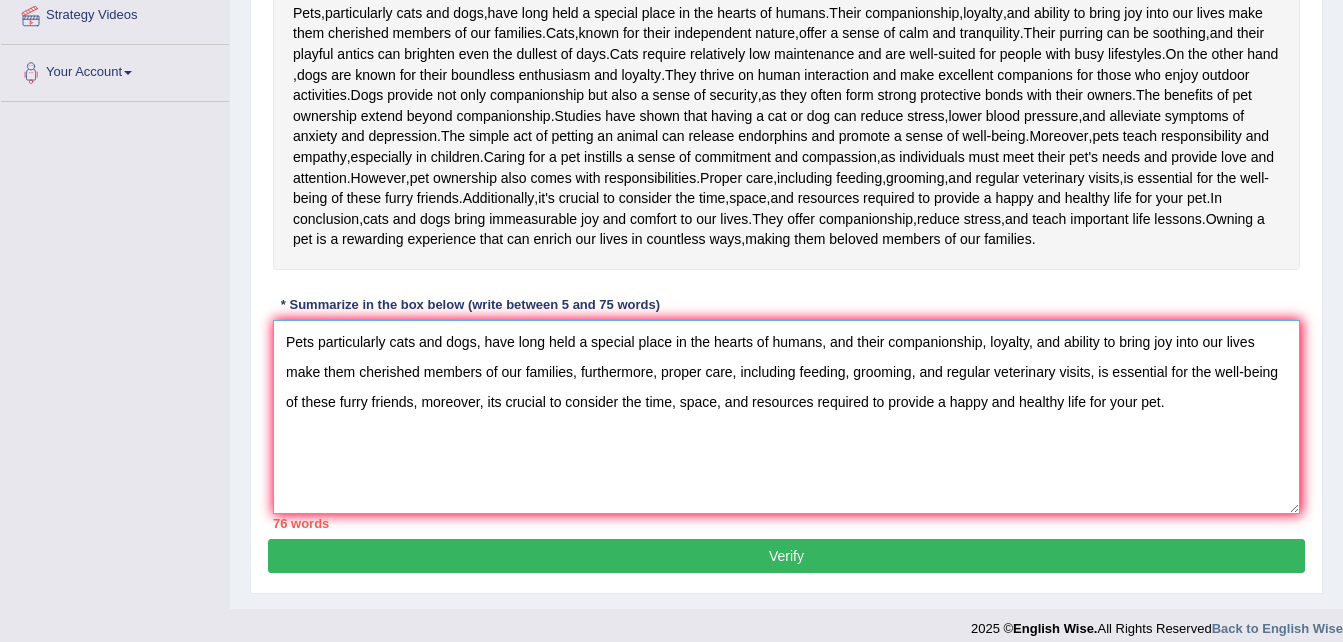 scroll, scrollTop: 400, scrollLeft: 0, axis: vertical 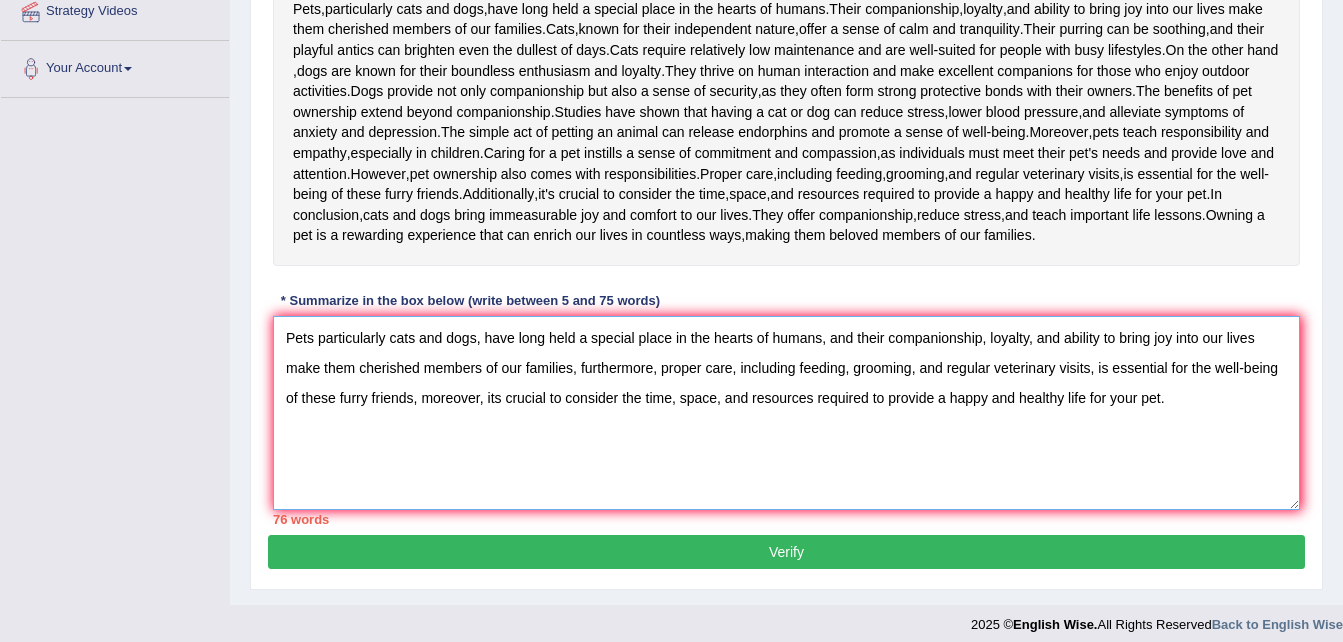 click on "Pets particularly cats and dogs, have long held a special place in the hearts of humans, and their companionship, loyalty, and ability to bring joy into our lives make them cherished members of our families, furthermore, proper care, including feeding, grooming, and regular veterinary visits, is essential for the well-being of these furry friends, moreover, its crucial to consider the time, space, and resources required to provide a happy and healthy life for your pet." at bounding box center [786, 413] 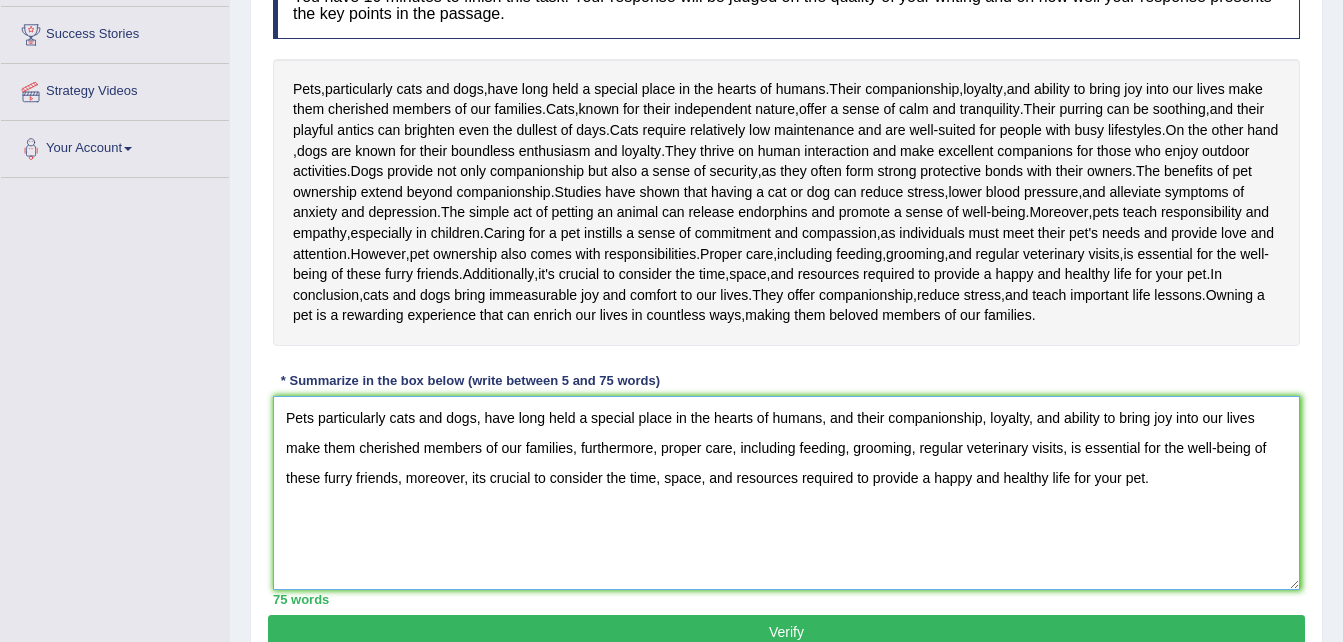 scroll, scrollTop: 280, scrollLeft: 0, axis: vertical 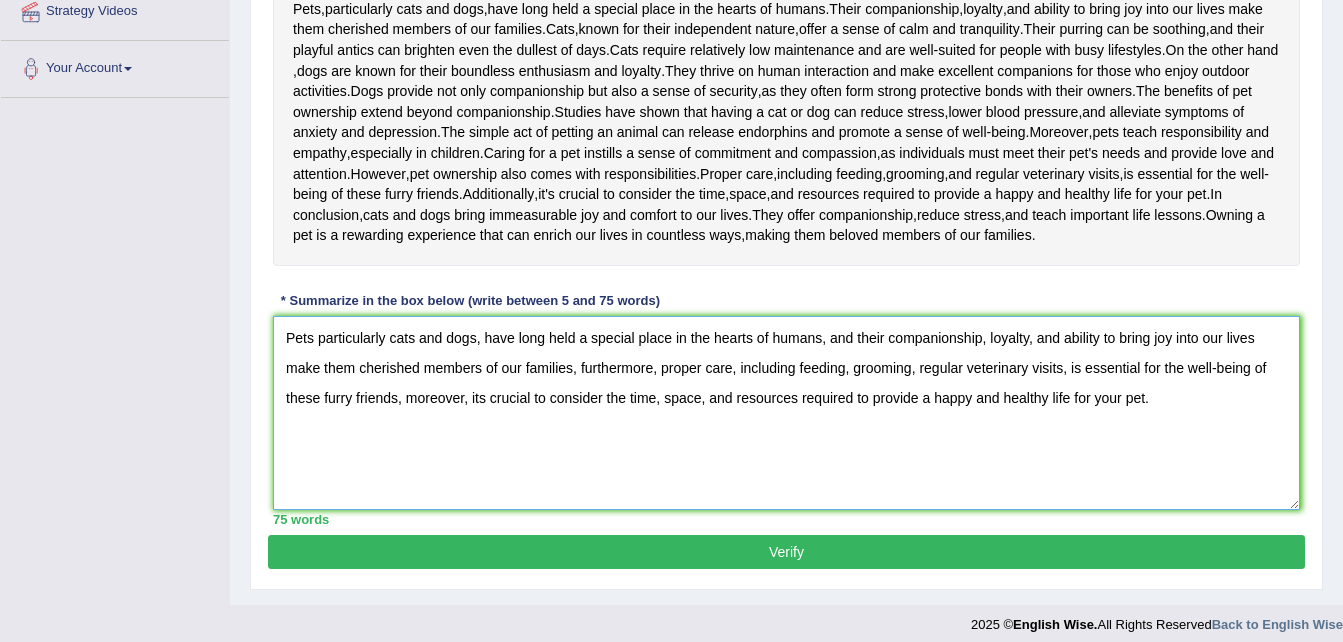 type on "Pets particularly cats and dogs, have long held a special place in the hearts of humans, and their companionship, loyalty, and ability to bring joy into our lives make them cherished members of our families, furthermore, proper care, including feeding, grooming, regular veterinary visits, is essential for the well-being of these furry friends, moreover, its crucial to consider the time, space, and resources required to provide a happy and healthy life for your pet." 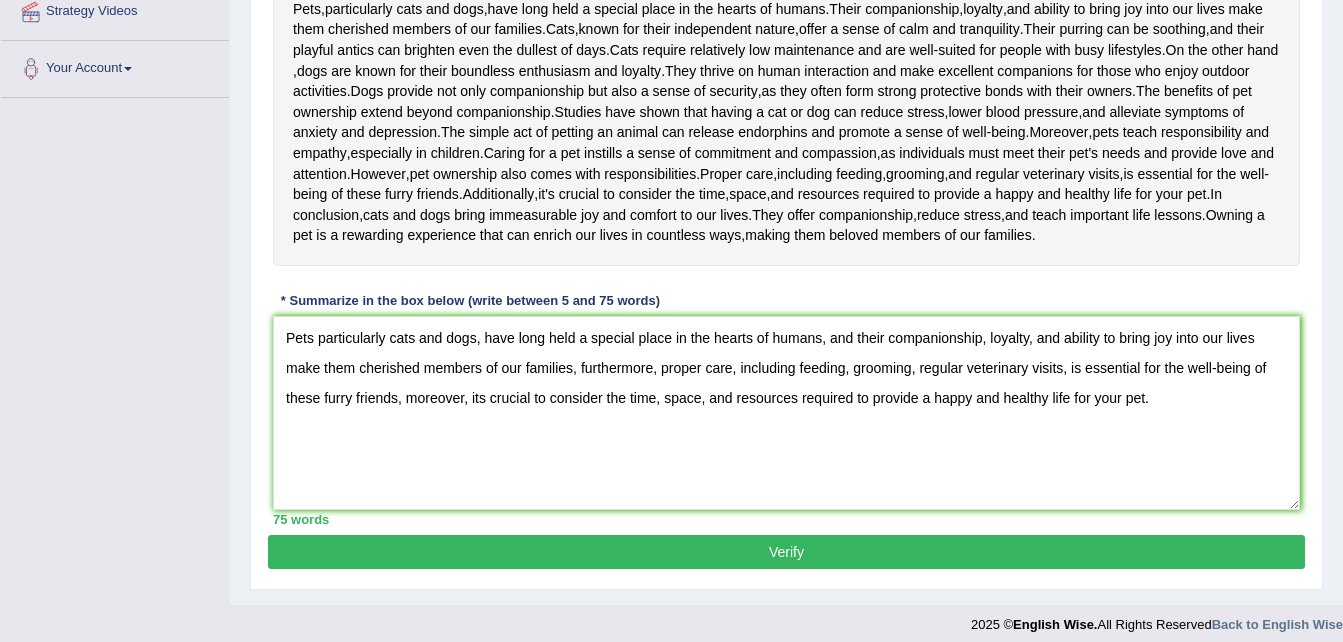 click on "Instructions:  Read the passage below and summarize it using one sentence. Type your response in the box at the bottom of the screen. You have 10 minutes to finish this task. Your response will be judged on the quality of your writing and on how well your response presents the key points in the passage.
Pets ,  particularly   cats   and   dogs ,  have   long   held   a   special   place   in   the   hearts   of   humans .  Their   companionship ,  loyalty ,  and   ability   to   bring   joy   into   our   lives   make   them   cherished   members   of   our   families .  Cats ,  known   for   their   independent   nature ,  offer   a   sense   of   calm   and   tranquility .  Their   purring   can   be   soothing ,  and   their   playful   antics   can   brighten   even   the   dullest   of   days .  Cats   require   relatively   low   maintenance   and   are   well - suited   for   people   with   busy   lifestyles .  On   the   other   hand ,  dogs   are   known   for   their   boundless" at bounding box center [786, 199] 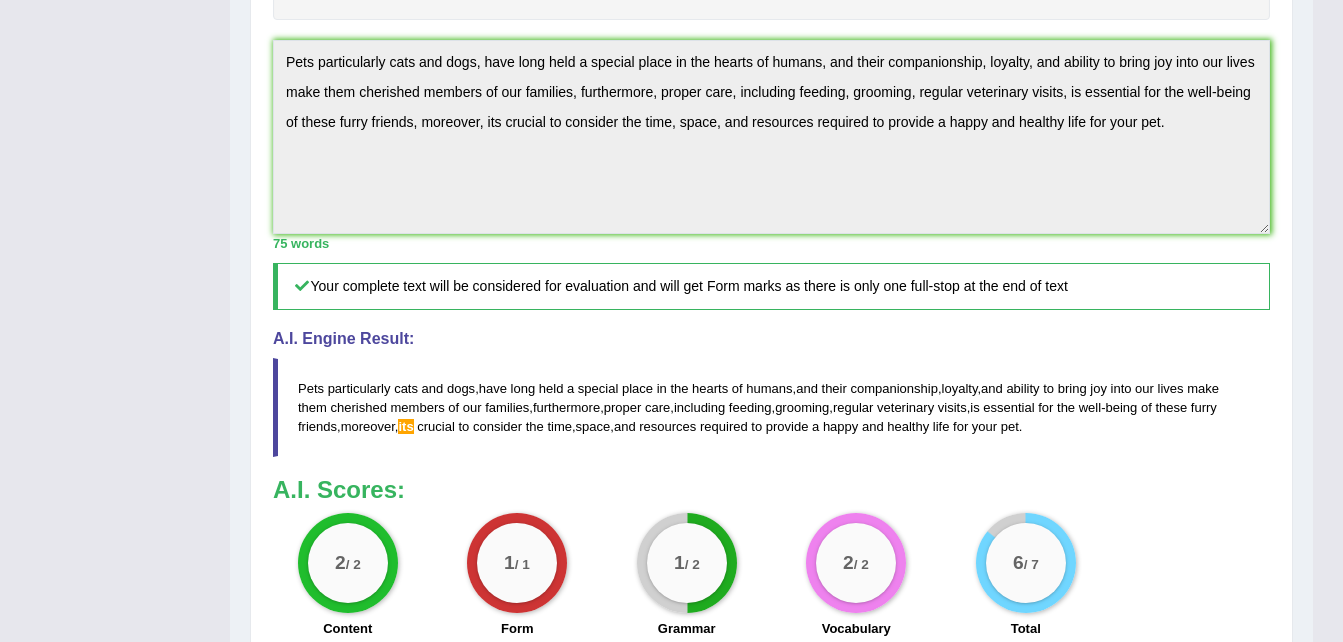 scroll, scrollTop: 827, scrollLeft: 0, axis: vertical 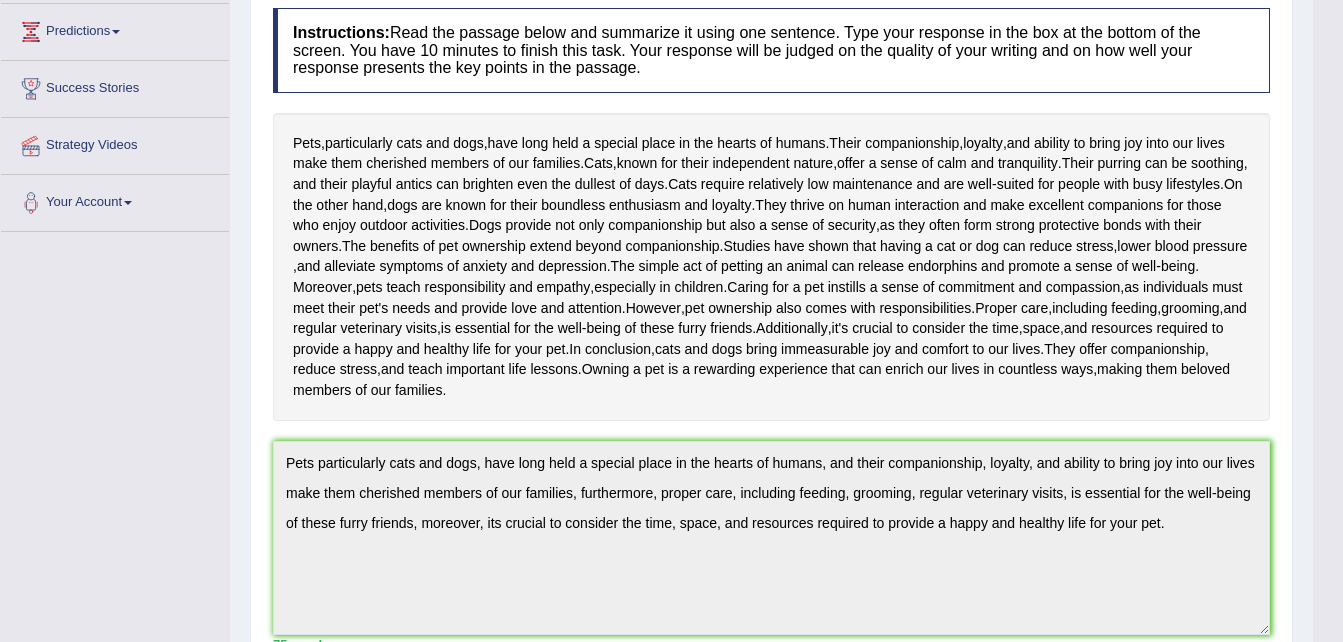 click on "Toggle navigation
Home
Practice Questions   Speaking Practice Read Aloud
Repeat Sentence
Describe Image
Re-tell Lecture
Answer Short Question
Summarize Group Discussion
Respond To A Situation
Writing Practice  Summarize Written Text
Write Essay
Reading Practice  Reading & Writing: Fill In The Blanks
Choose Multiple Answers
Re-order Paragraphs
Fill In The Blanks
Choose Single Answer
Listening Practice  Summarize Spoken Text
Highlight Incorrect Words
Highlight Correct Summary
Select Missing Word
Choose Single Answer
Choose Multiple Answers
Fill In The Blanks
Write From Dictation
Pronunciation
Tests  Take Practice Sectional Test
Take Mock Test" at bounding box center (656, 480) 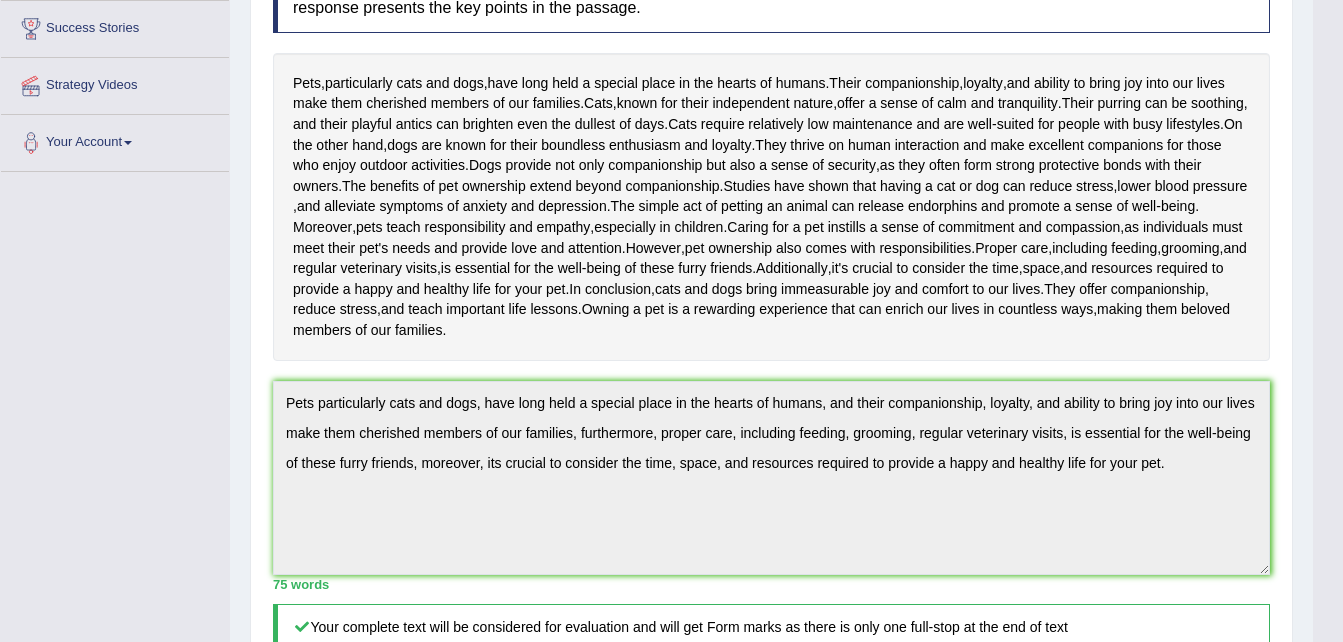 scroll, scrollTop: 474, scrollLeft: 0, axis: vertical 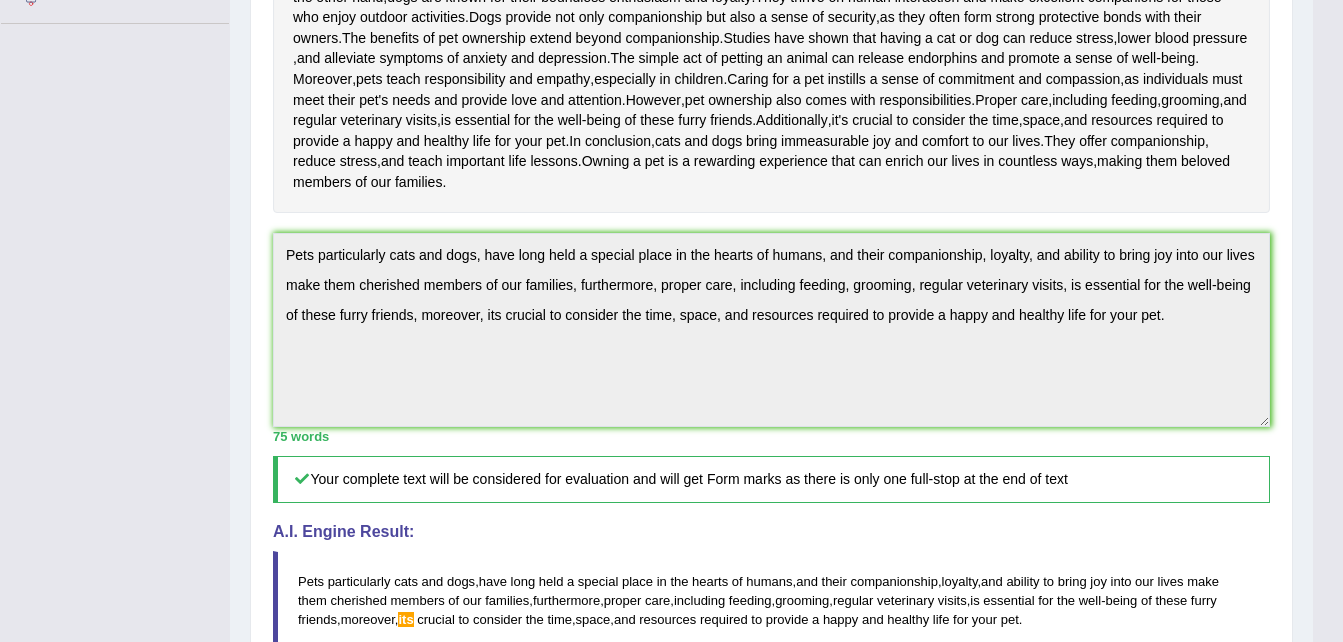 click on "Home
Practice
Writing: Summarize Written Text
Pet Ownership
« Prev Next »  Report Question  Re-Attempt
Practice Writing: Summarize Written Text
30
Pet Ownership
Instructions:  Read the passage below and summarize it using one sentence. Type your response in the box at the bottom of the screen. You have 10 minutes to finish this task. Your response will be judged on the quality of your writing and on how well your response presents the key points in the passage.
Pets ,  particularly   cats   and   dogs ,  have   long   held   a   special   place   in   the   hearts   of   humans .  Their   companionship ,  loyalty ,  and   ability   to   bring   joy   into   our   lives   make   them   cherished   members   of   our   families .  Cats ,  known   for   their   independent   nature ,  offer   a   sense   of   calm   and" at bounding box center (771, 252) 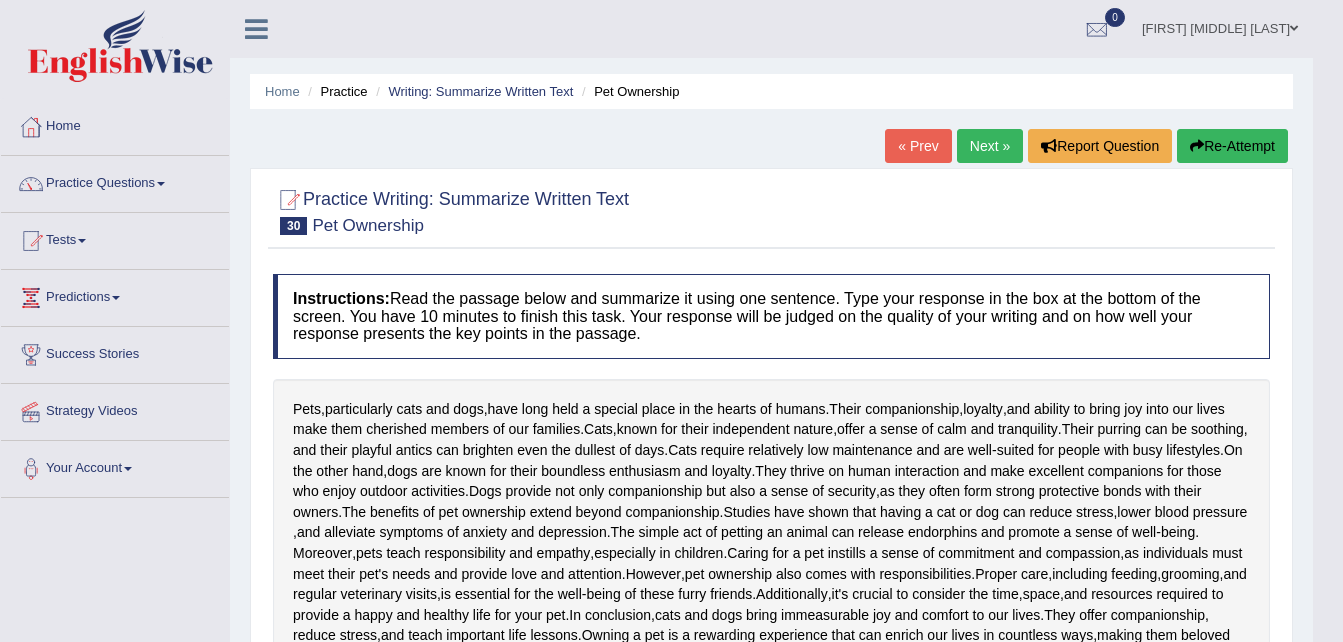 click on "Re-Attempt" at bounding box center (1232, 146) 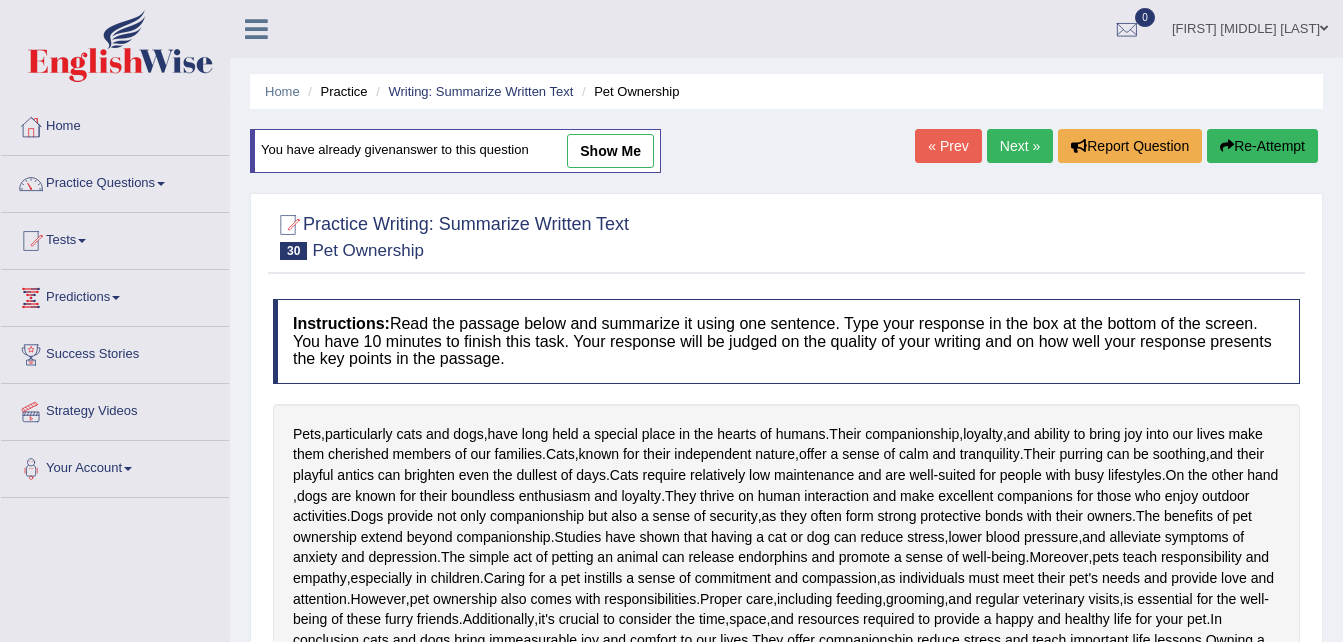 scroll, scrollTop: 0, scrollLeft: 0, axis: both 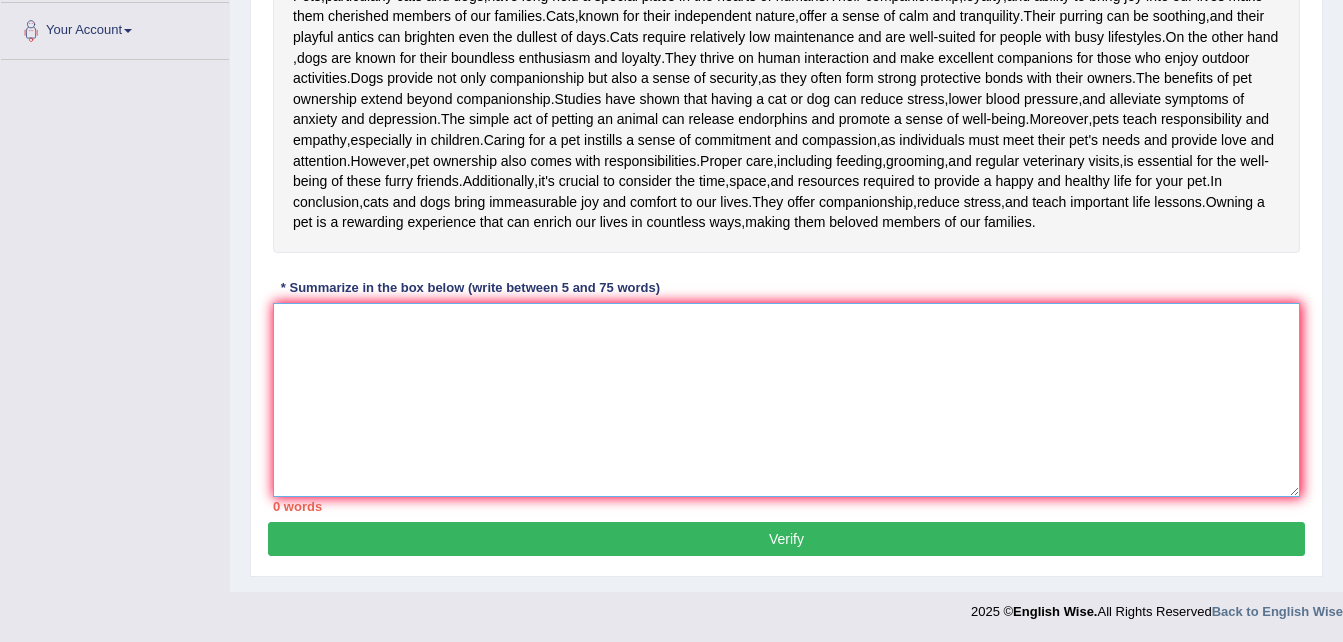 click at bounding box center [786, 400] 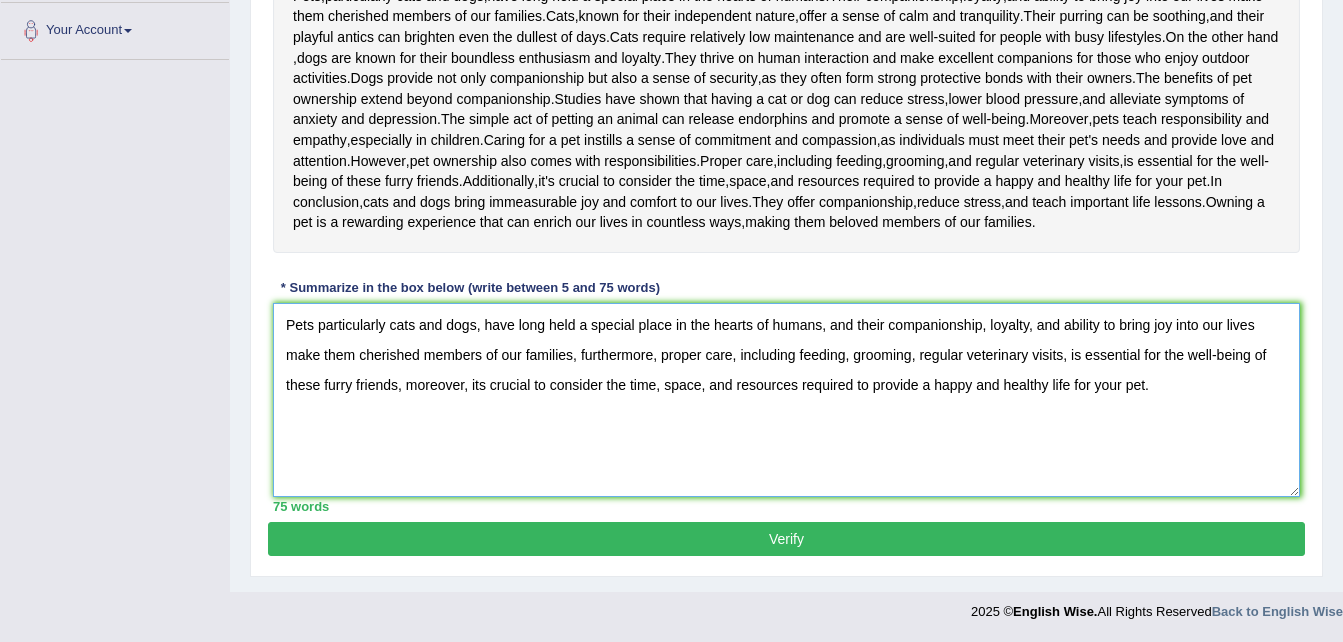 click on "Pets particularly cats and dogs, have long held a special place in the hearts of humans, and their companionship, loyalty, and ability to bring joy into our lives make them cherished members of our families, furthermore, proper care, including feeding, grooming, regular veterinary visits, is essential for the well-being of these furry friends, moreover, its crucial to consider the time, space, and resources required to provide a happy and healthy life for your pet." at bounding box center (786, 400) 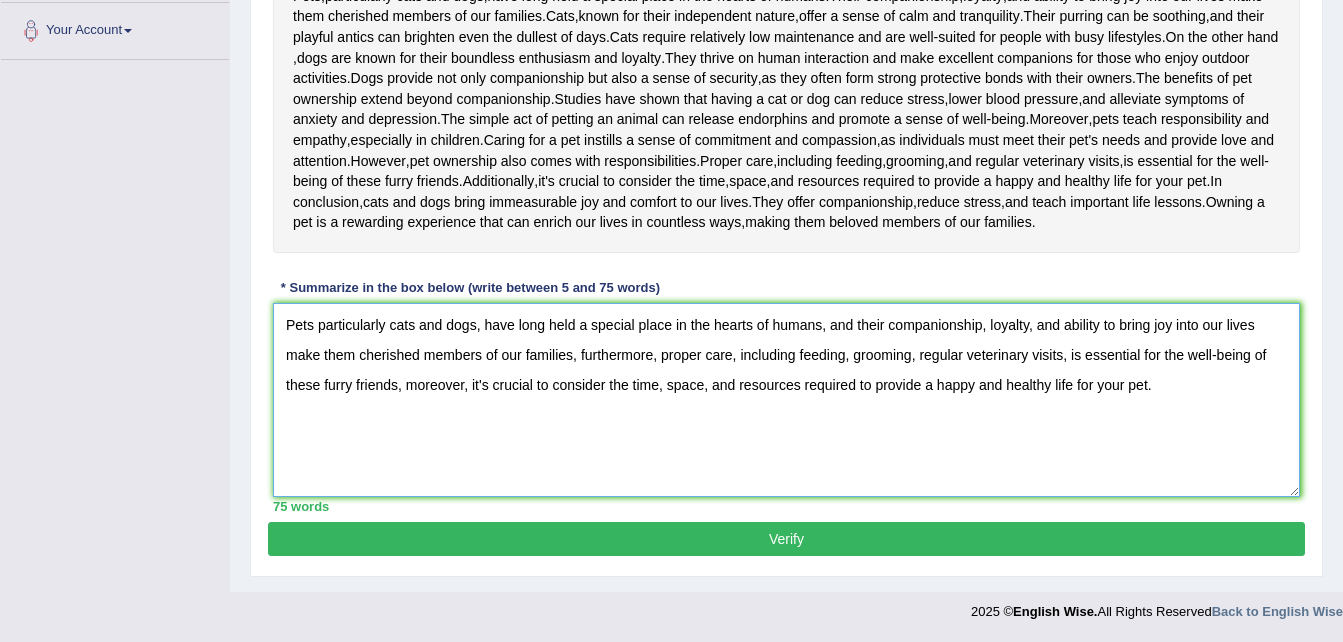 type on "Pets particularly cats and dogs, have long held a special place in the hearts of humans, and their companionship, loyalty, and ability to bring joy into our lives make them cherished members of our families, furthermore, proper care, including feeding, grooming, regular veterinary visits, is essential for the well-being of these furry friends, moreover, it's crucial to consider the time, space, and resources required to provide a happy and healthy life for your pet." 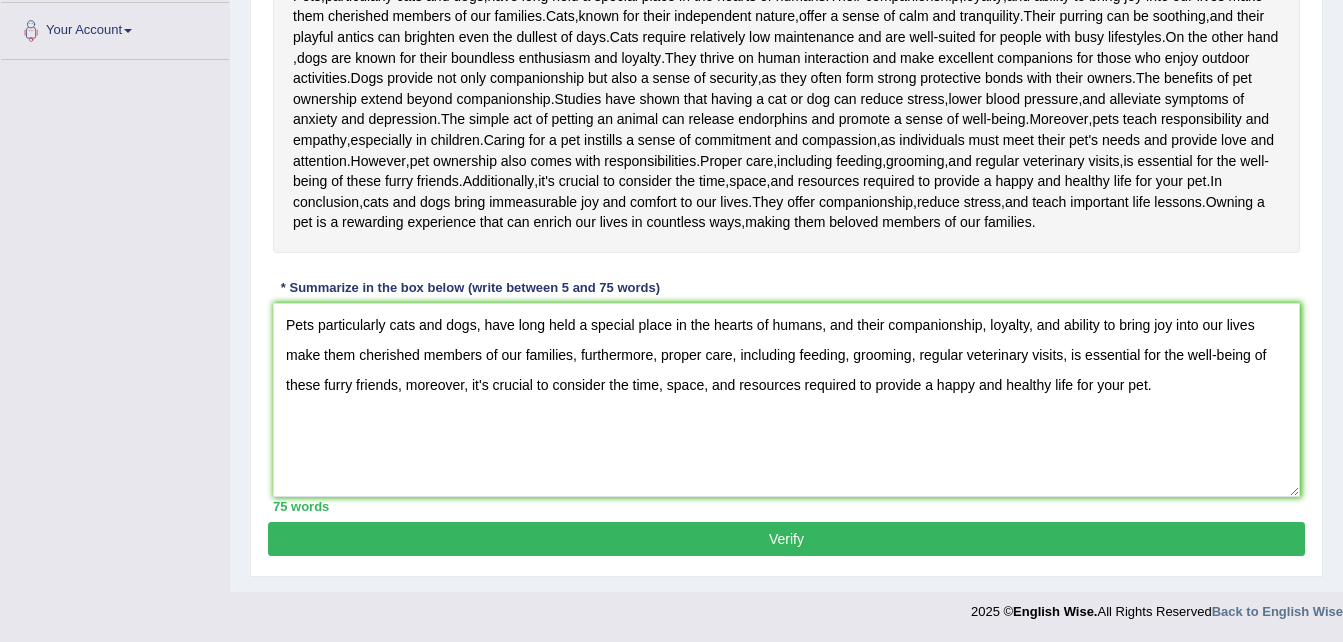 click on "Verify" at bounding box center [786, 539] 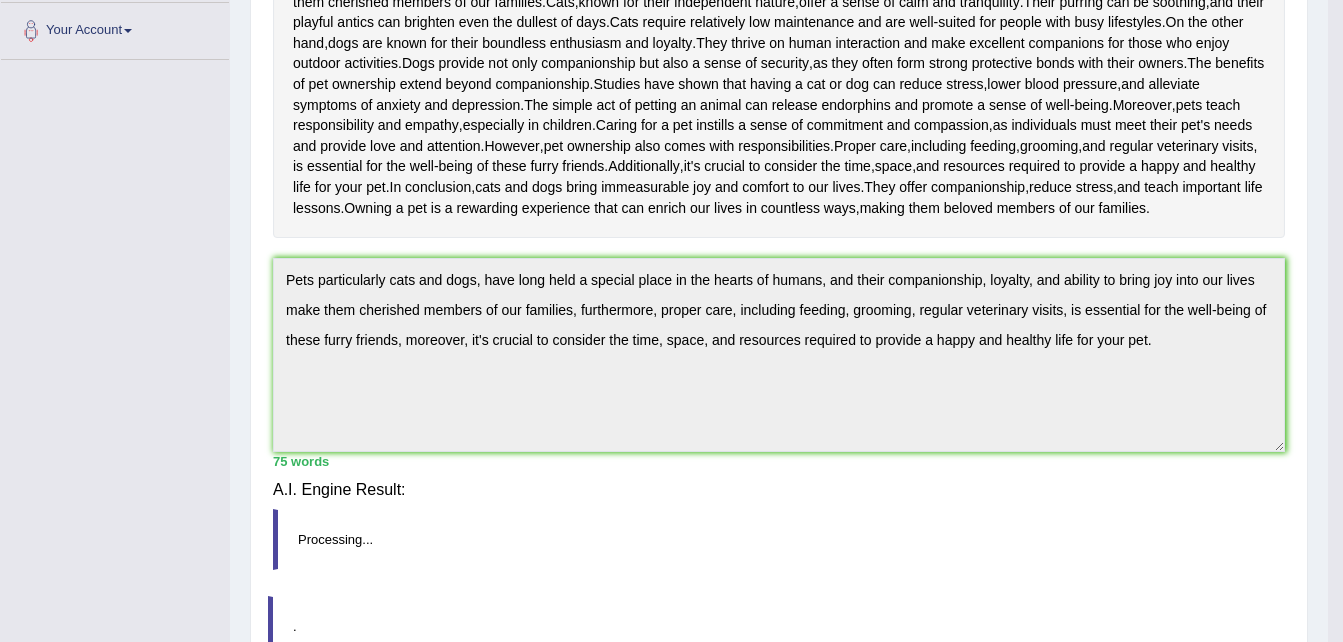 scroll, scrollTop: 411, scrollLeft: 0, axis: vertical 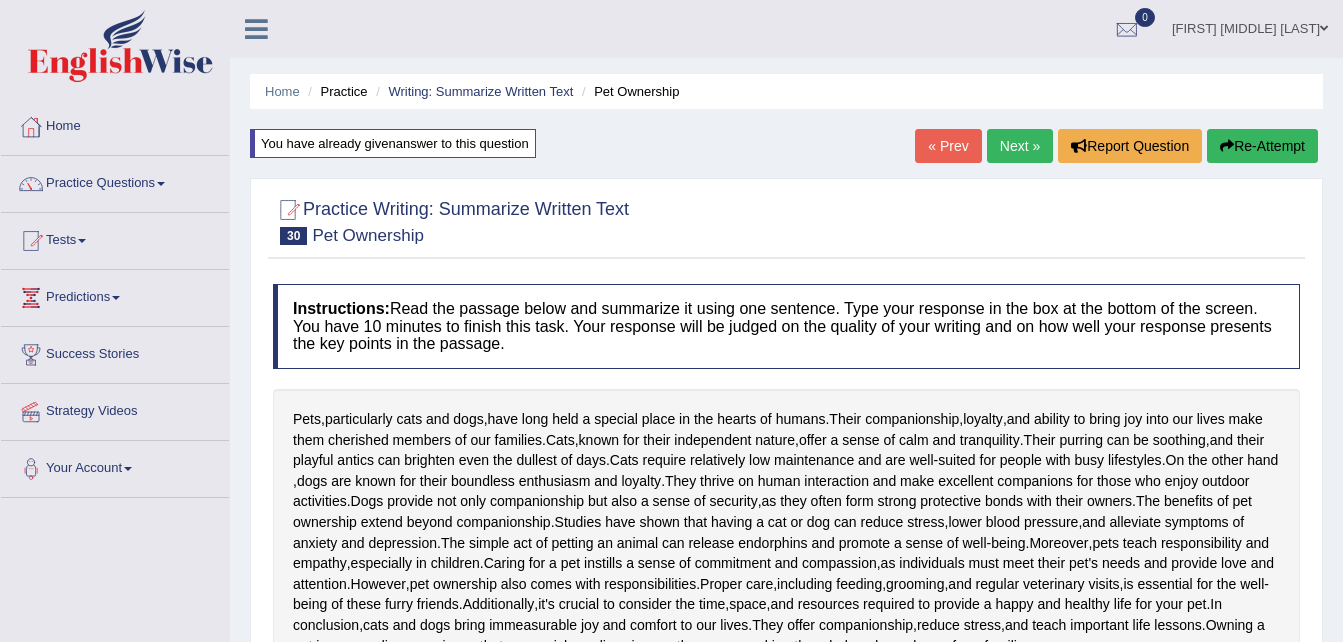 click on "Next »" at bounding box center (1020, 146) 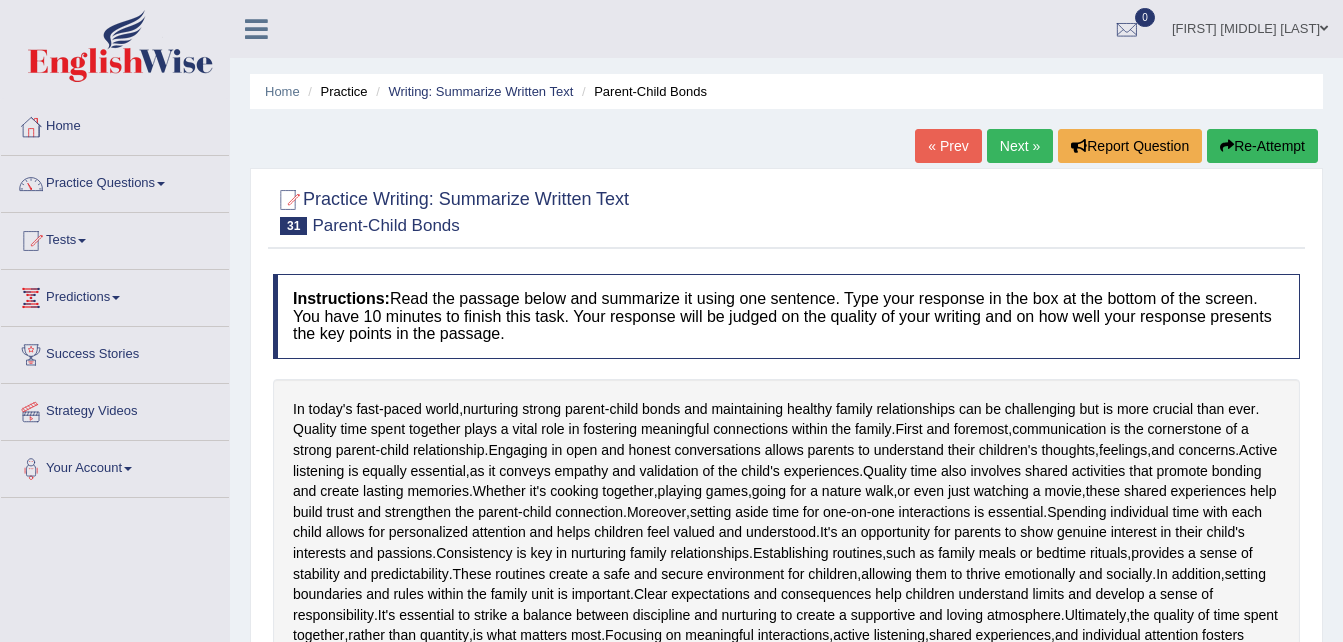 scroll, scrollTop: 0, scrollLeft: 0, axis: both 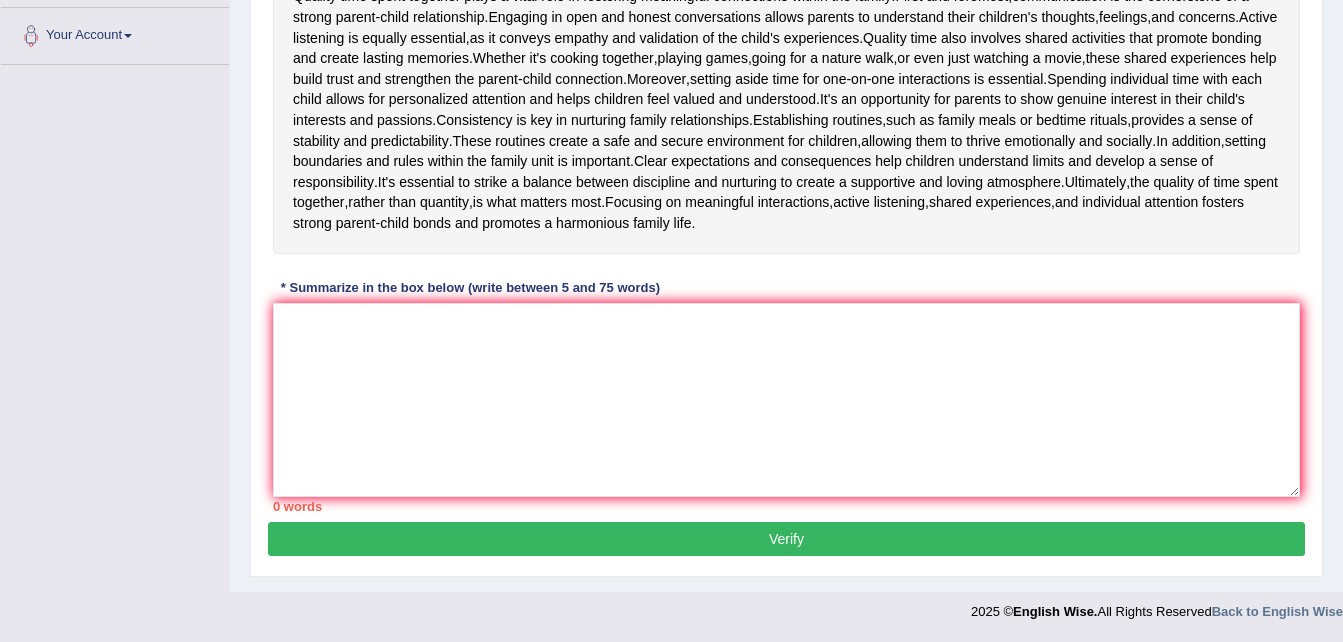 click on "2025 ©  English Wise.  All Rights Reserved  Back to English Wise" at bounding box center (1157, 606) 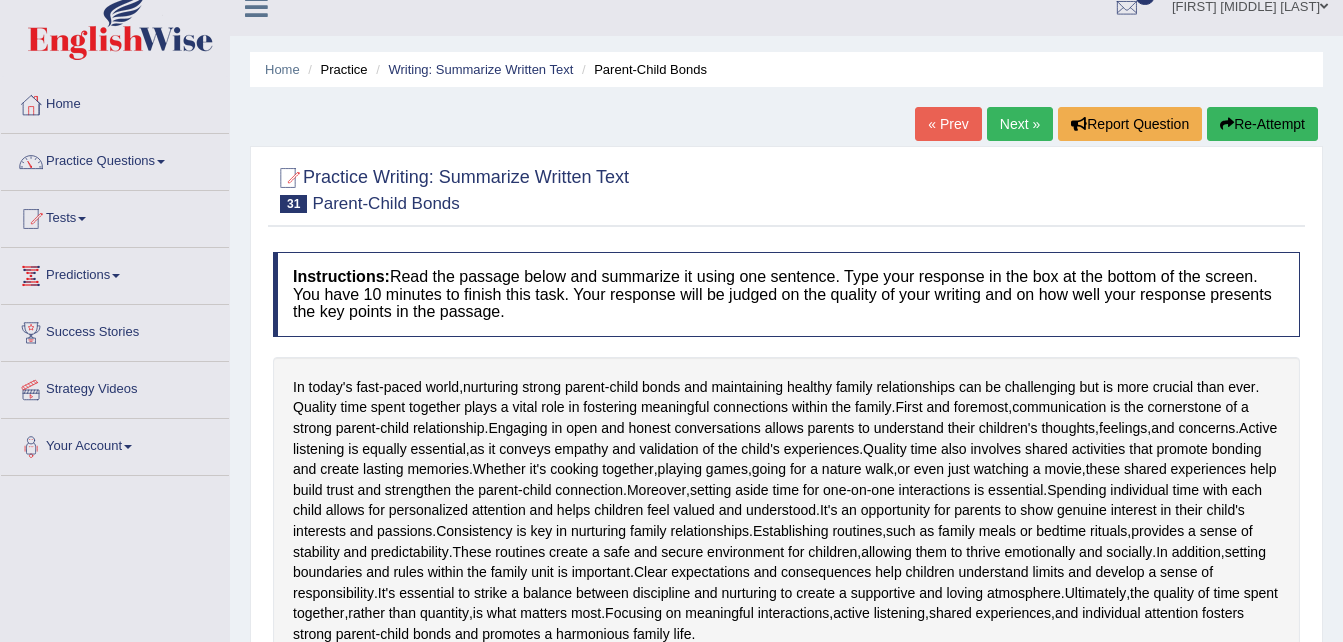 scroll, scrollTop: 40, scrollLeft: 0, axis: vertical 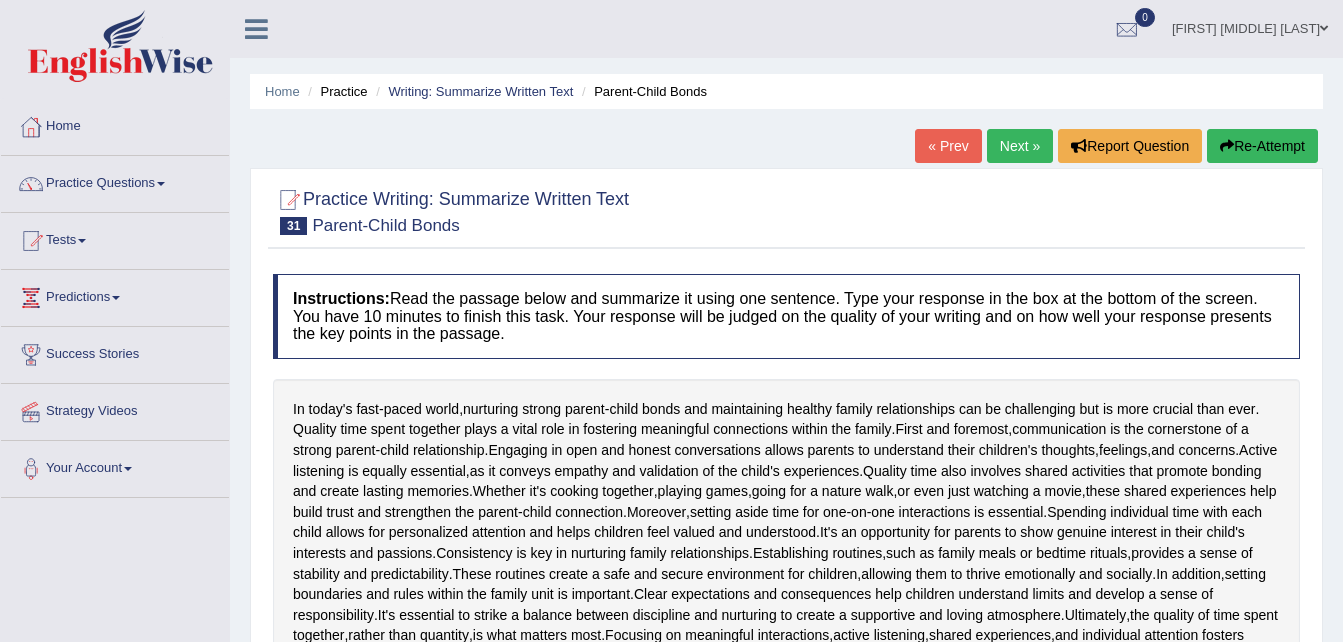 click on "[FIRST] [MIDDLE] [LAST]" at bounding box center (1250, 26) 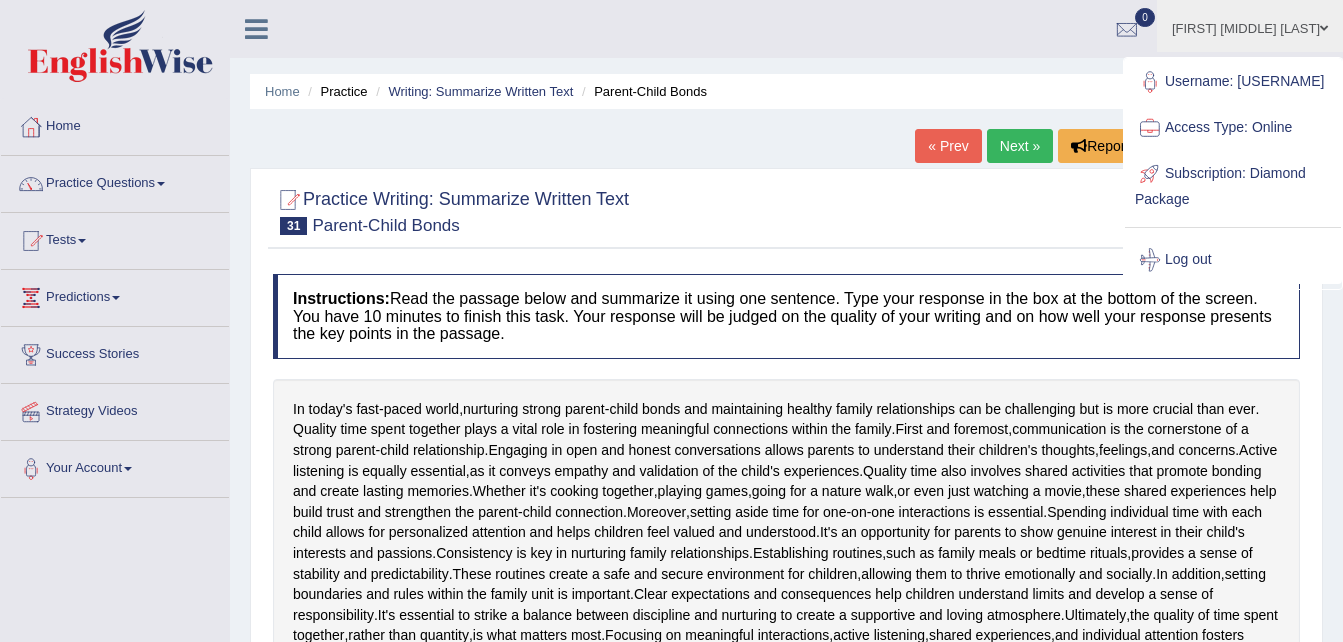 click on "Log out" at bounding box center [1233, 260] 